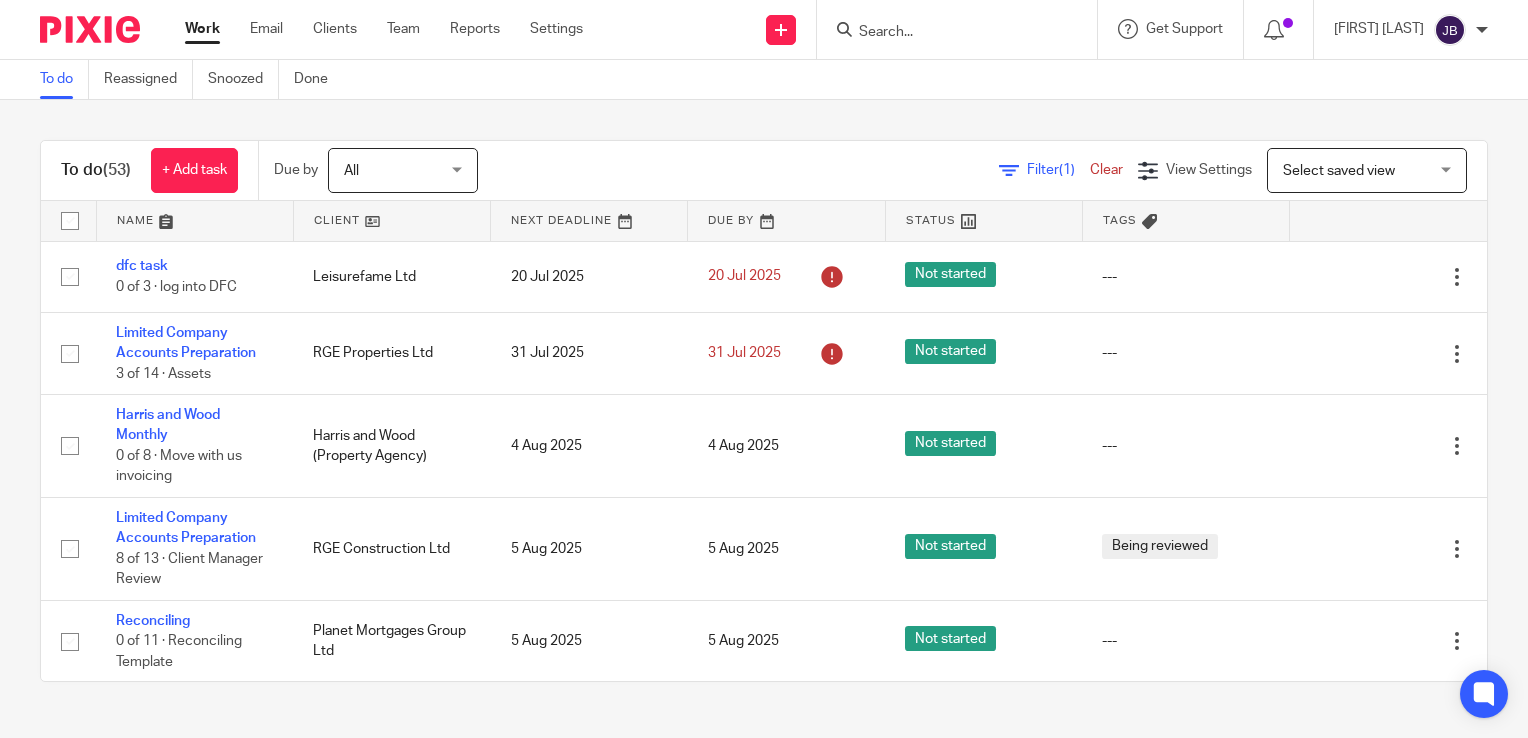 scroll, scrollTop: 0, scrollLeft: 0, axis: both 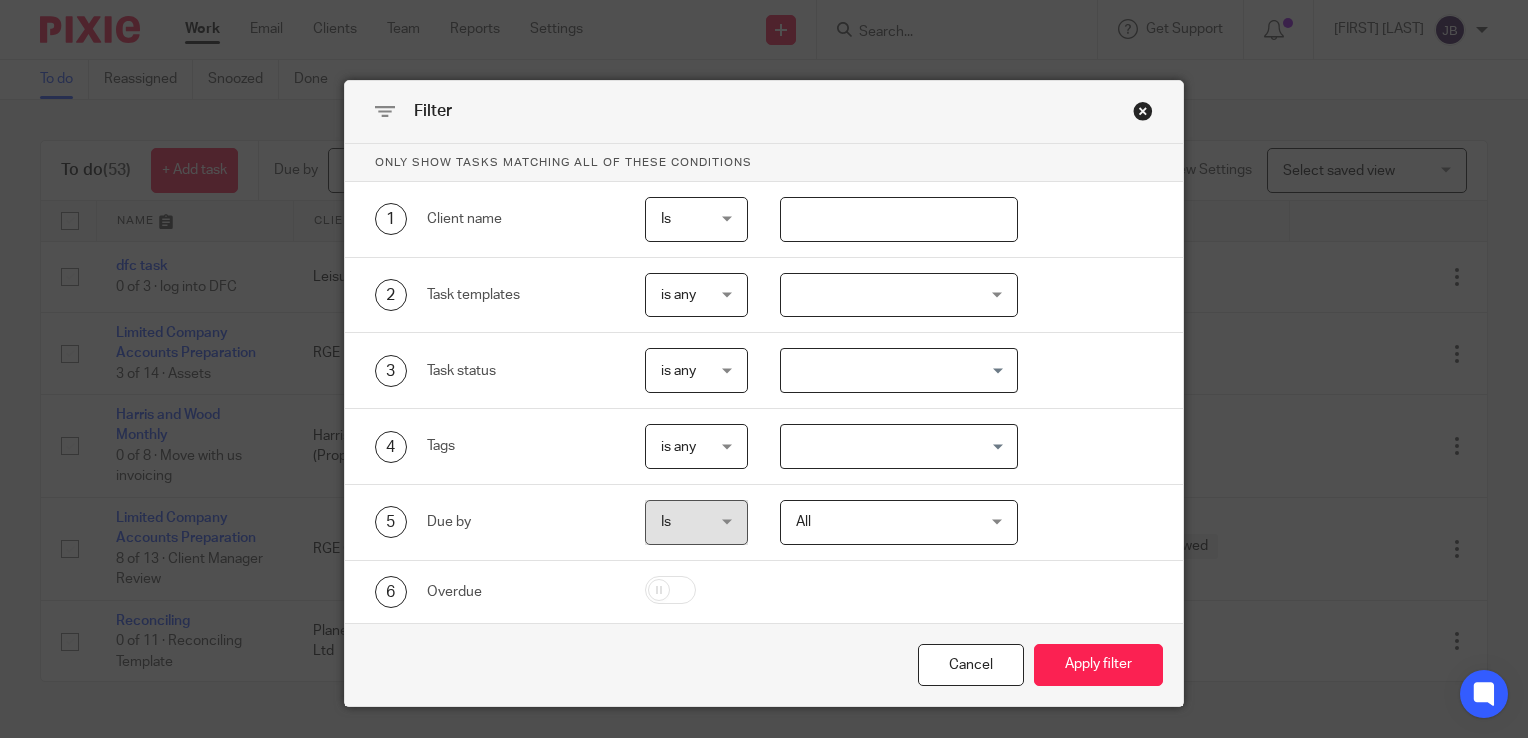 click at bounding box center (899, 219) 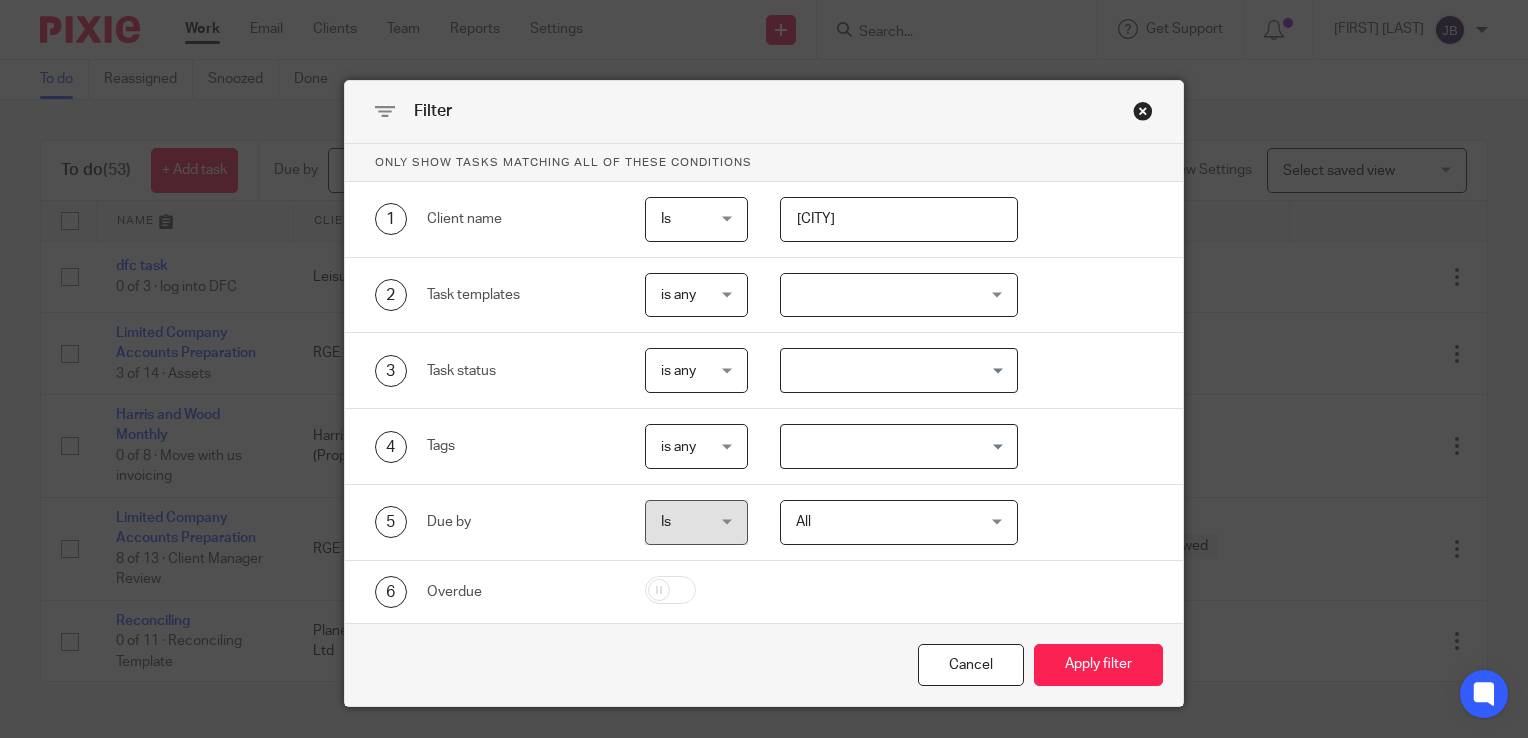 type on "[CITY]" 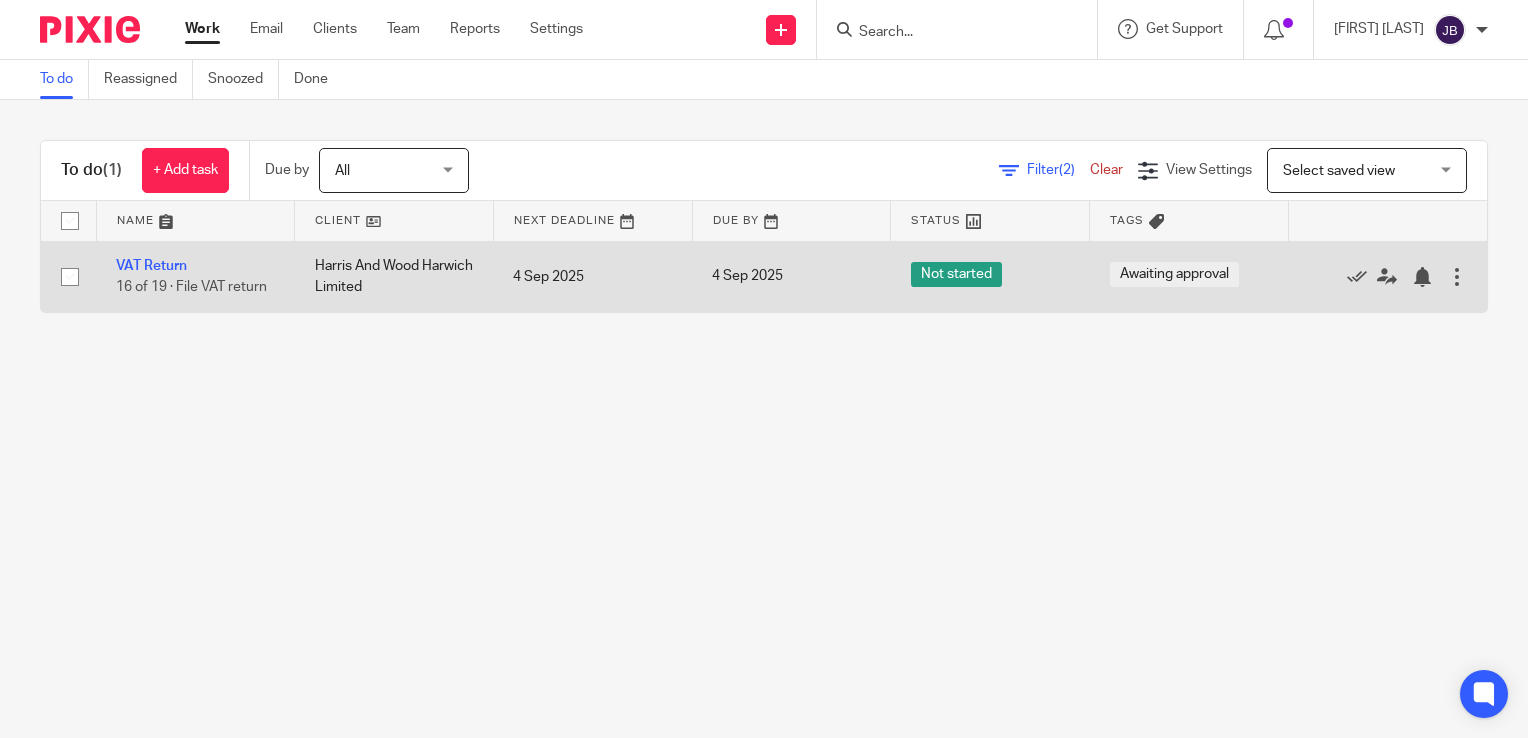 scroll, scrollTop: 0, scrollLeft: 0, axis: both 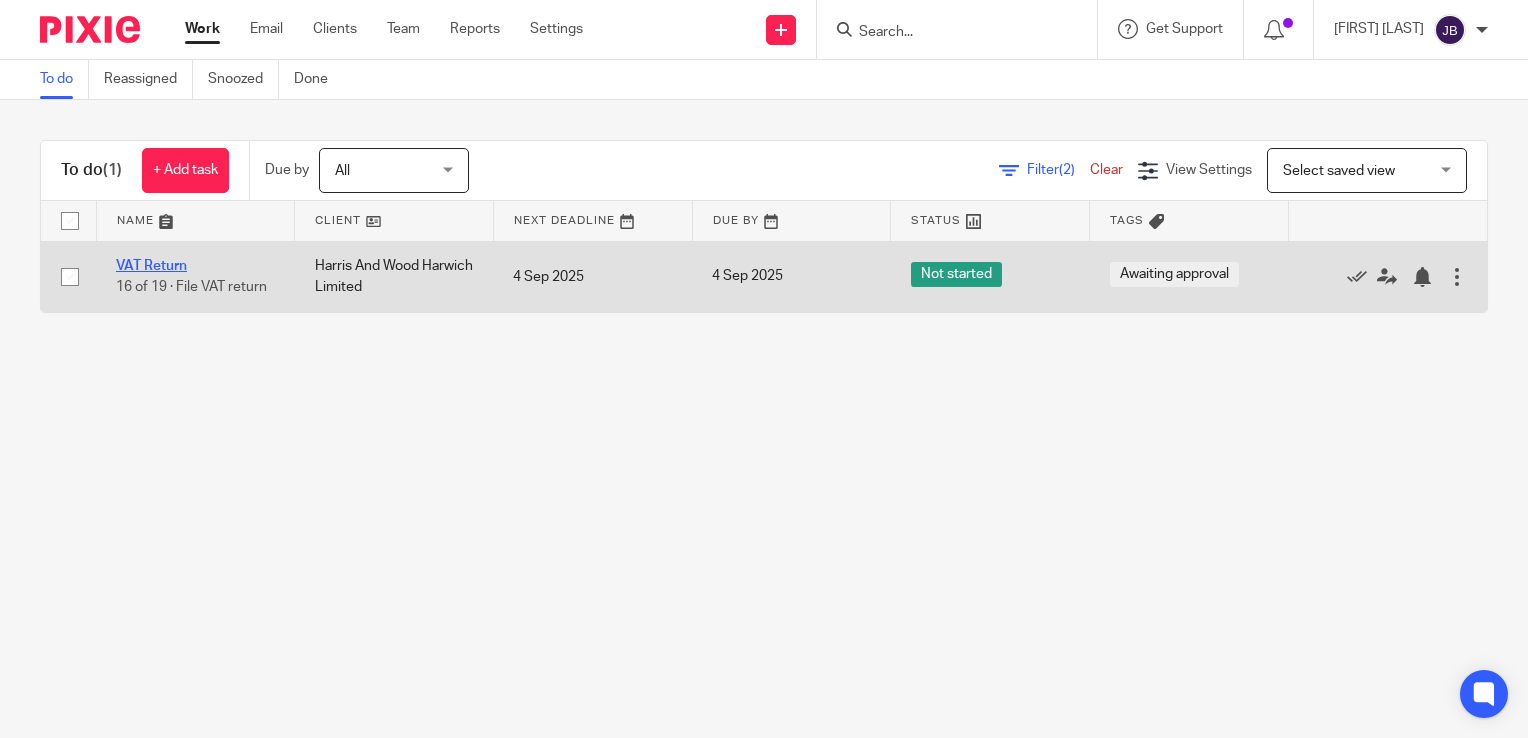 click on "VAT Return" at bounding box center [151, 266] 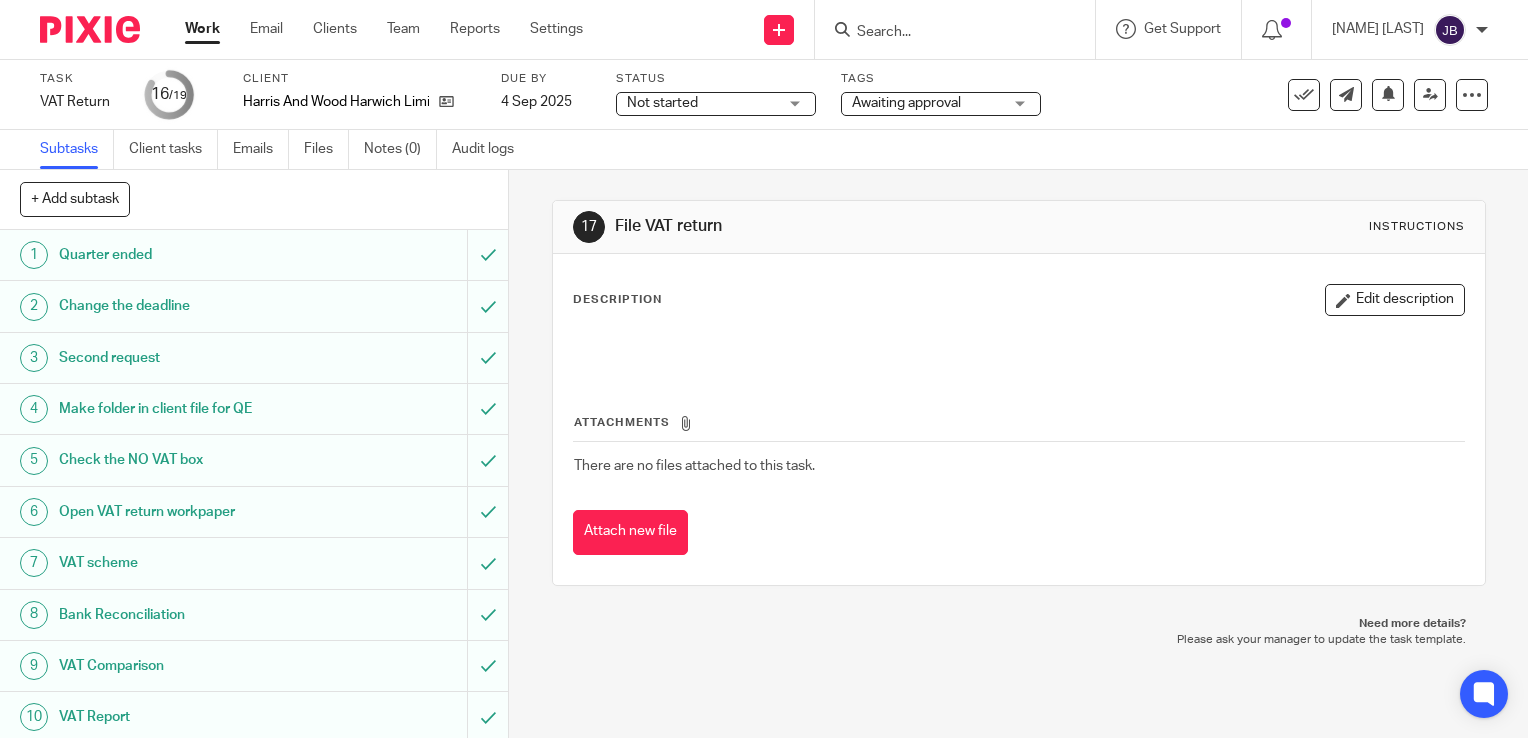 scroll, scrollTop: 0, scrollLeft: 0, axis: both 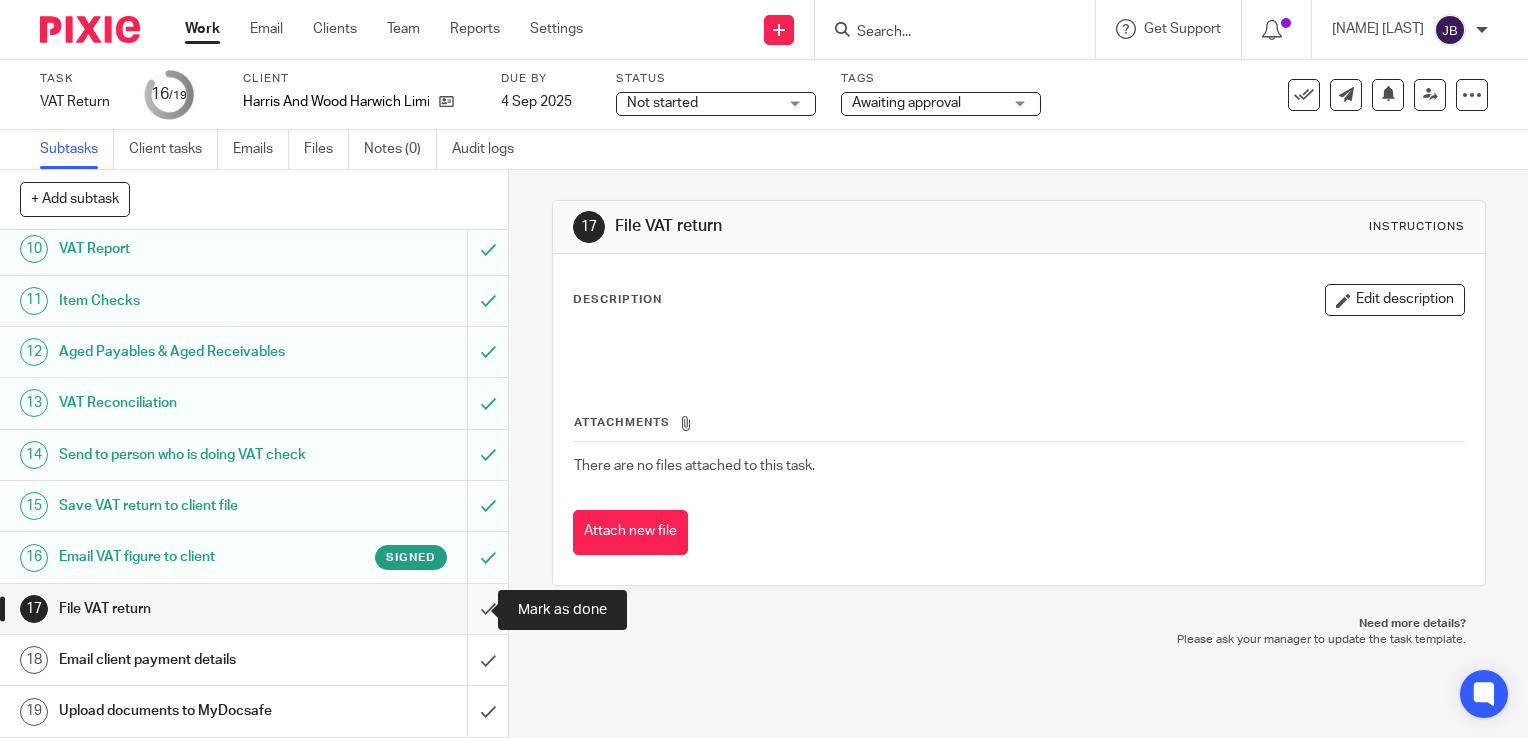 click at bounding box center (254, 609) 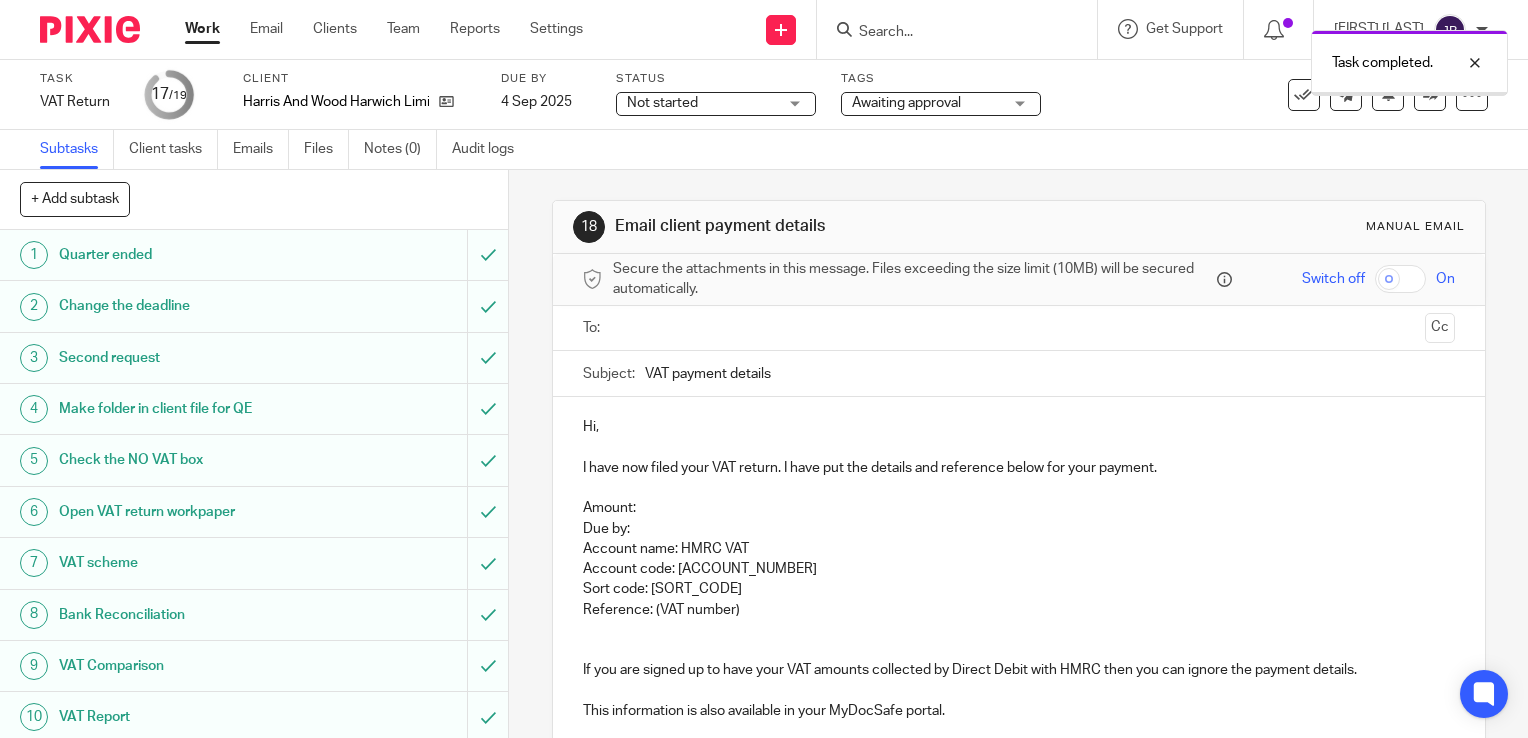 scroll, scrollTop: 0, scrollLeft: 0, axis: both 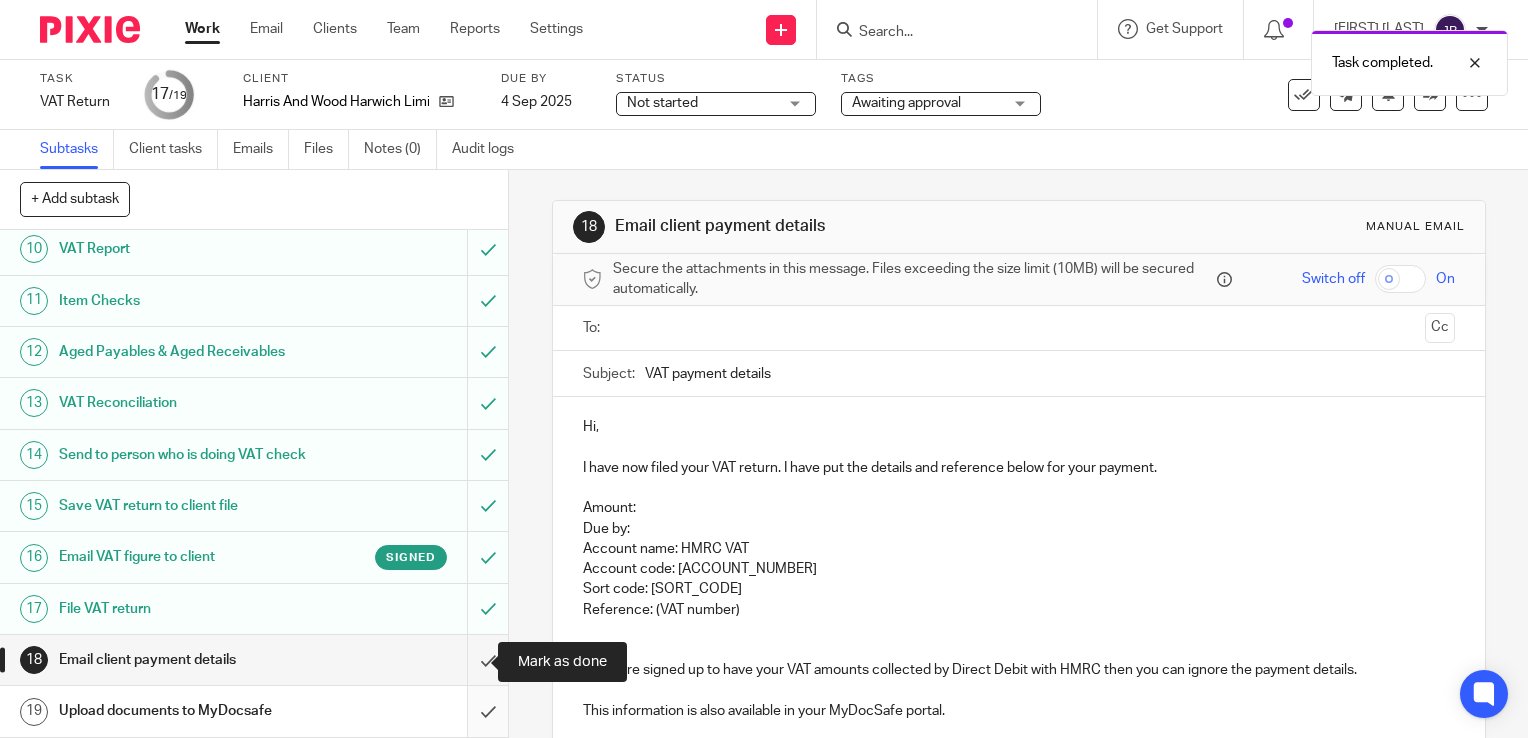drag, startPoint x: 464, startPoint y: 662, endPoint x: 464, endPoint y: 707, distance: 45 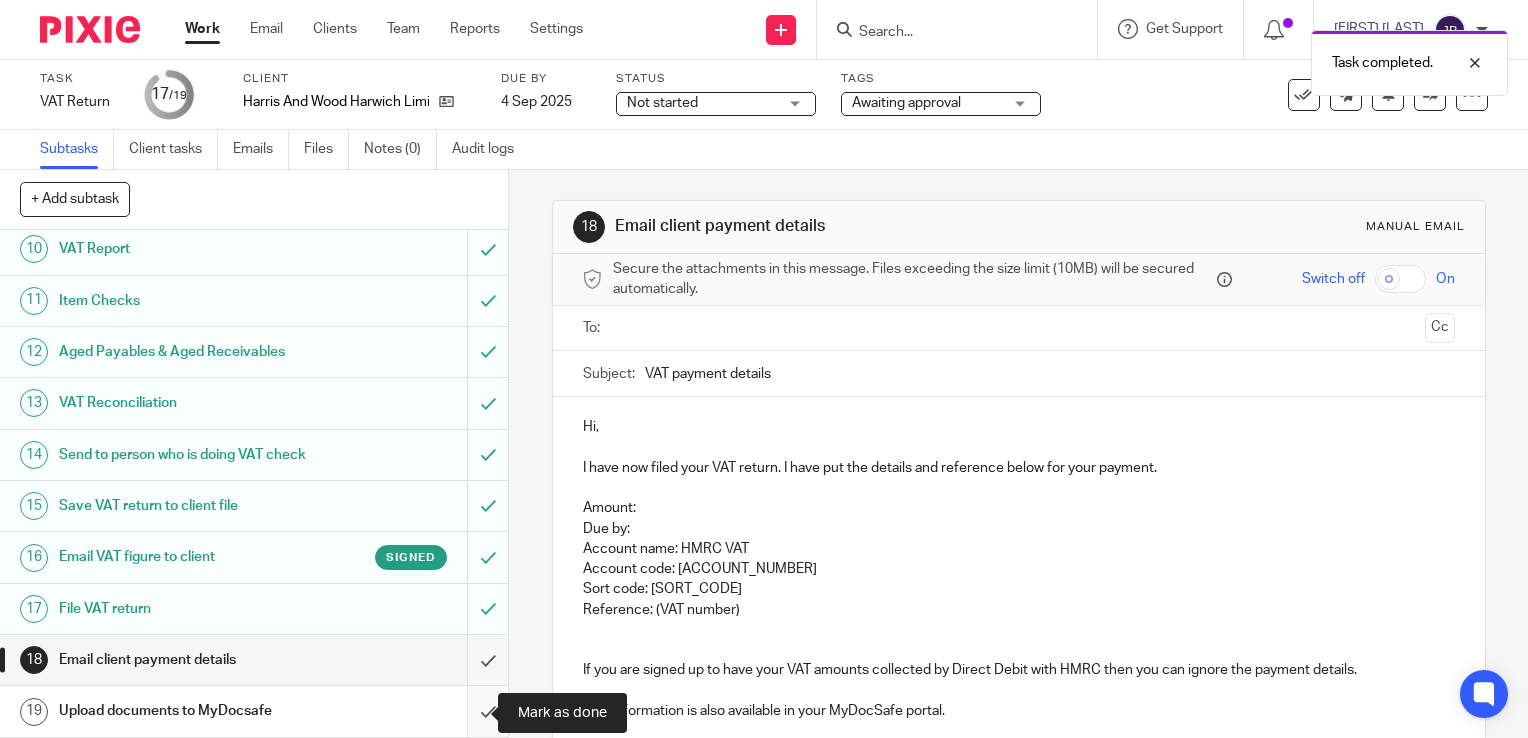 click at bounding box center [254, 711] 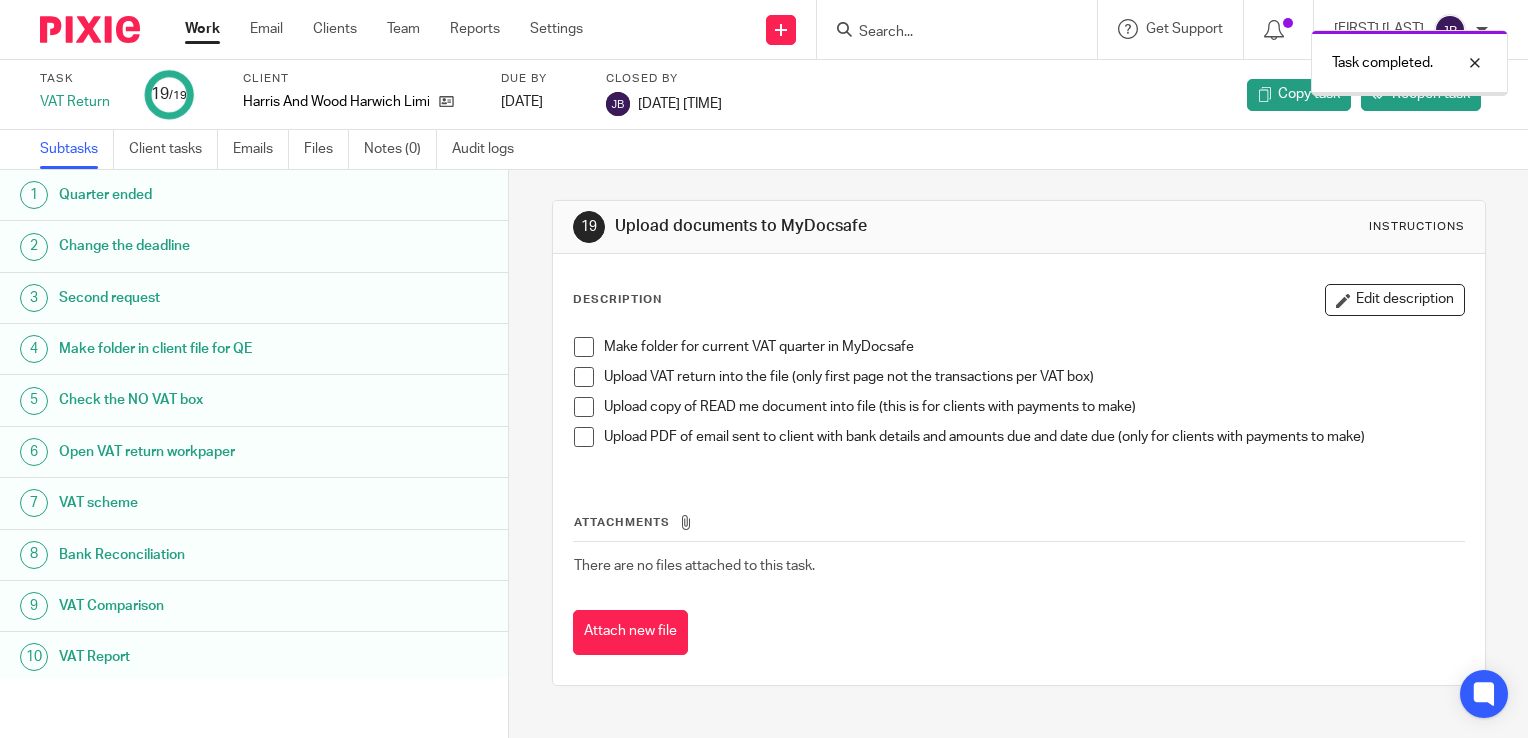 scroll, scrollTop: 0, scrollLeft: 0, axis: both 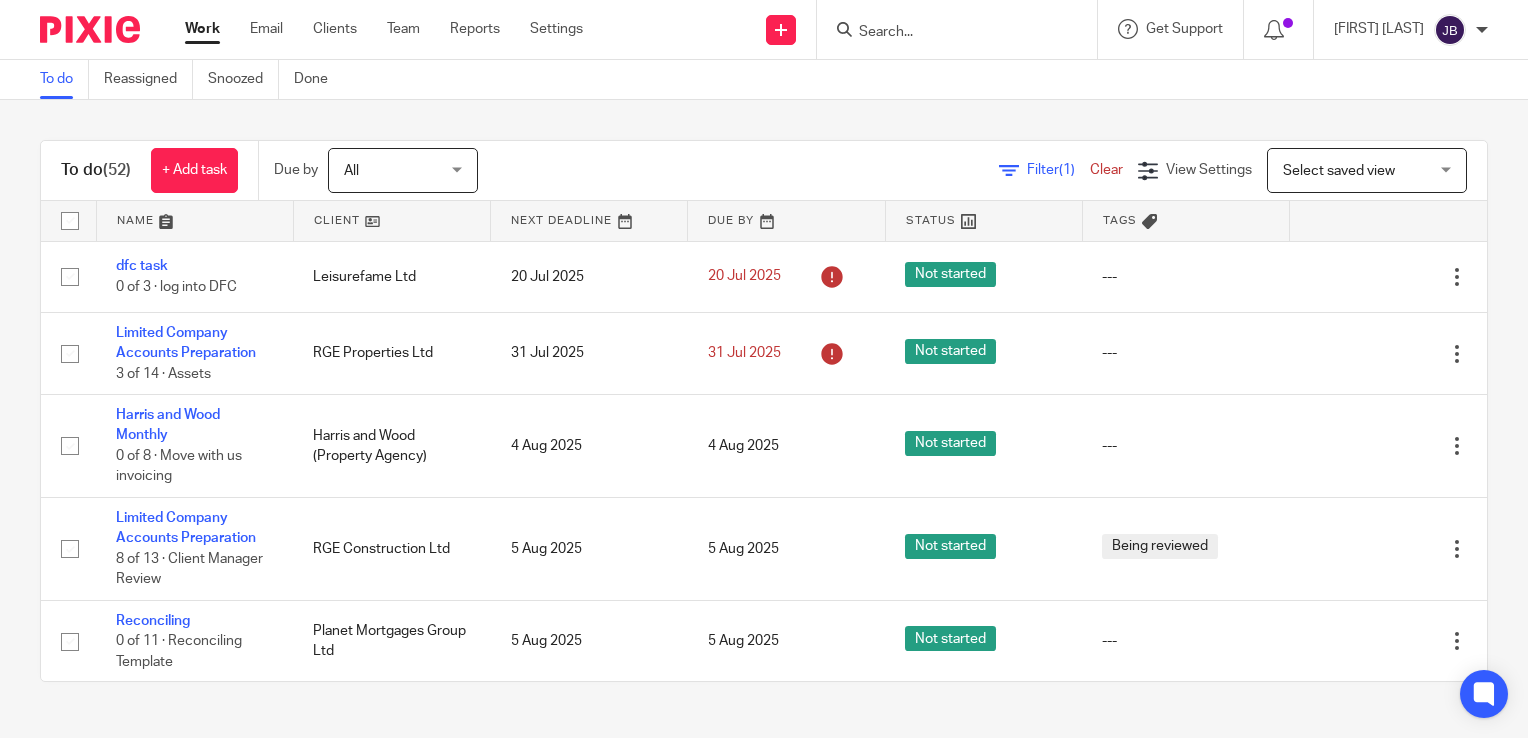 click on "Work" at bounding box center (202, 29) 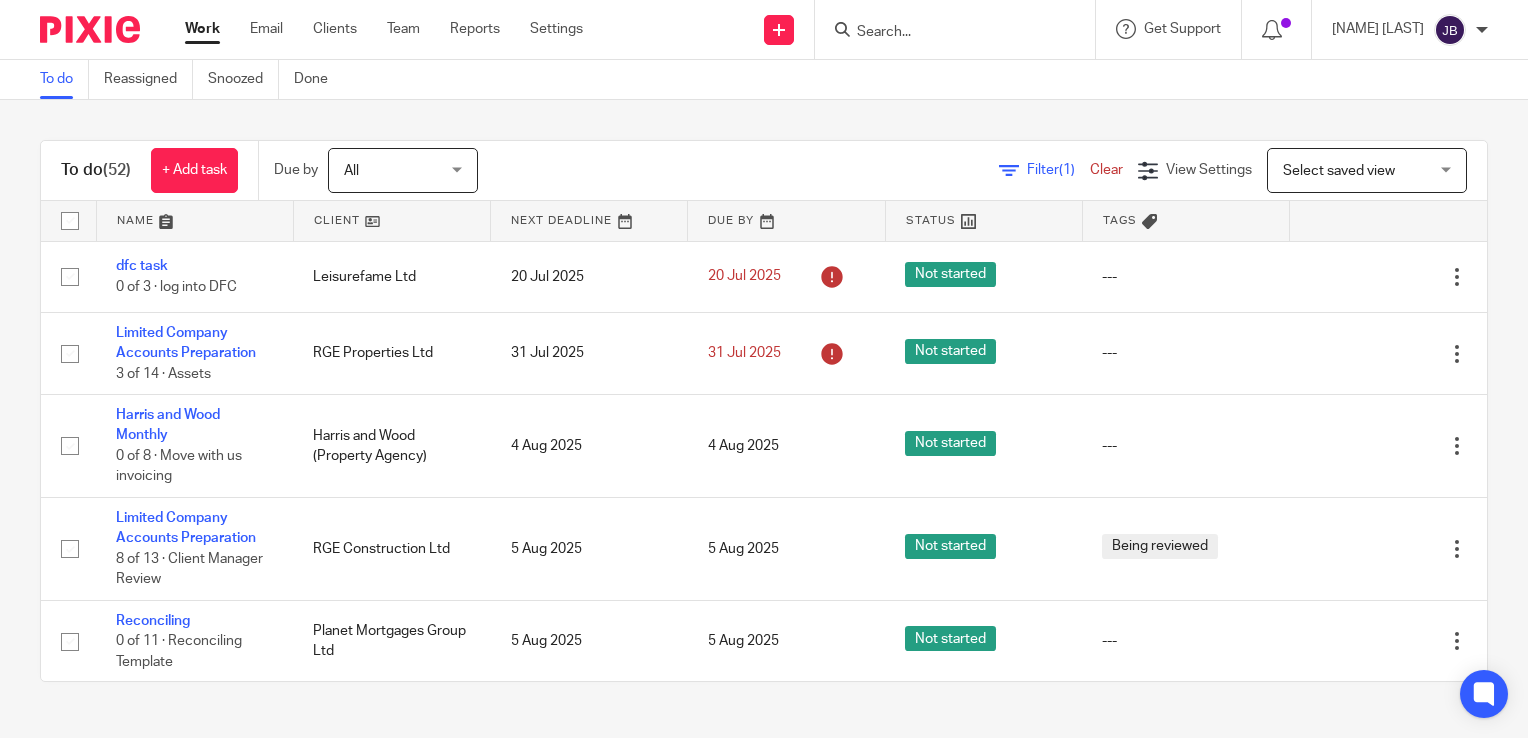 scroll, scrollTop: 0, scrollLeft: 0, axis: both 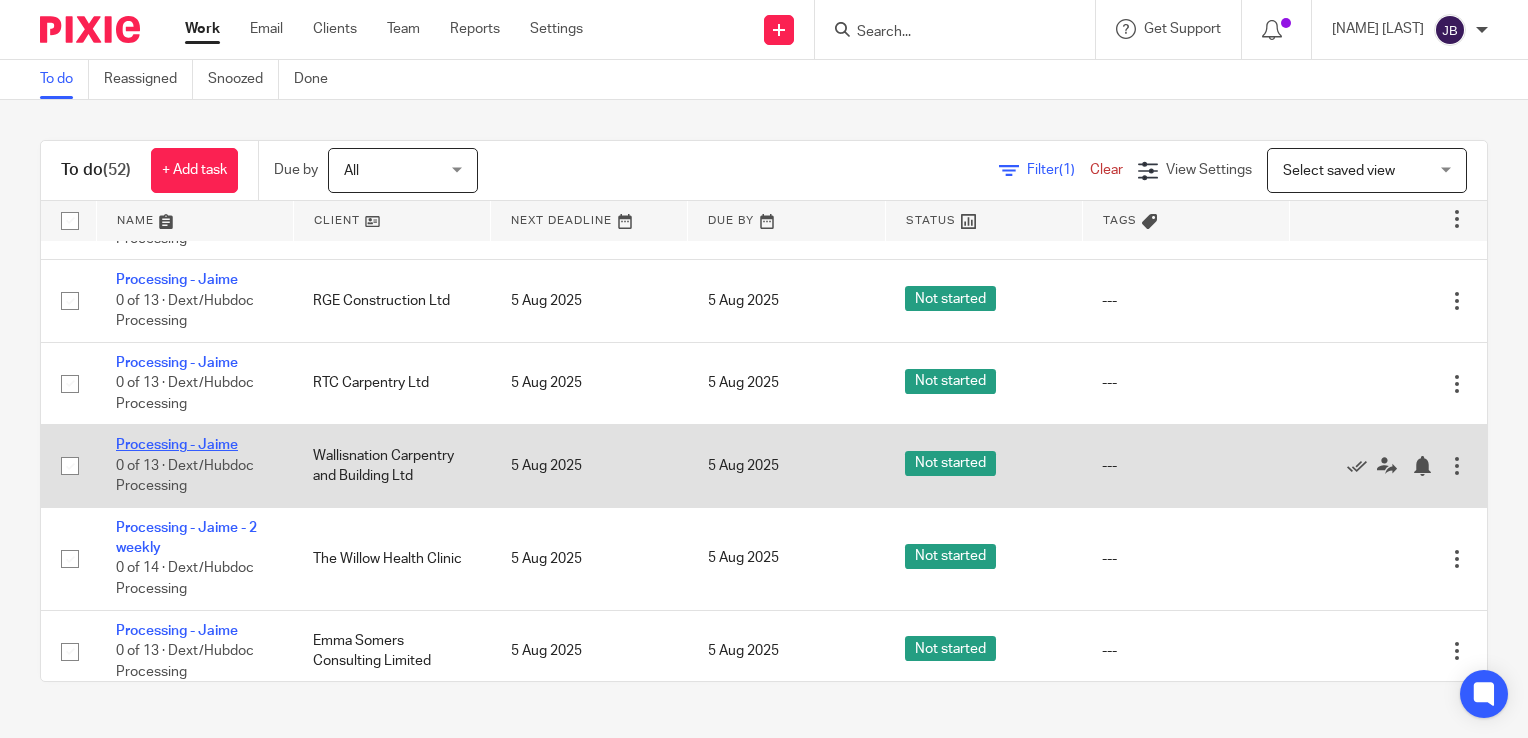 click on "Processing - Jaime" at bounding box center [177, 445] 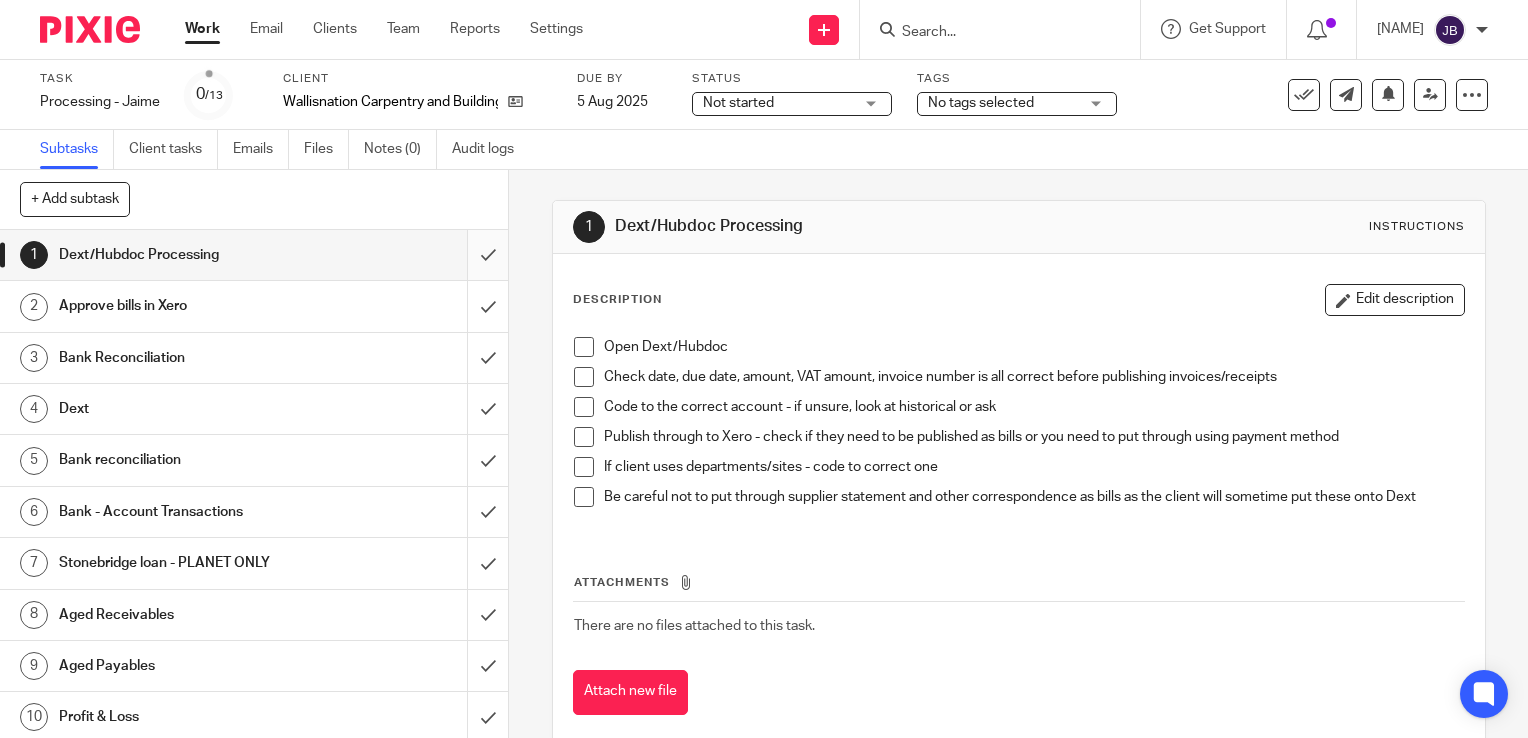scroll, scrollTop: 0, scrollLeft: 0, axis: both 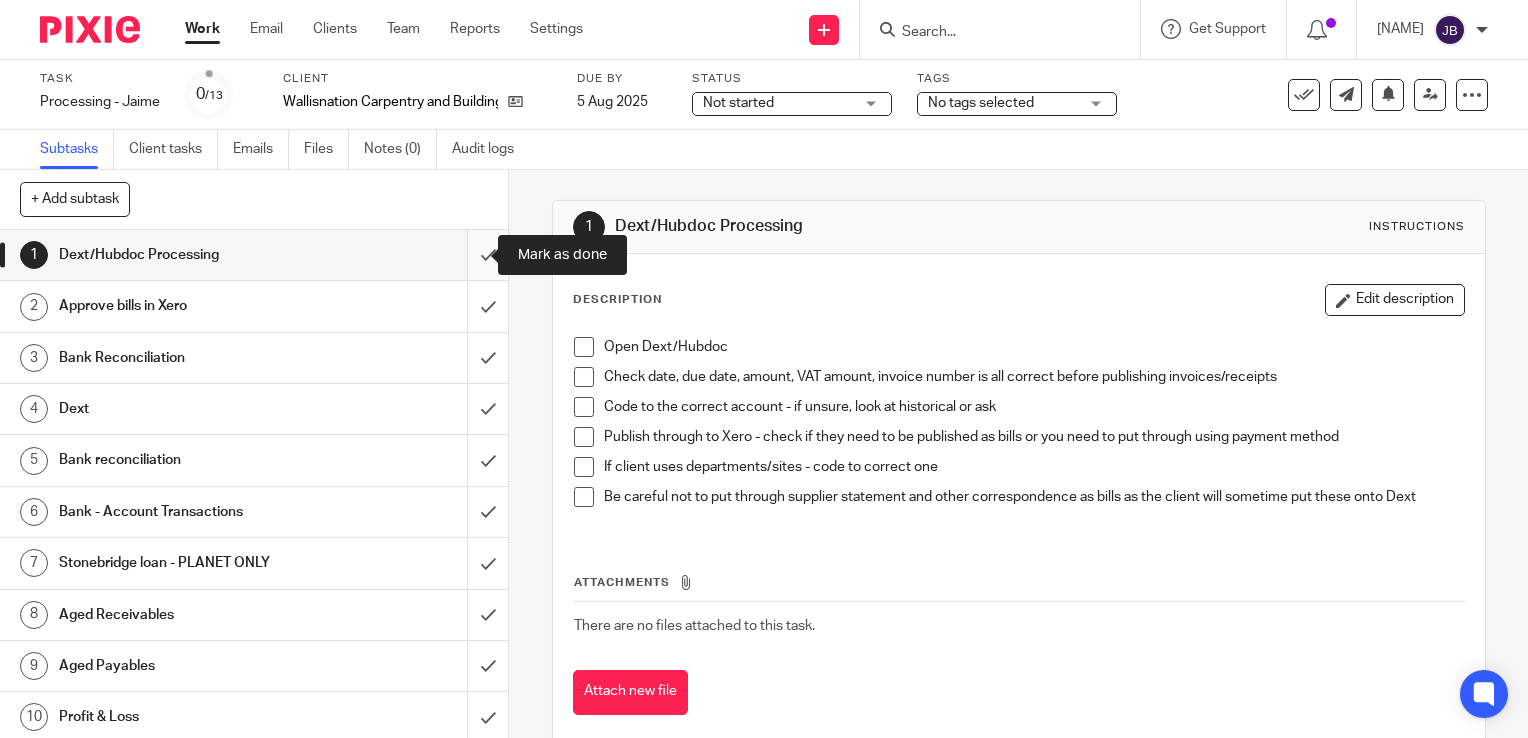 drag, startPoint x: 464, startPoint y: 250, endPoint x: 454, endPoint y: 301, distance: 51.971146 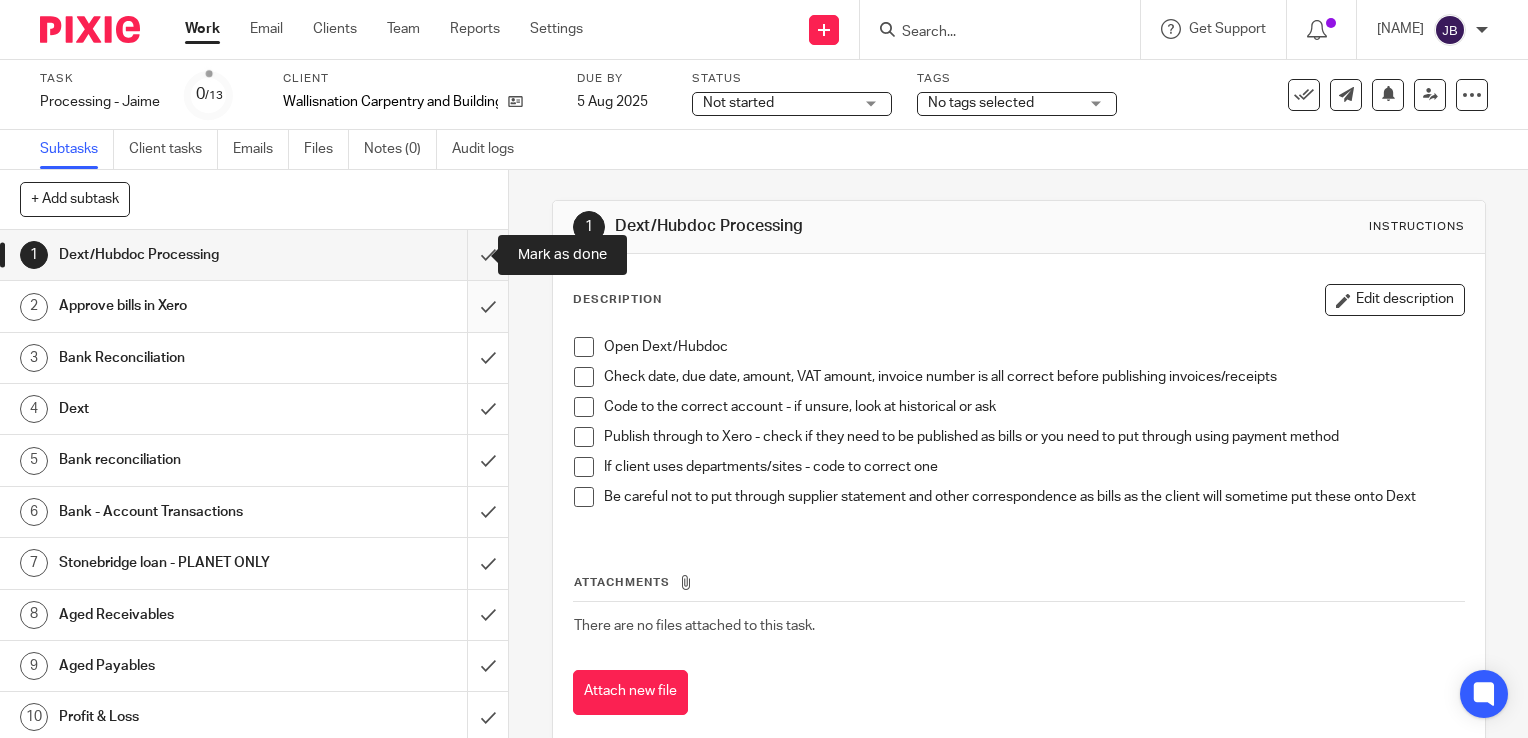 click at bounding box center (254, 255) 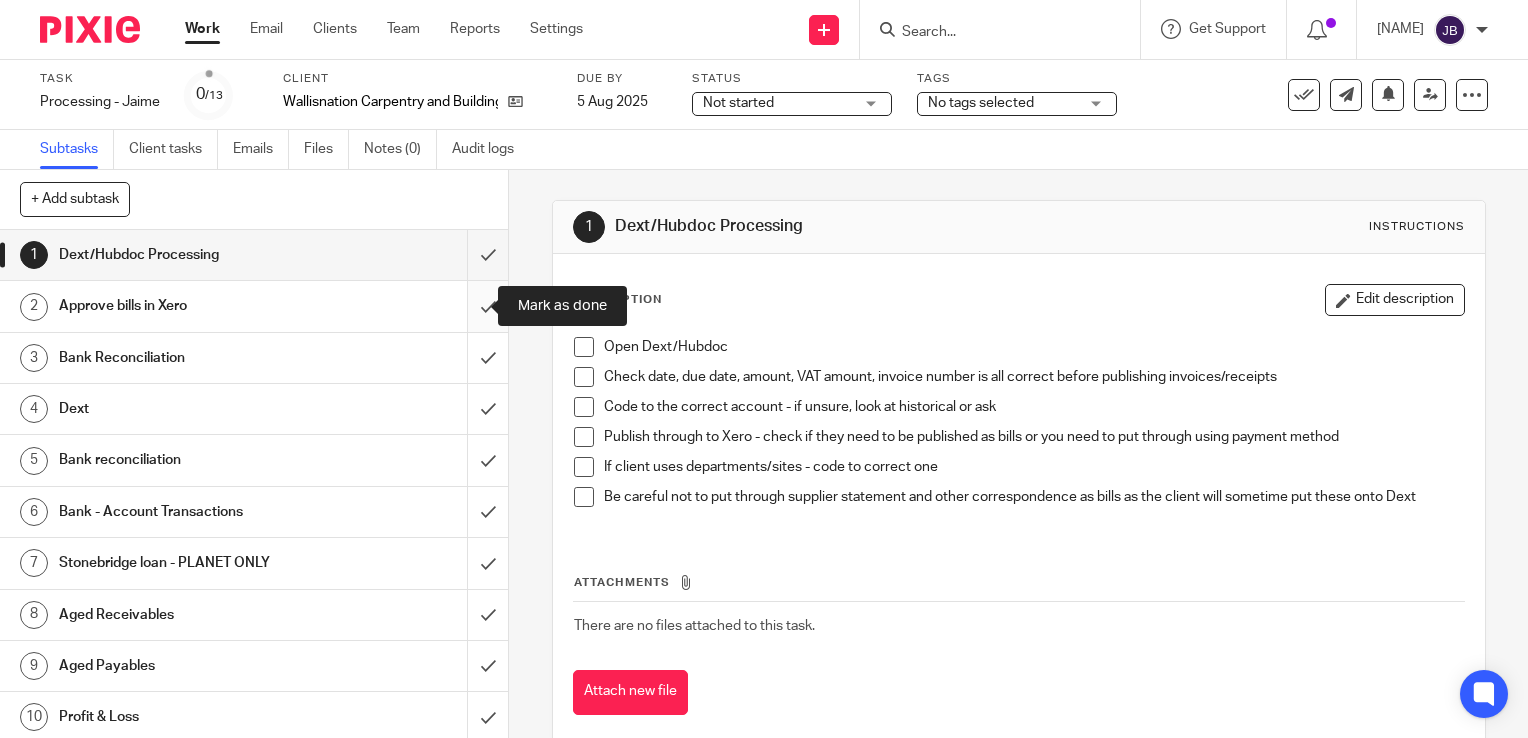 click at bounding box center [254, 306] 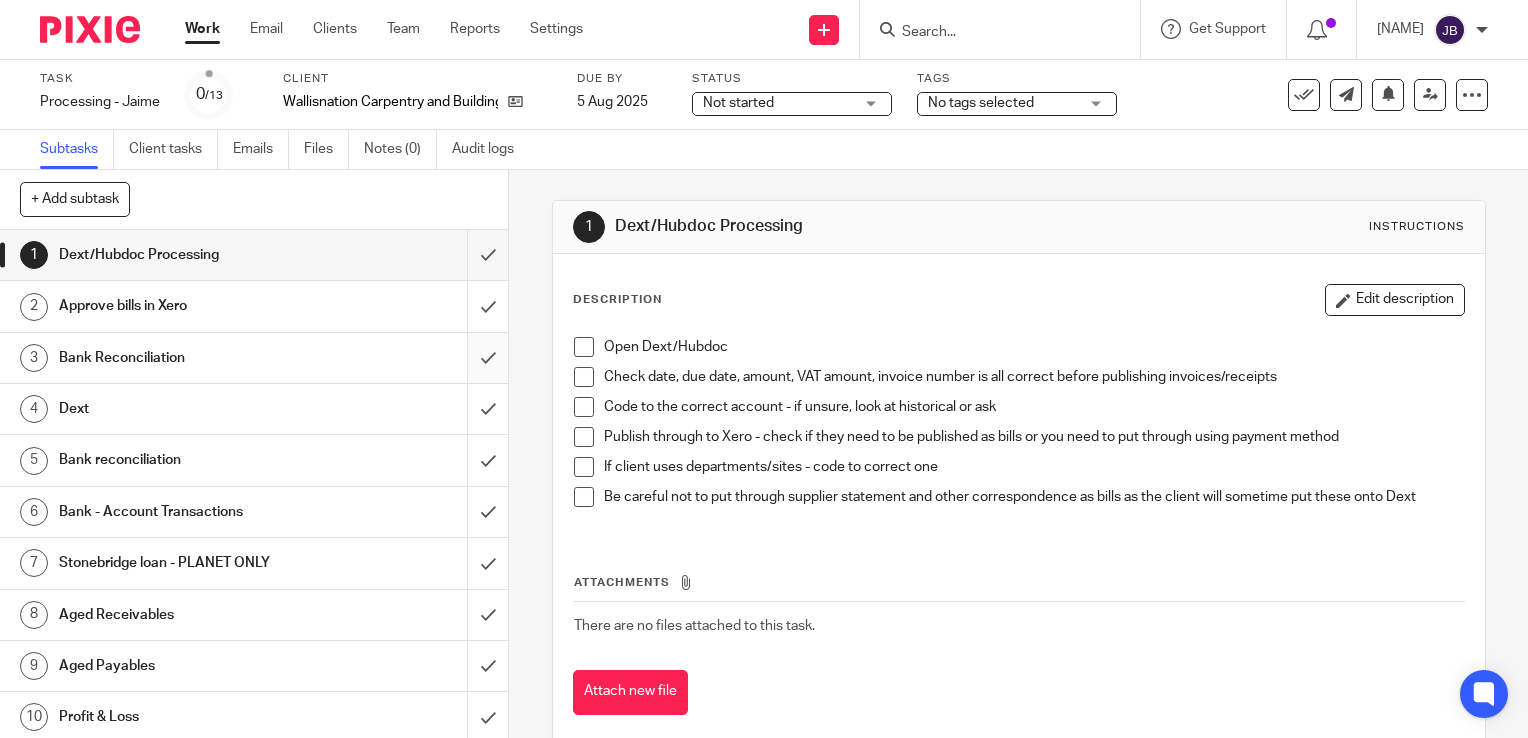 click at bounding box center [254, 358] 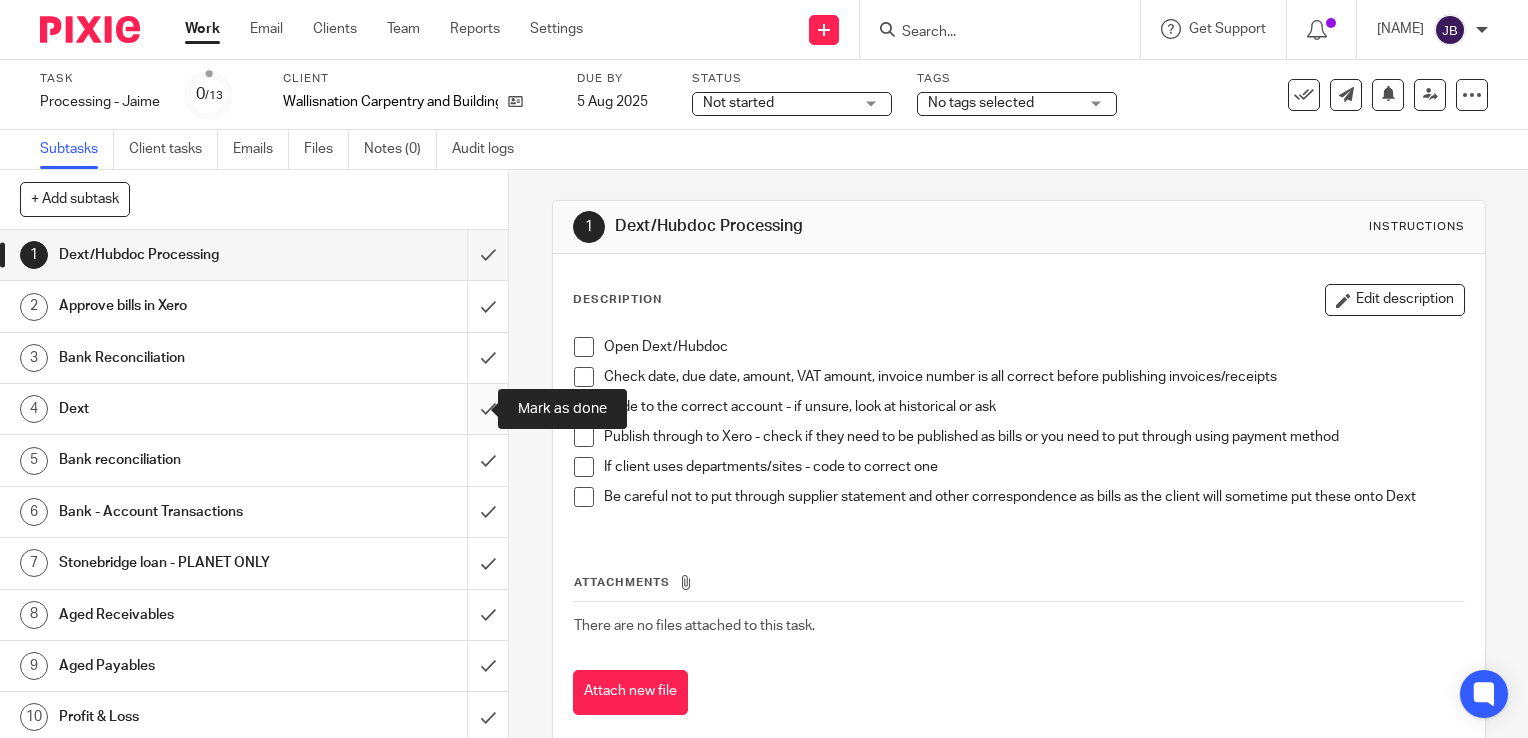 click at bounding box center (254, 409) 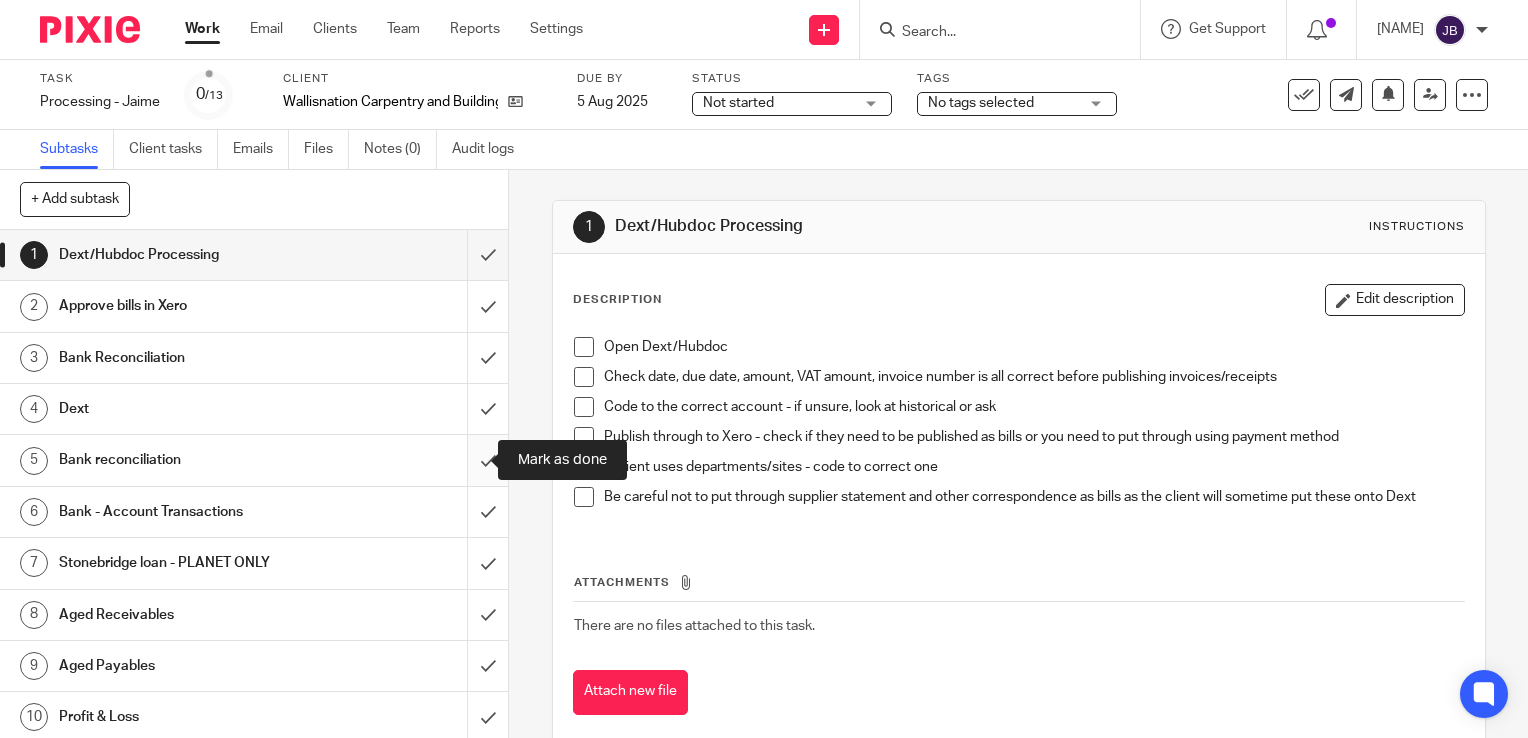 click at bounding box center (254, 460) 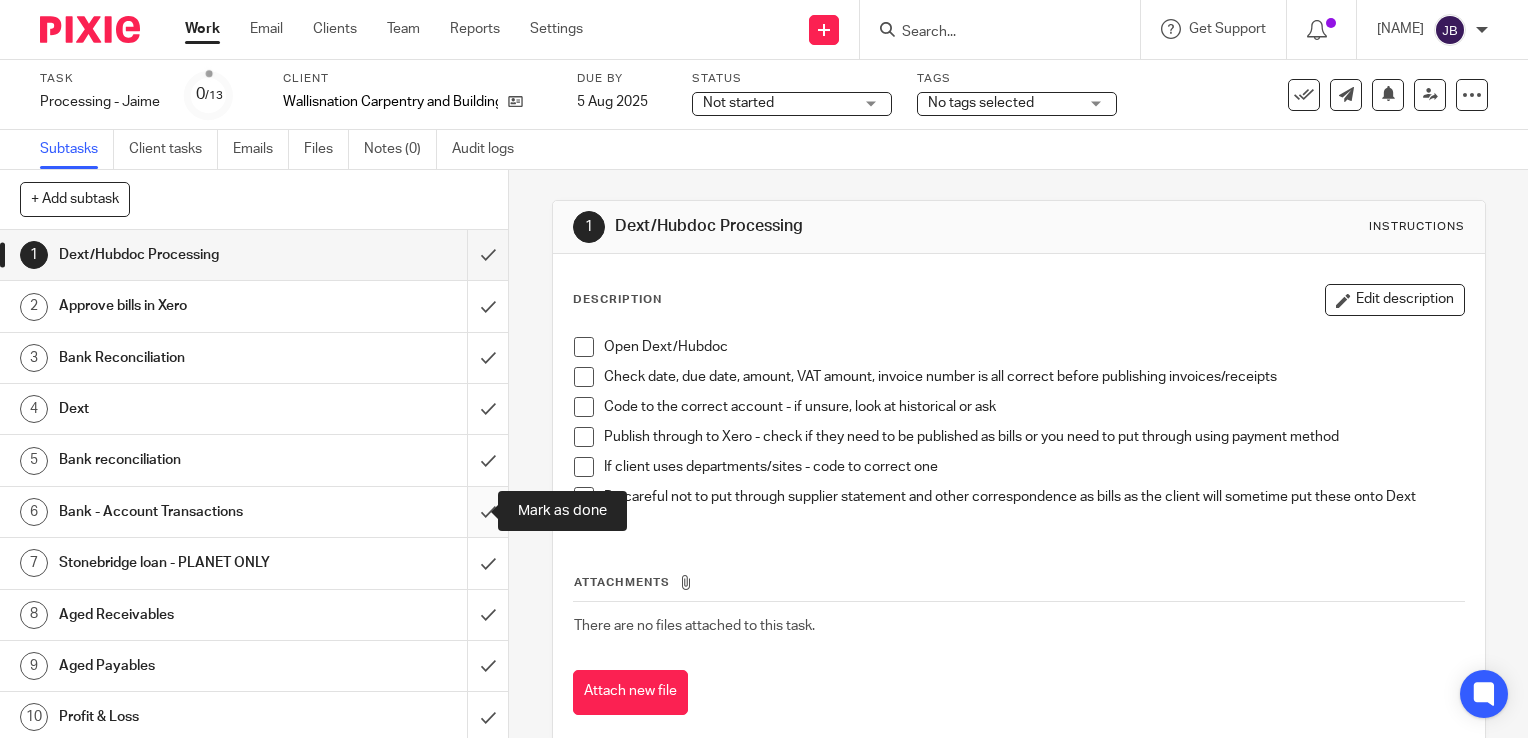 click at bounding box center [254, 512] 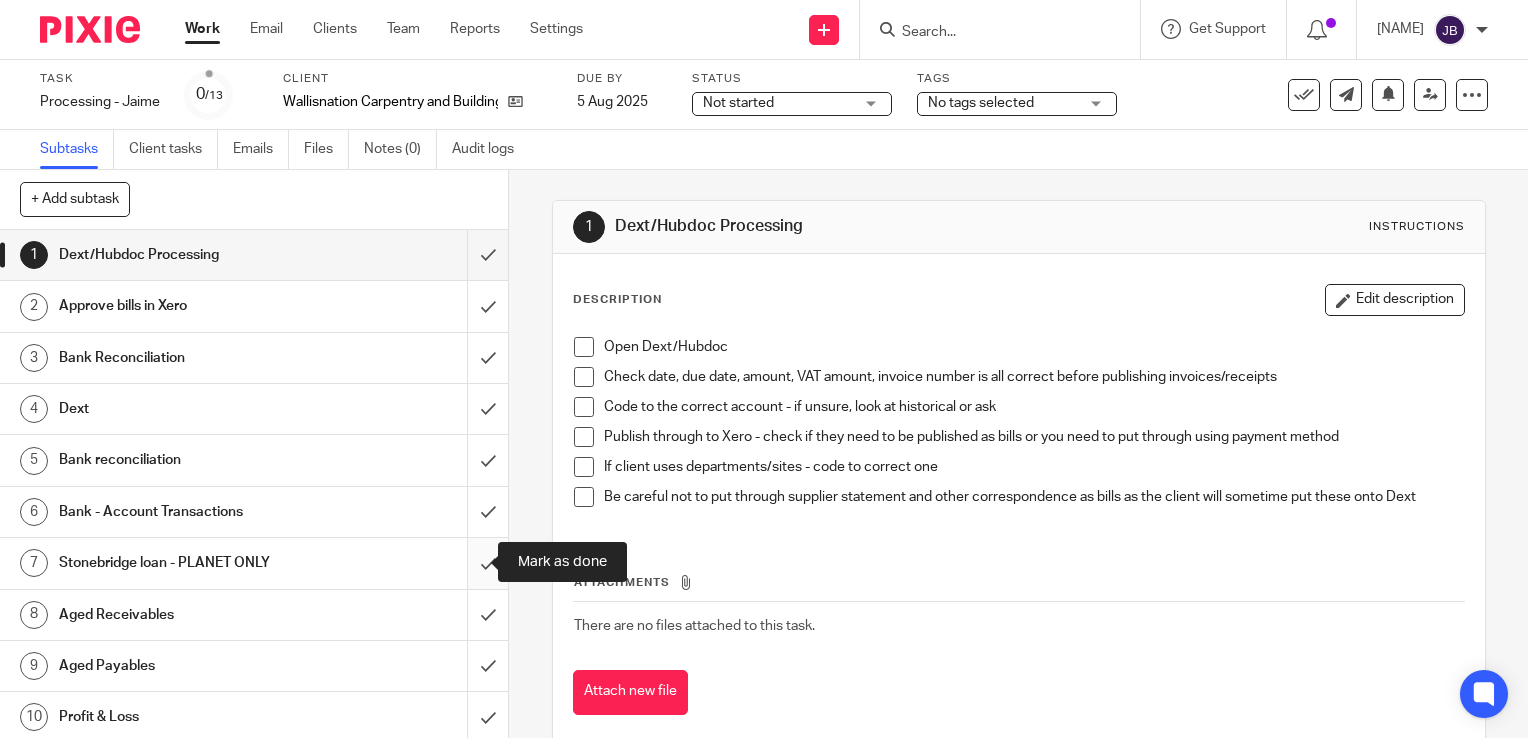 click at bounding box center (254, 563) 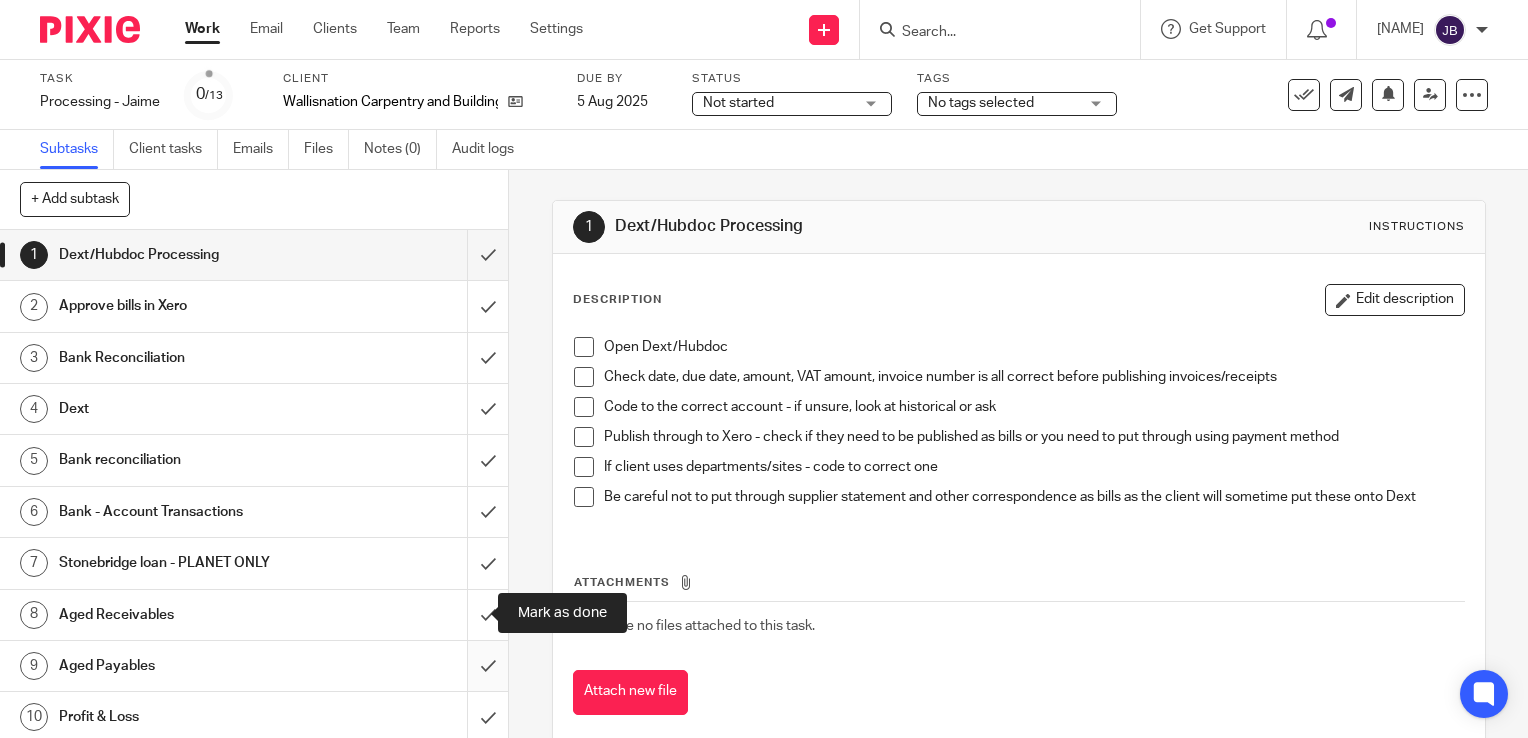 drag, startPoint x: 467, startPoint y: 619, endPoint x: 465, endPoint y: 661, distance: 42.047592 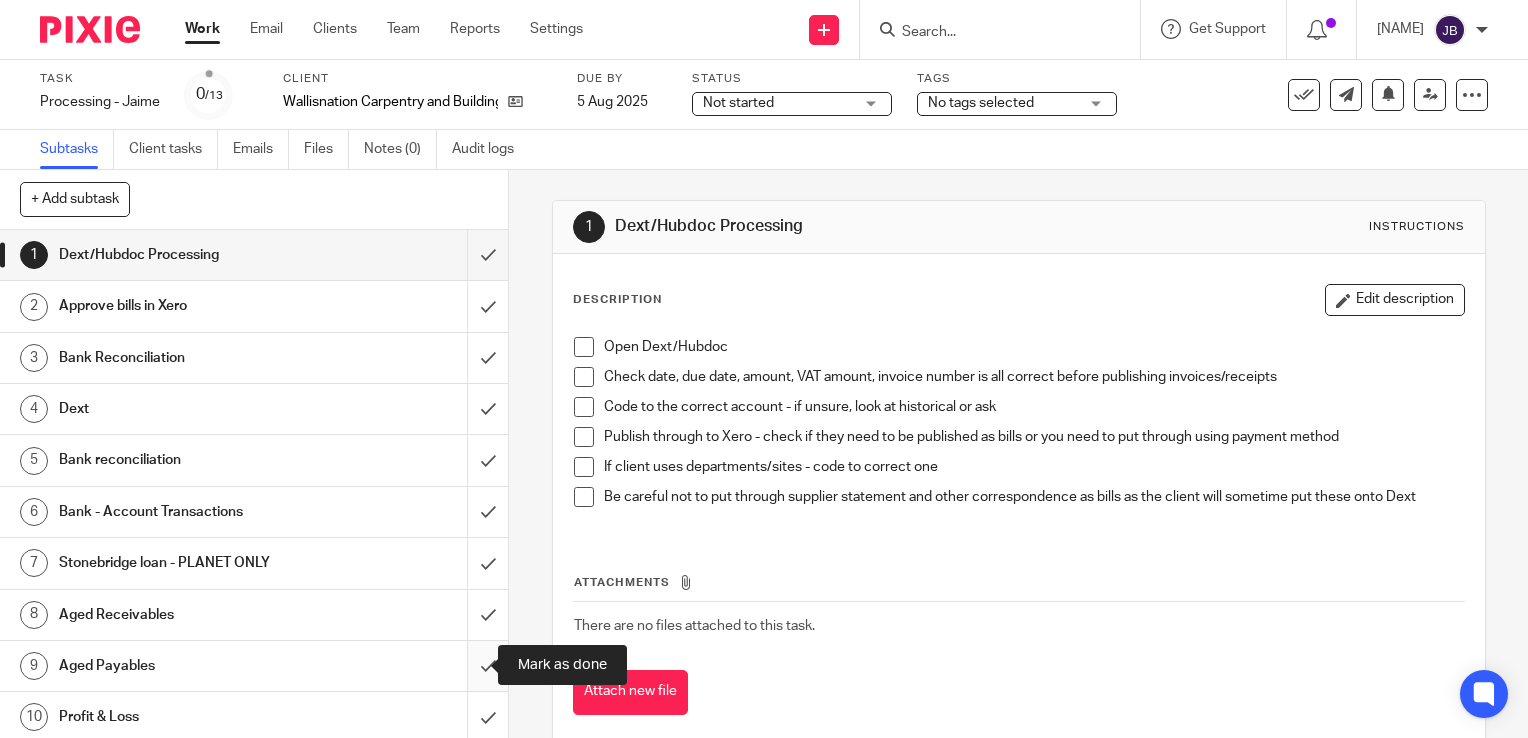 click at bounding box center [254, 666] 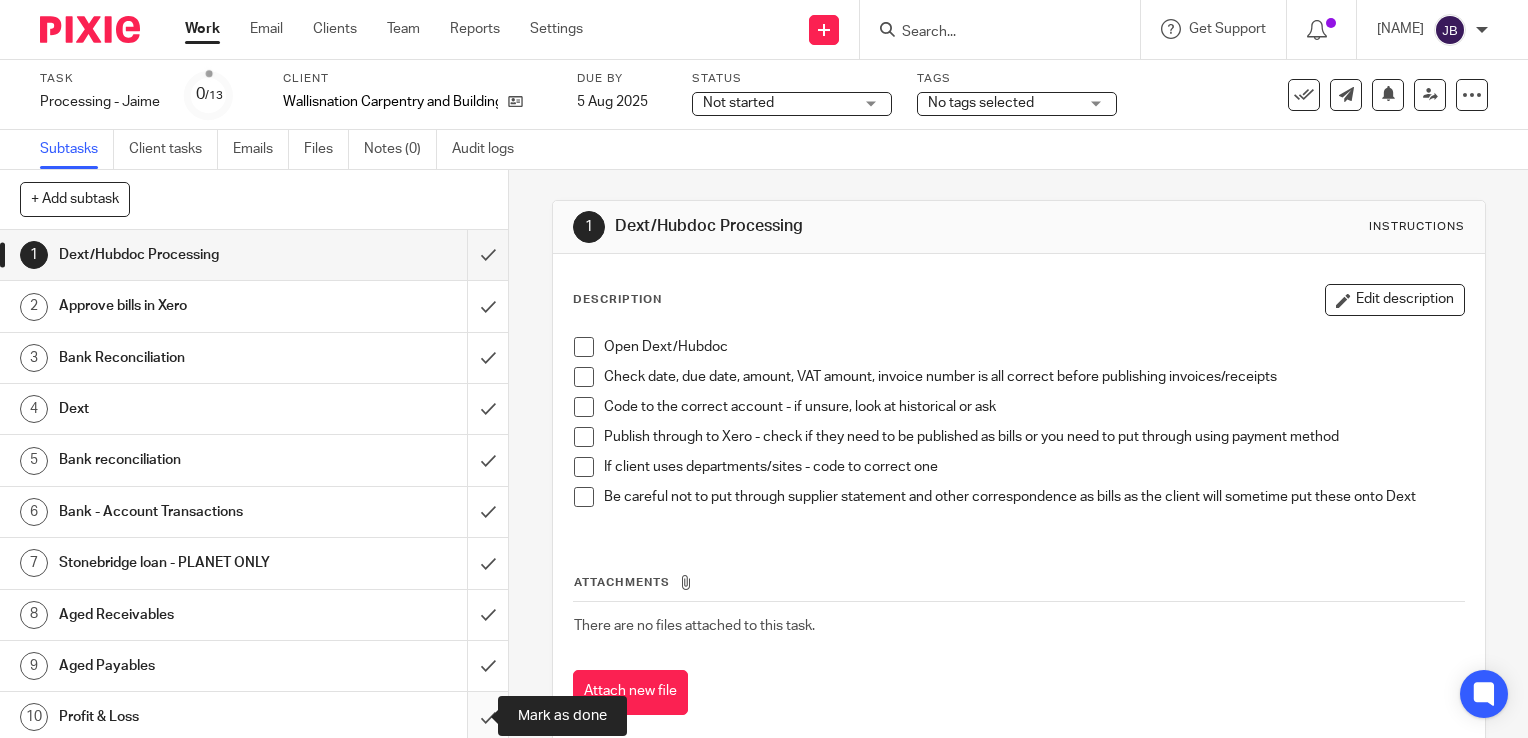 click at bounding box center [254, 717] 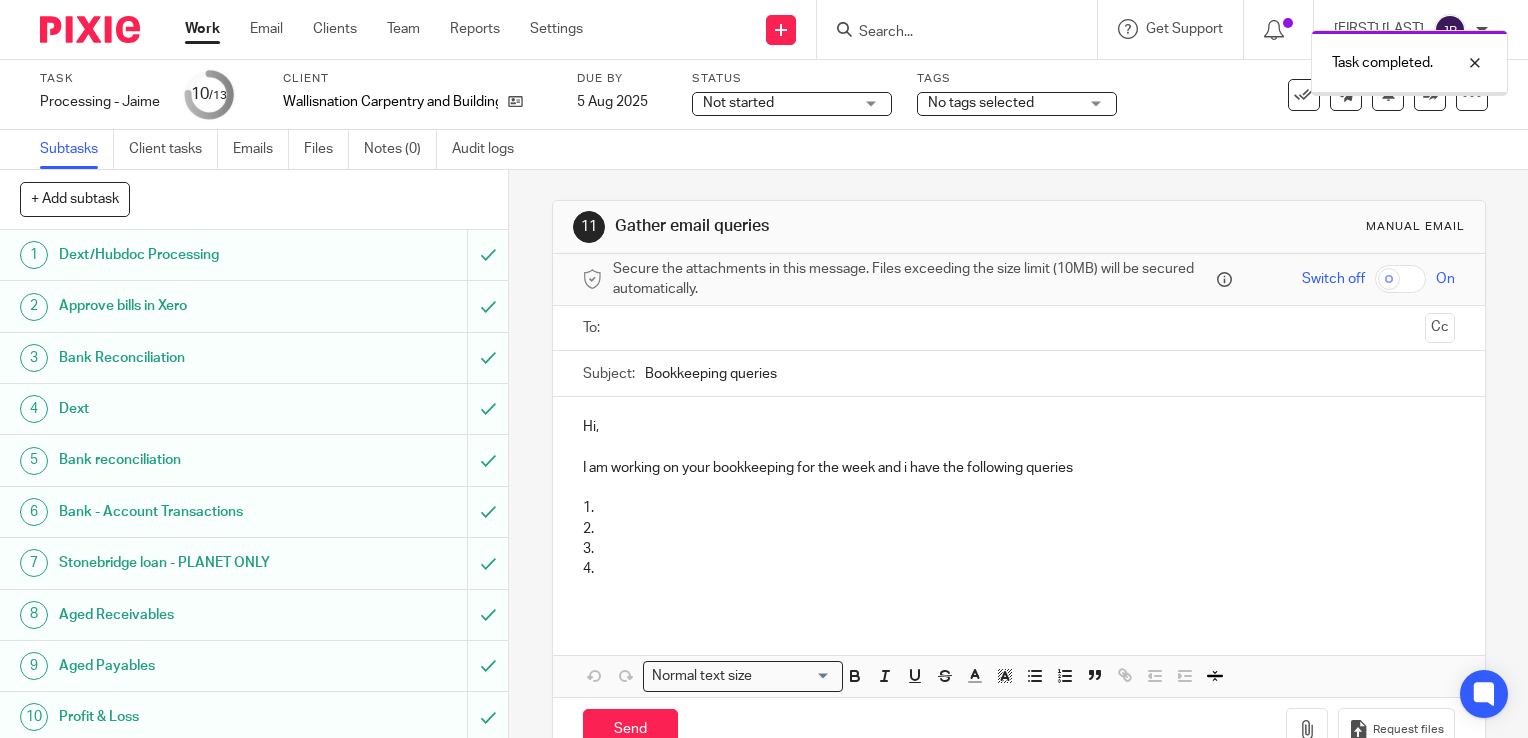 scroll, scrollTop: 0, scrollLeft: 0, axis: both 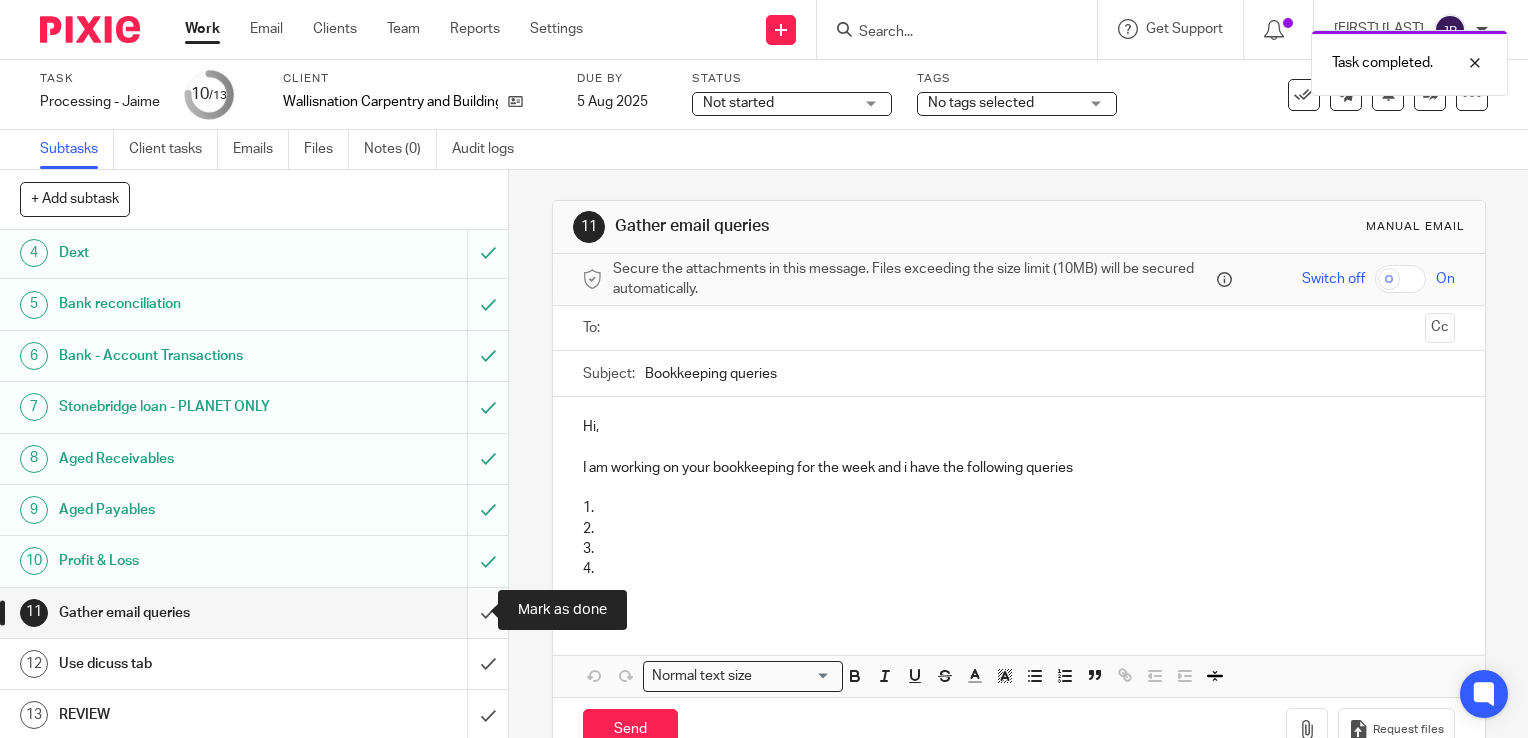 click at bounding box center [254, 613] 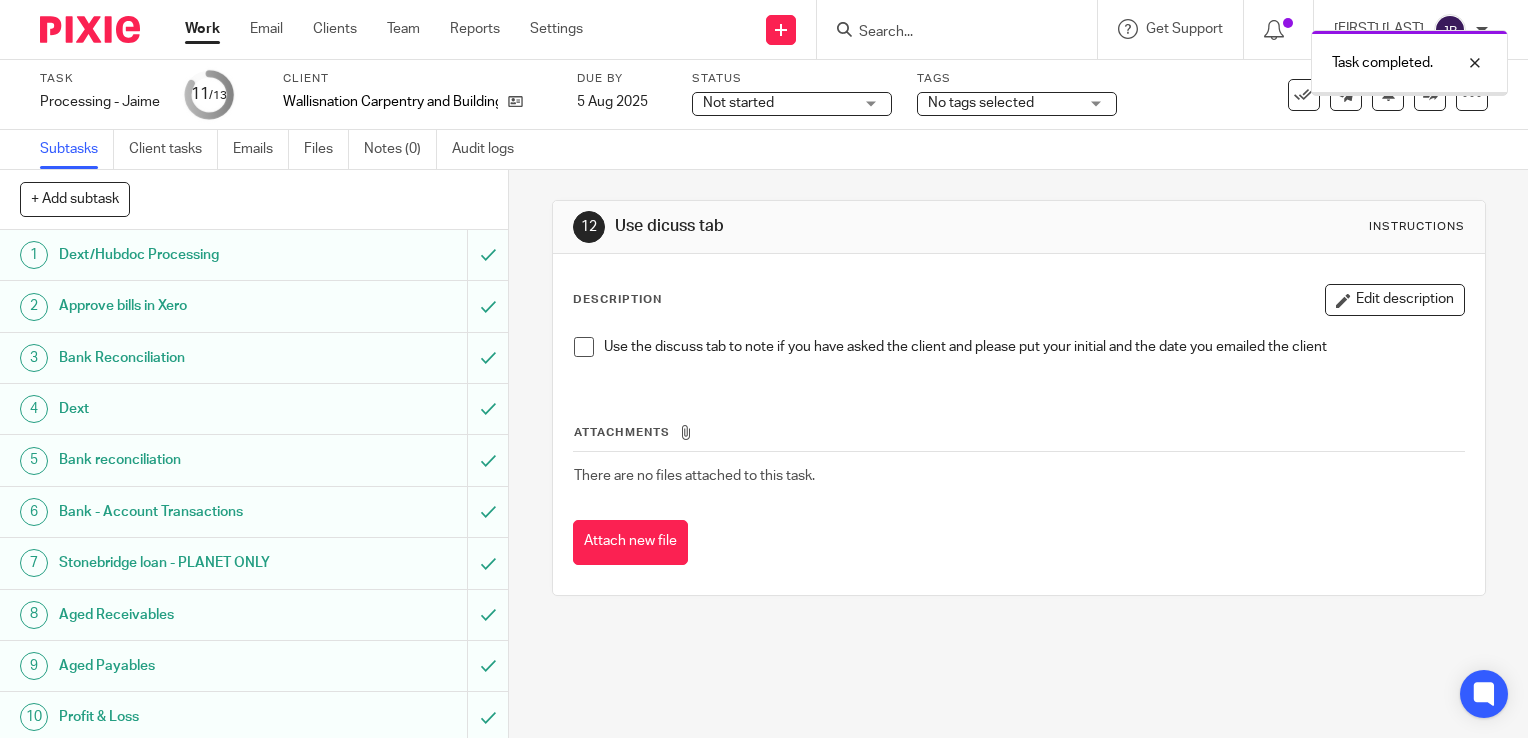 scroll, scrollTop: 0, scrollLeft: 0, axis: both 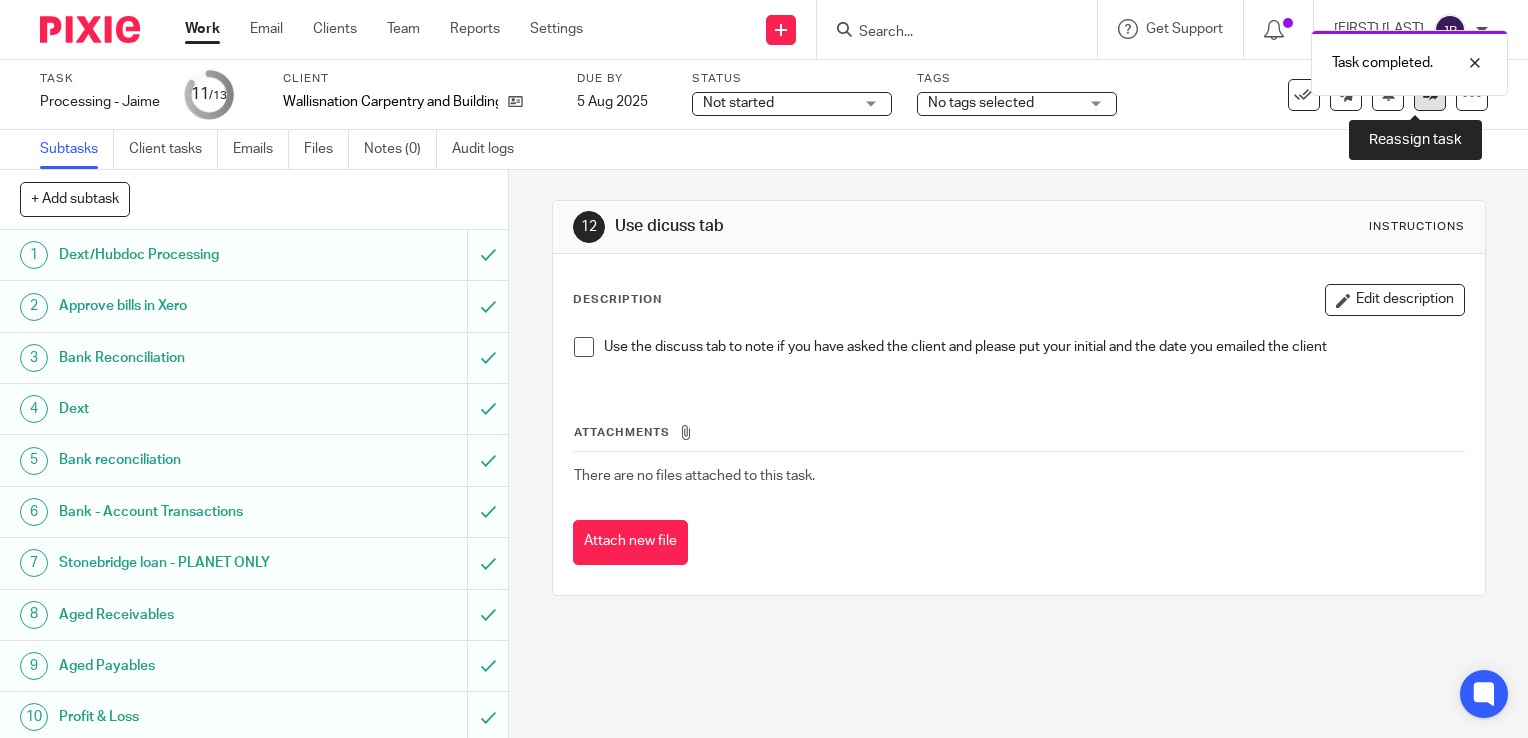click at bounding box center (1430, 95) 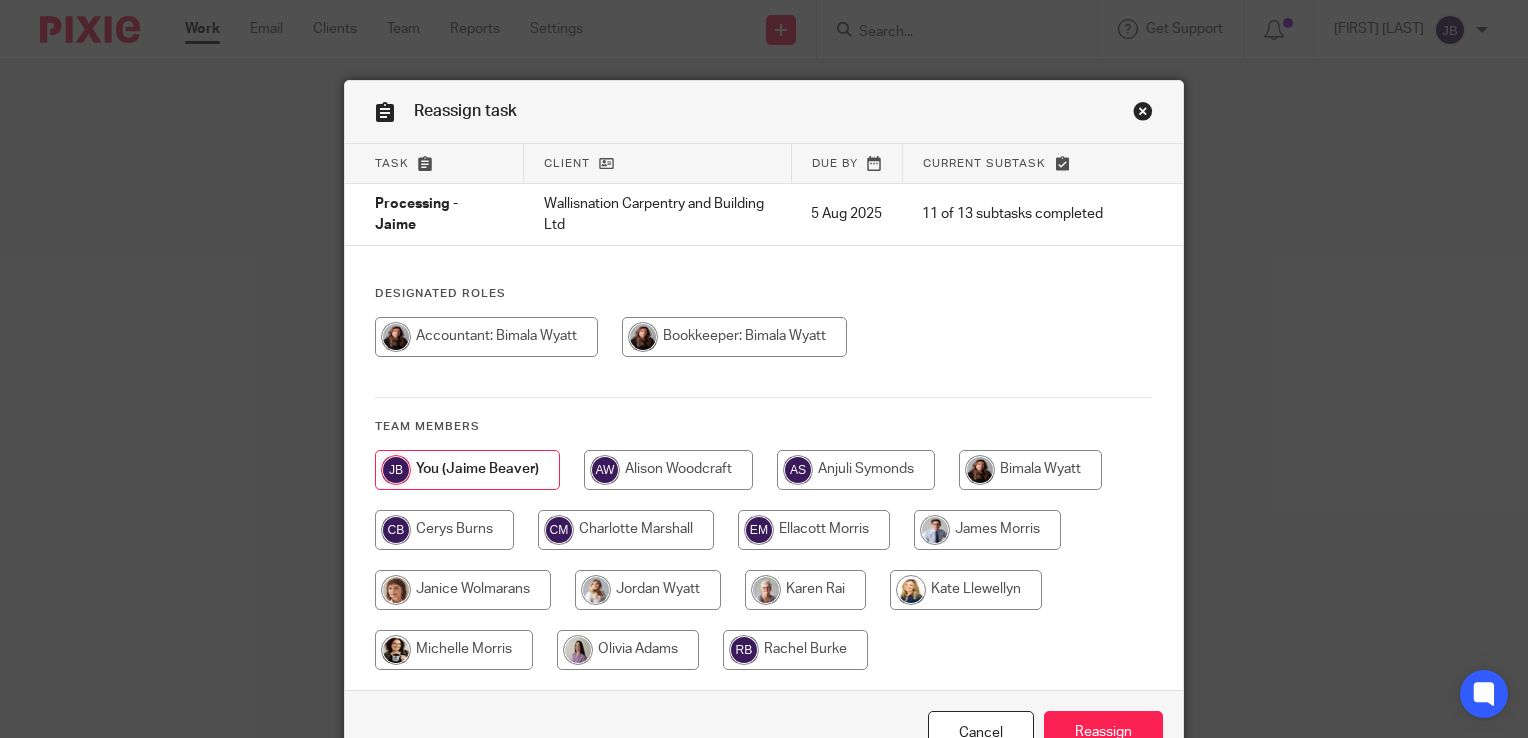 scroll, scrollTop: 0, scrollLeft: 0, axis: both 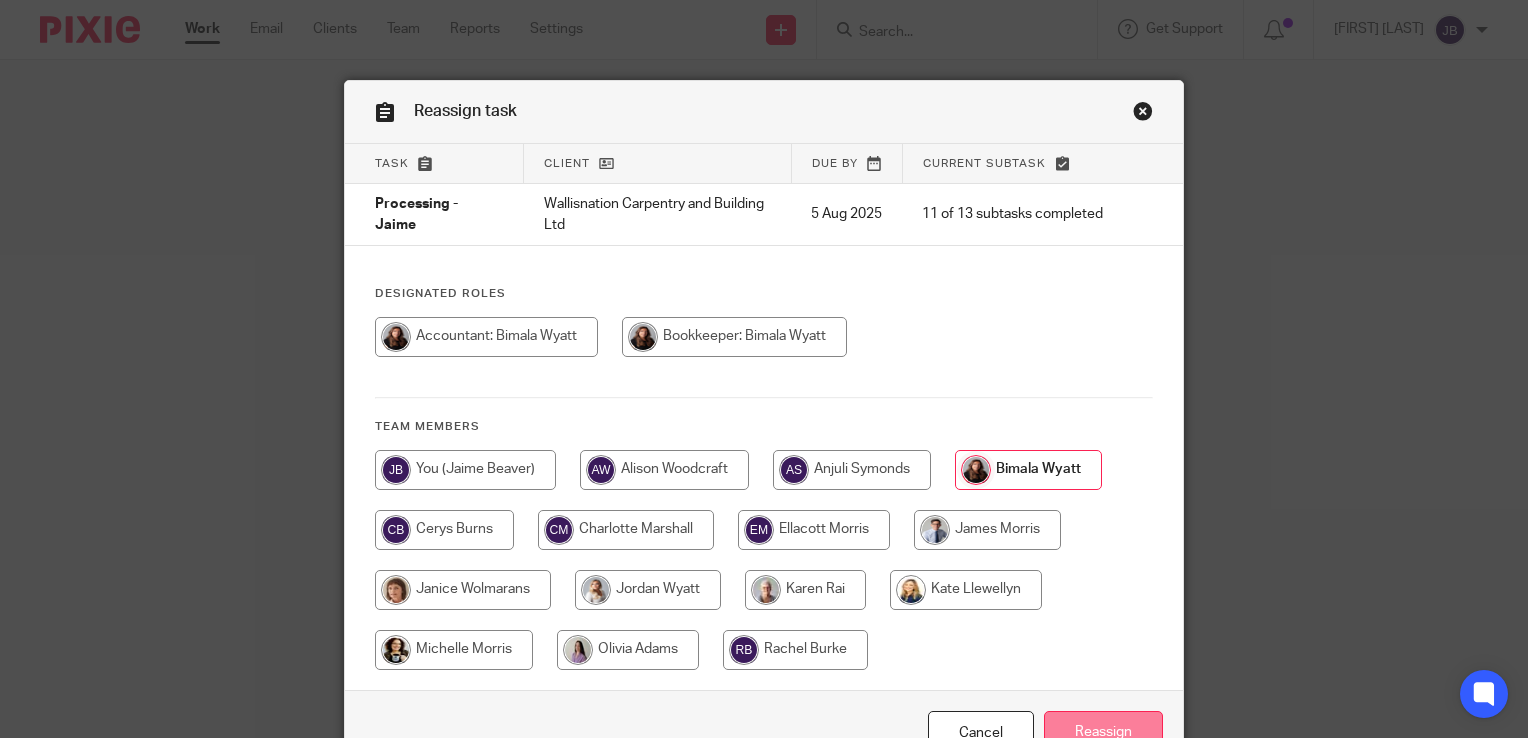 click on "Reassign" at bounding box center (1103, 732) 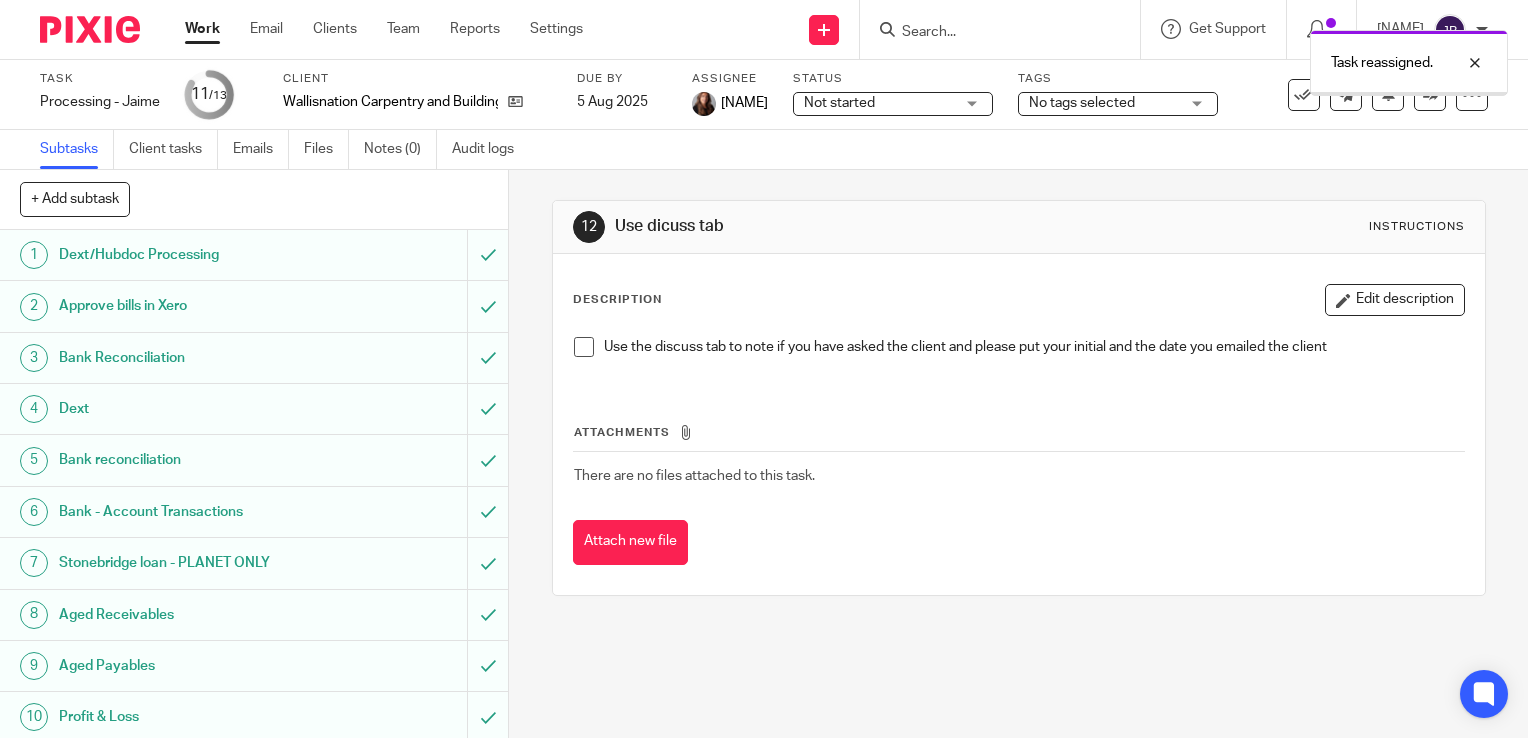 scroll, scrollTop: 0, scrollLeft: 0, axis: both 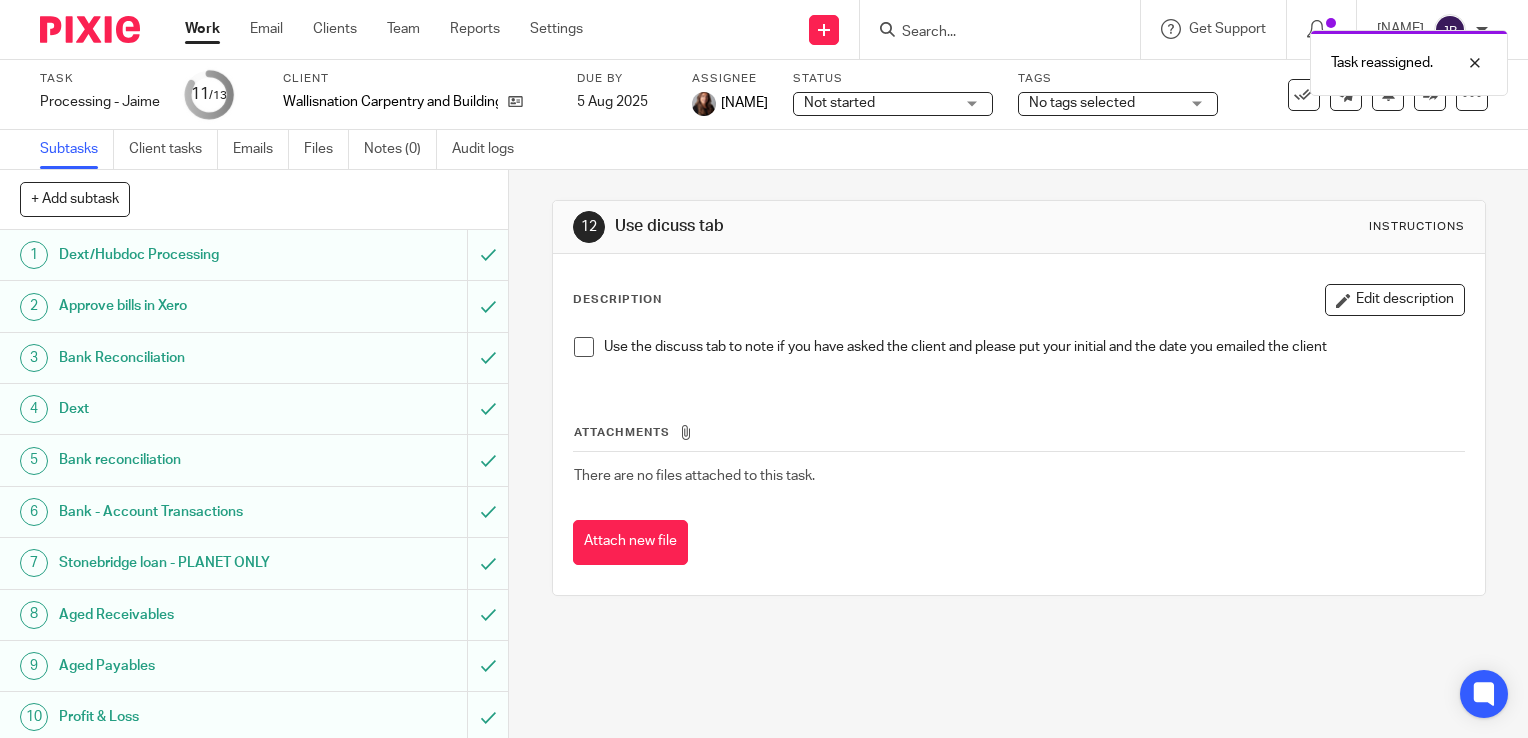 click on "Work" at bounding box center [202, 29] 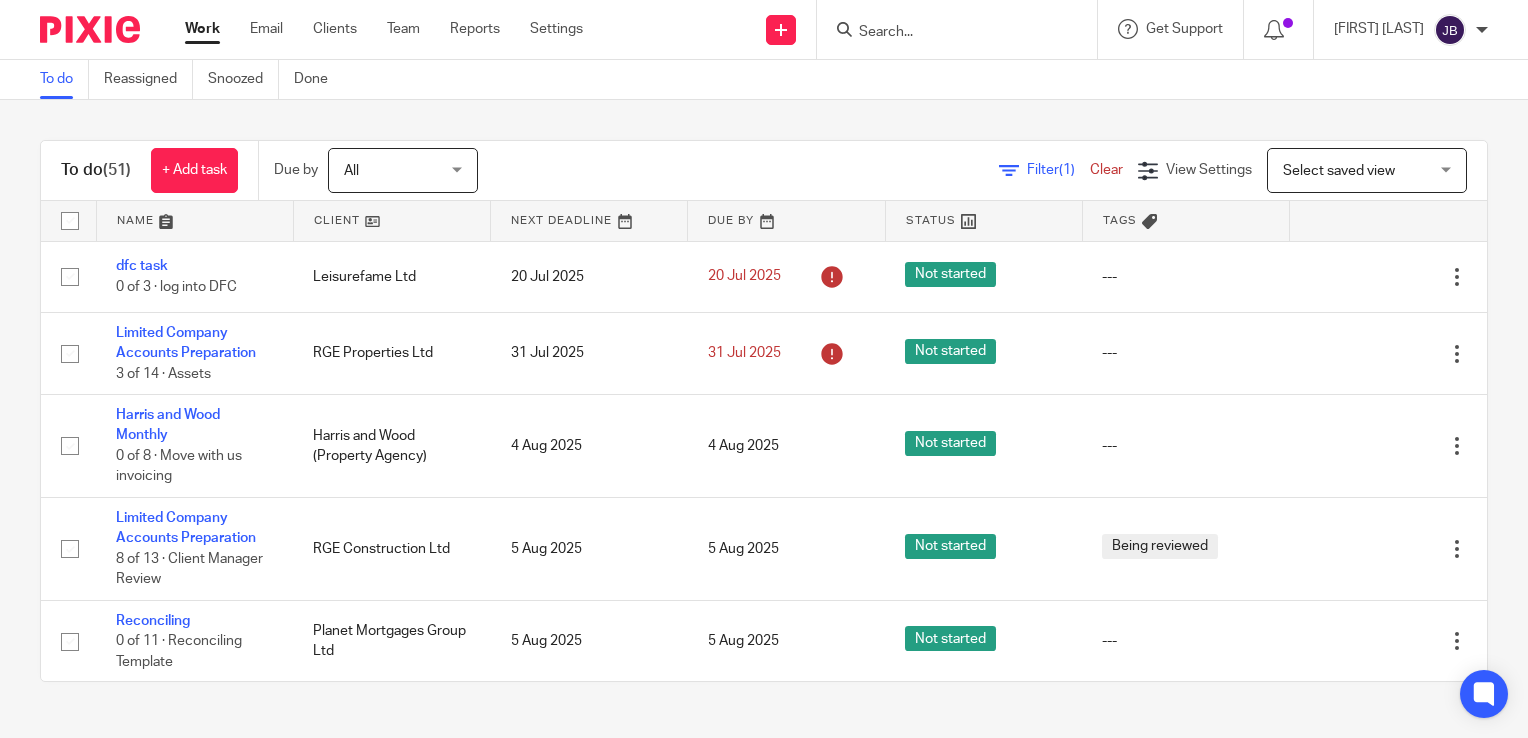 scroll, scrollTop: 0, scrollLeft: 0, axis: both 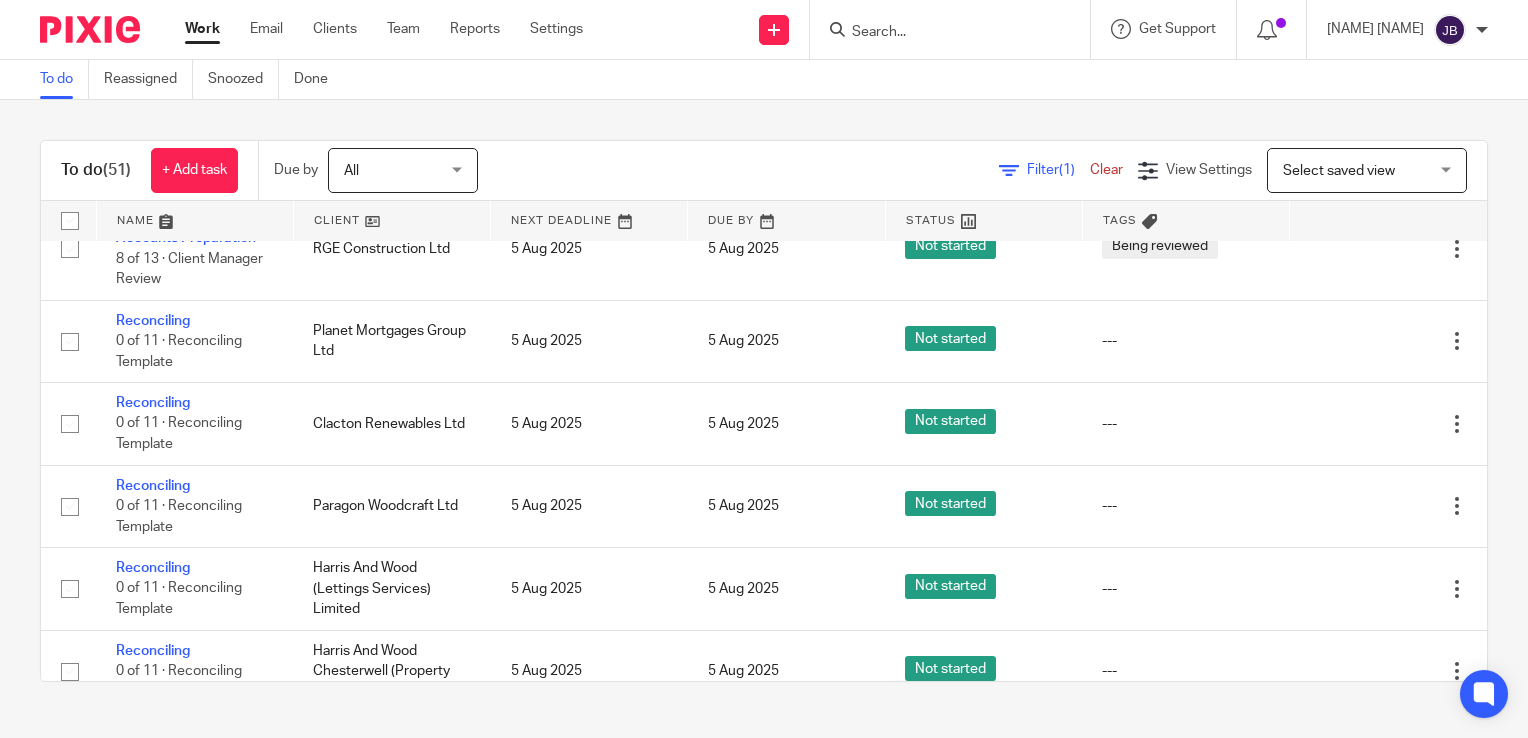 drag, startPoint x: 1003, startPoint y: 177, endPoint x: 980, endPoint y: 177, distance: 23 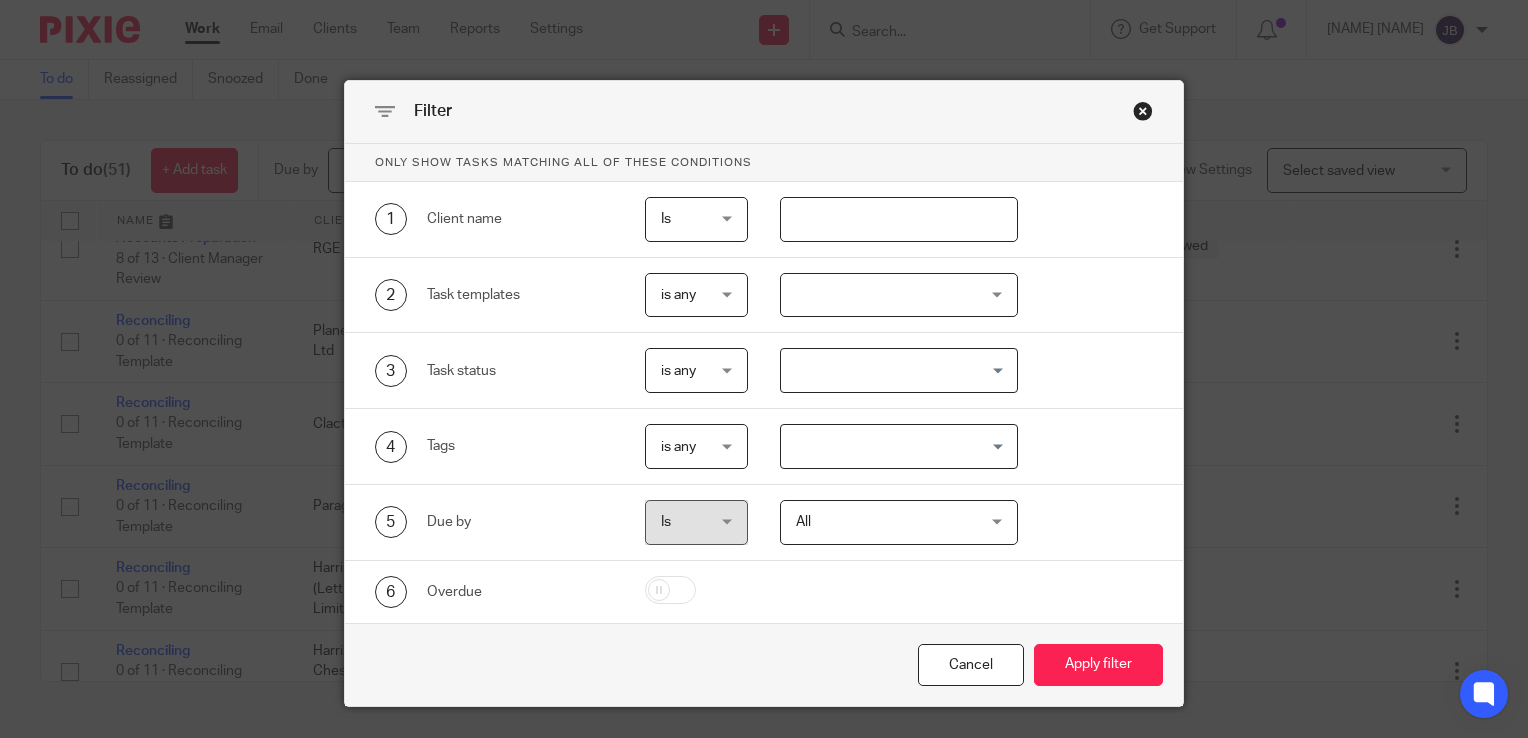 click at bounding box center (899, 219) 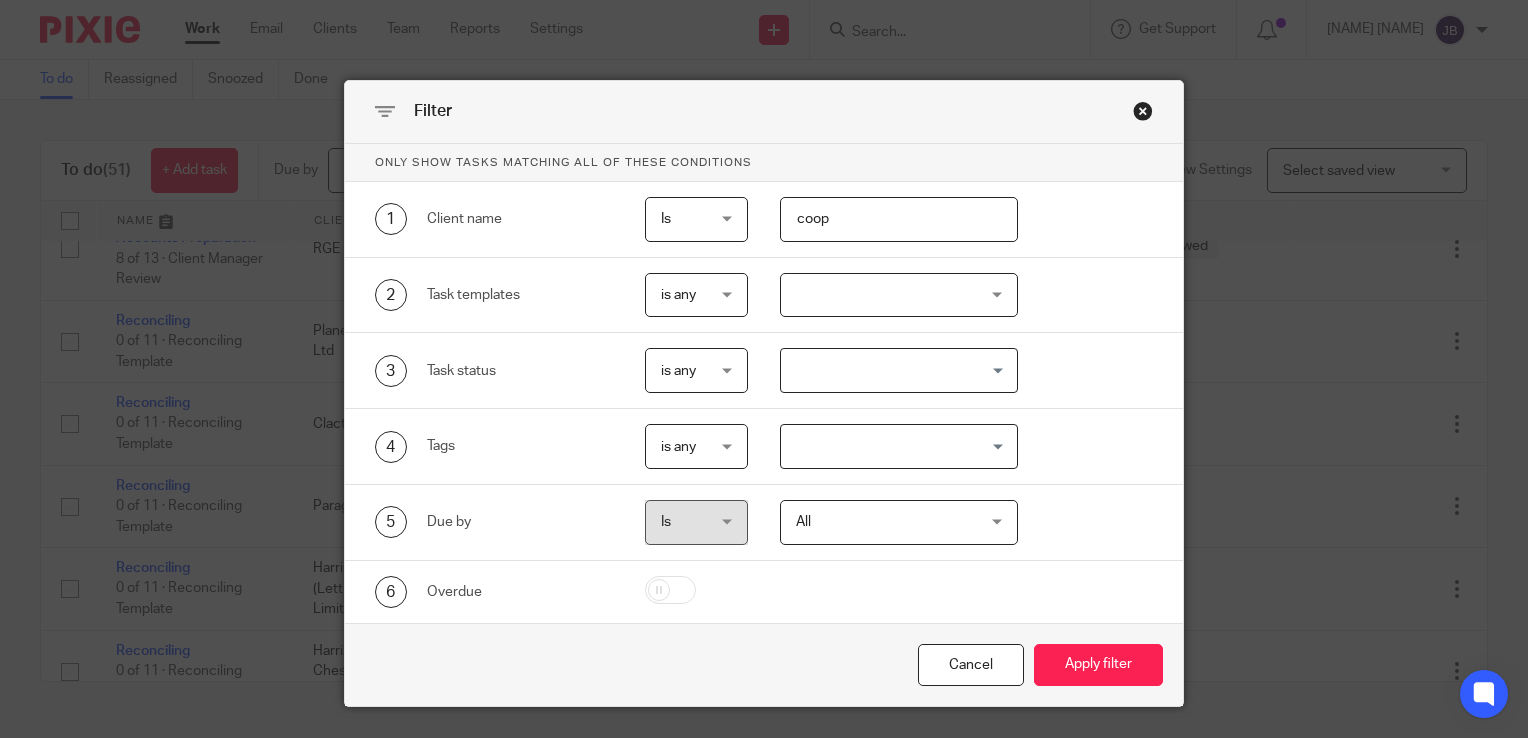 type on "coop" 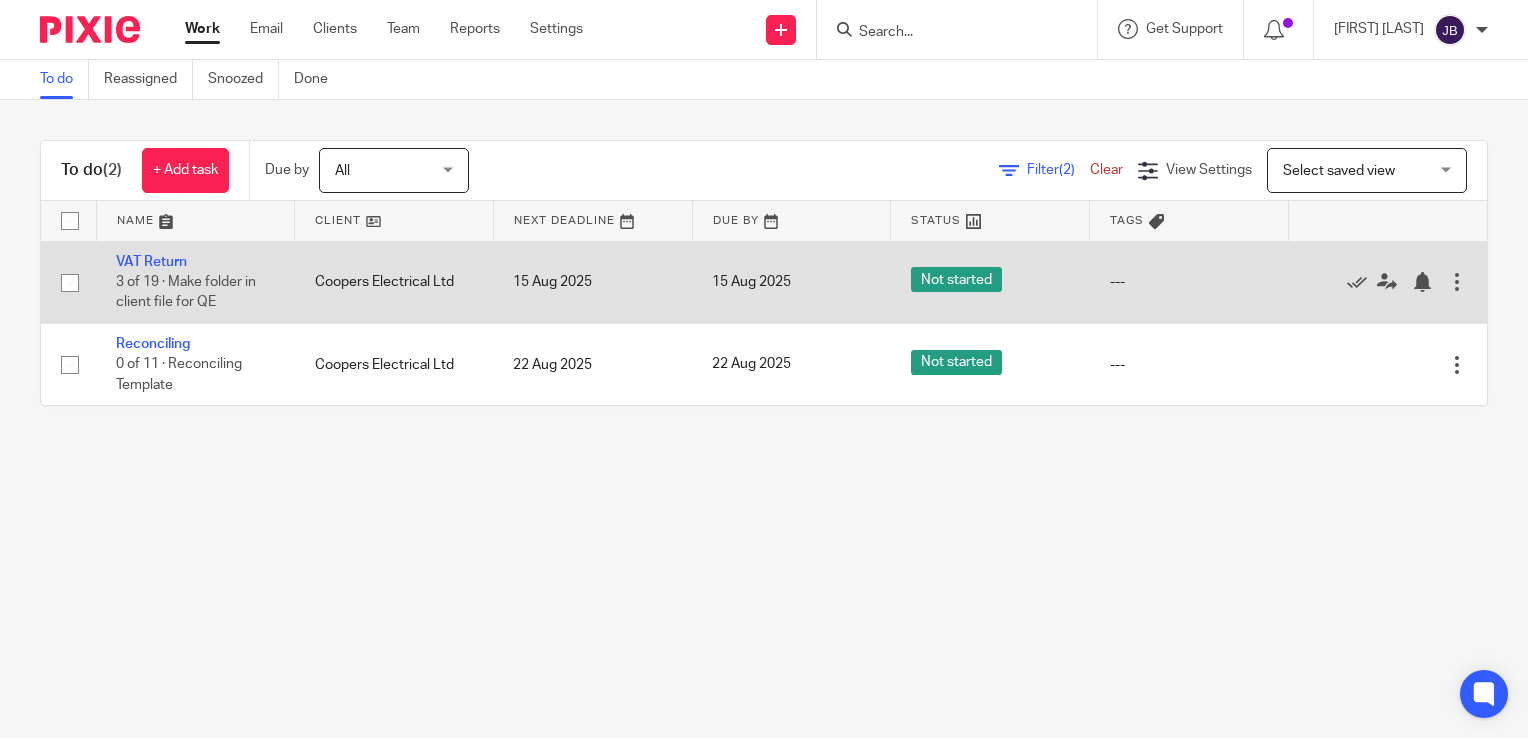 scroll, scrollTop: 0, scrollLeft: 0, axis: both 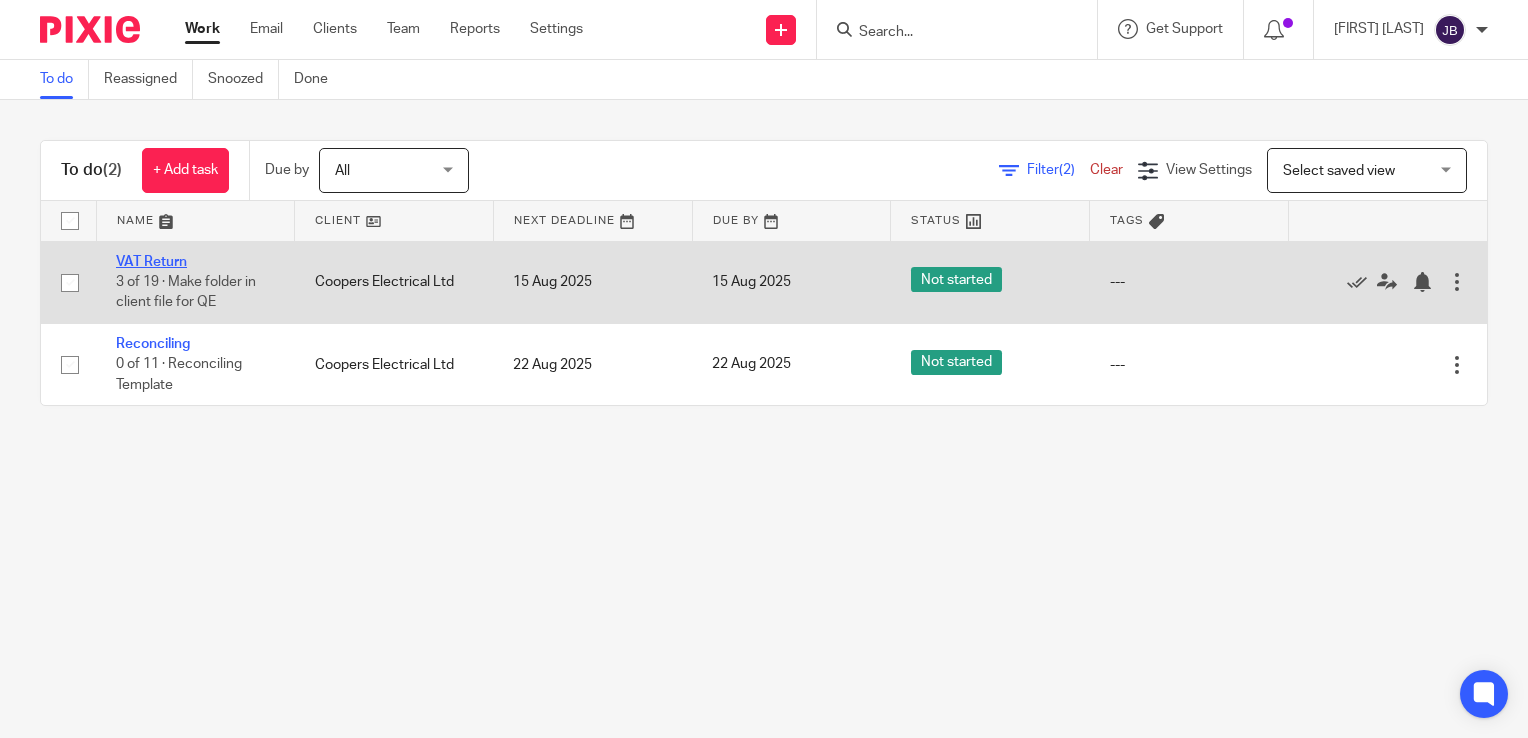 click on "VAT Return" at bounding box center (151, 262) 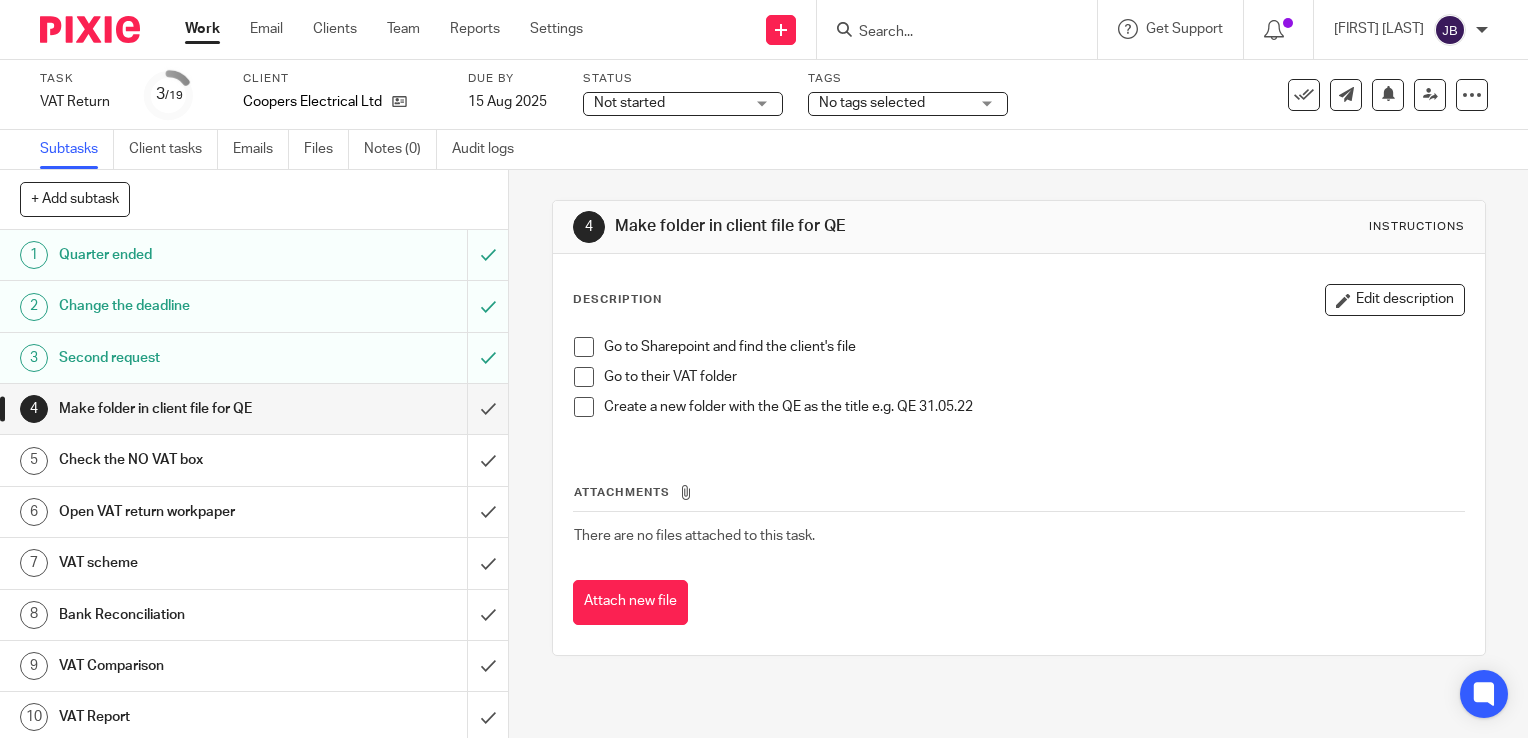 scroll, scrollTop: 0, scrollLeft: 0, axis: both 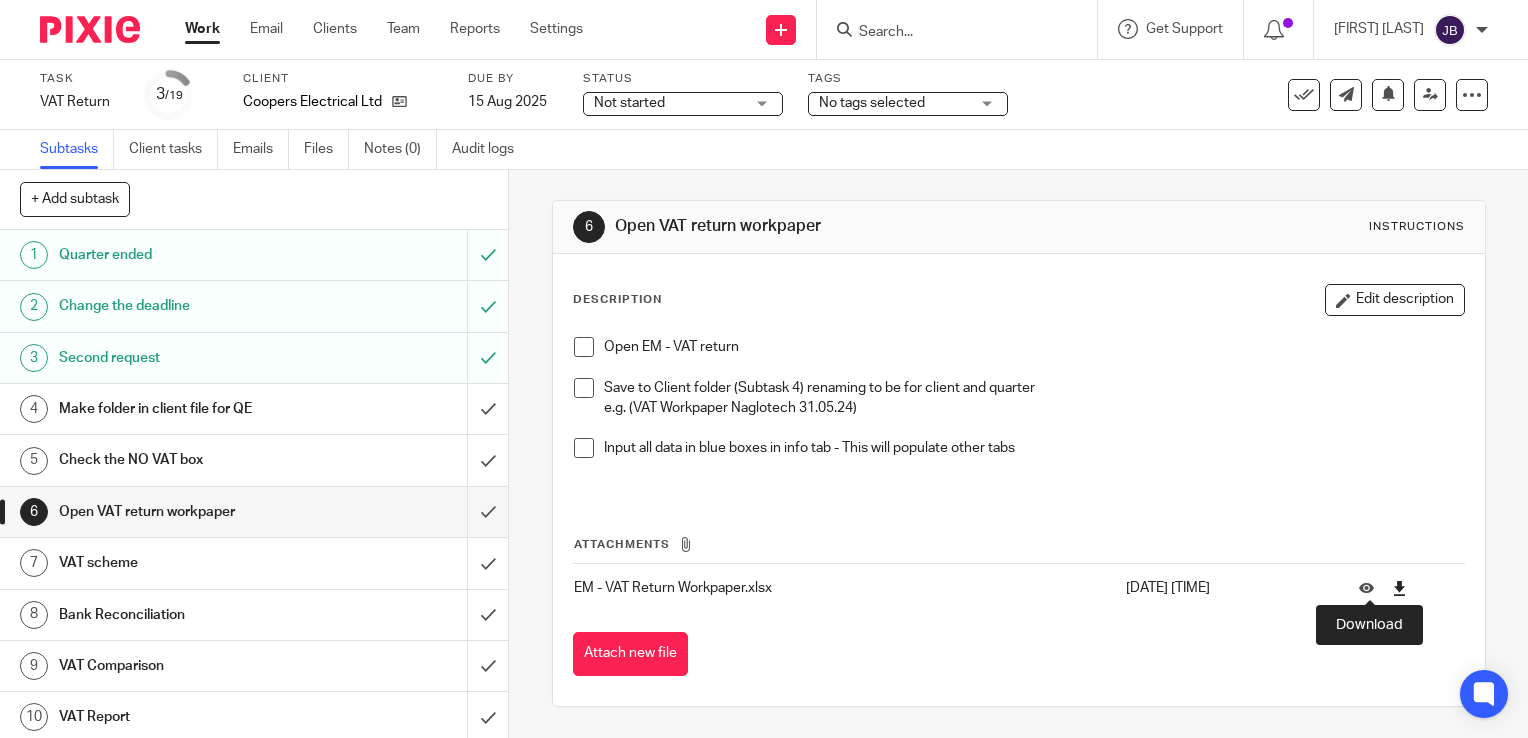 click at bounding box center [1399, 588] 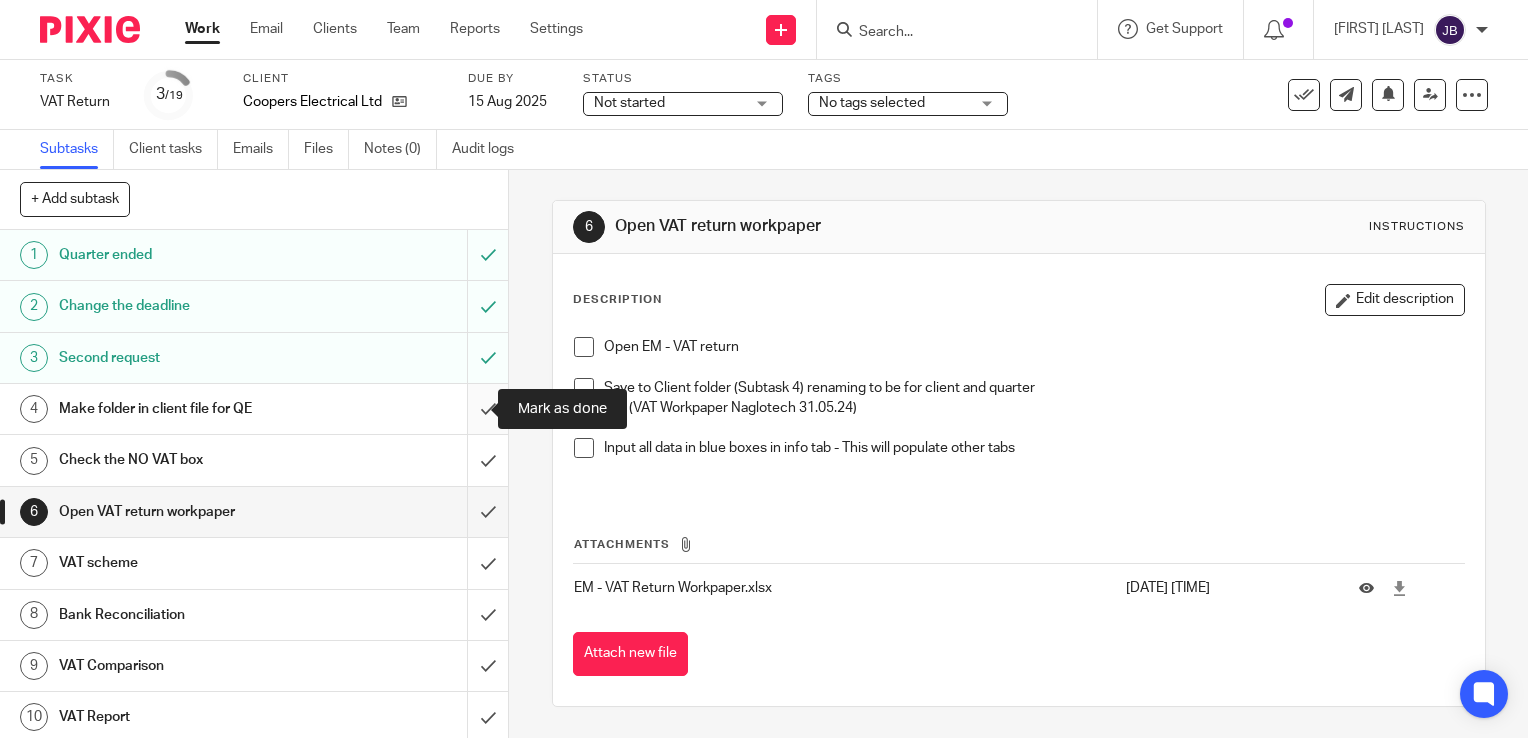 click at bounding box center (254, 409) 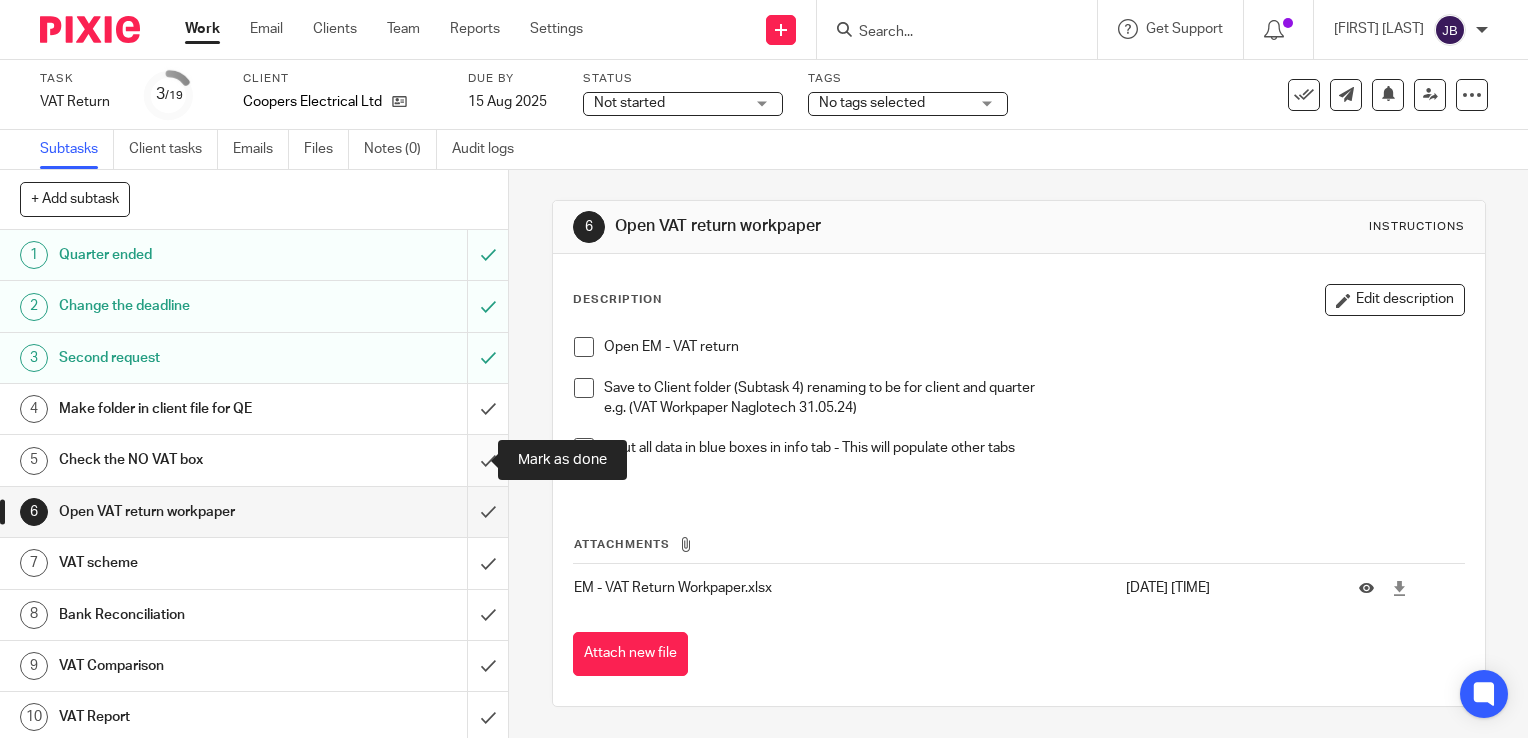click at bounding box center [254, 460] 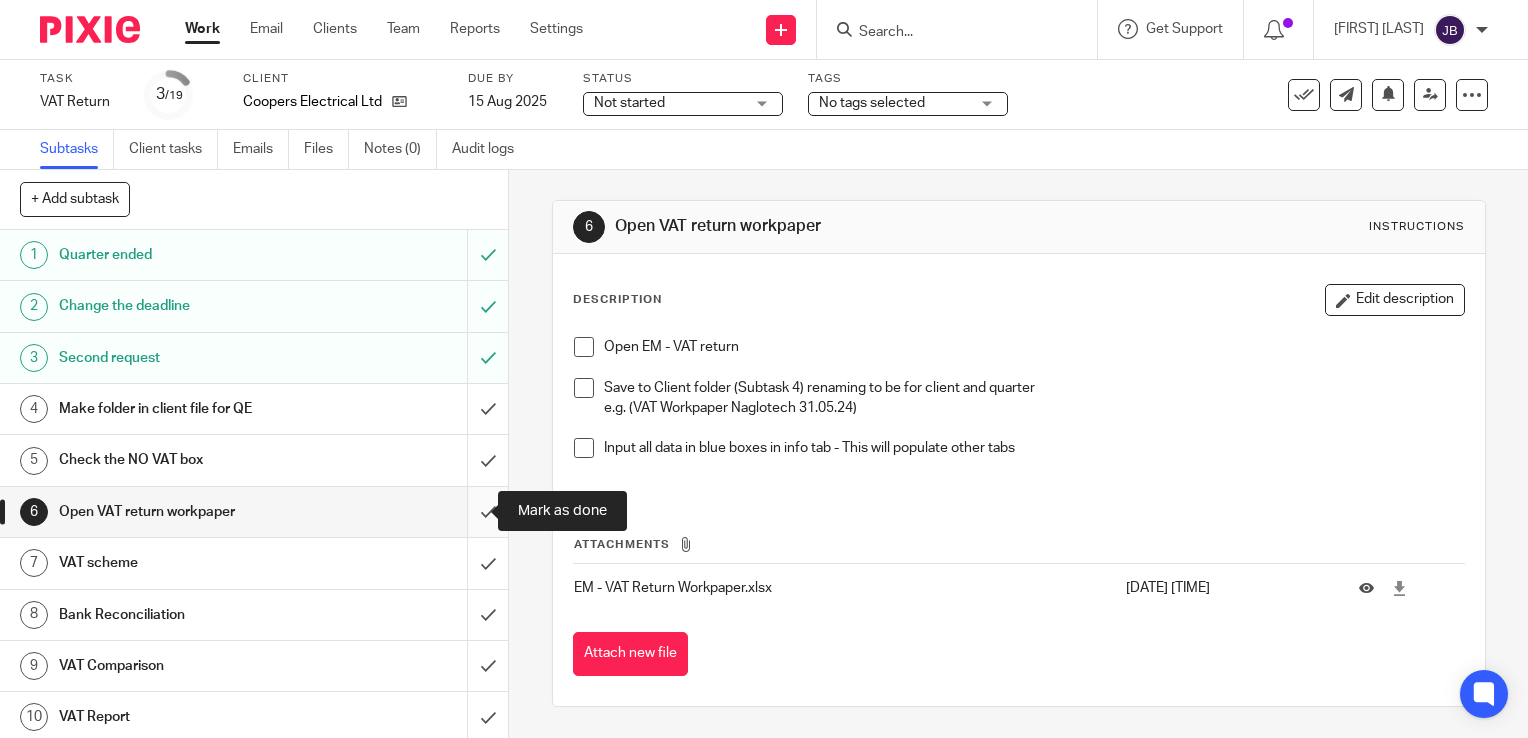 click at bounding box center (254, 512) 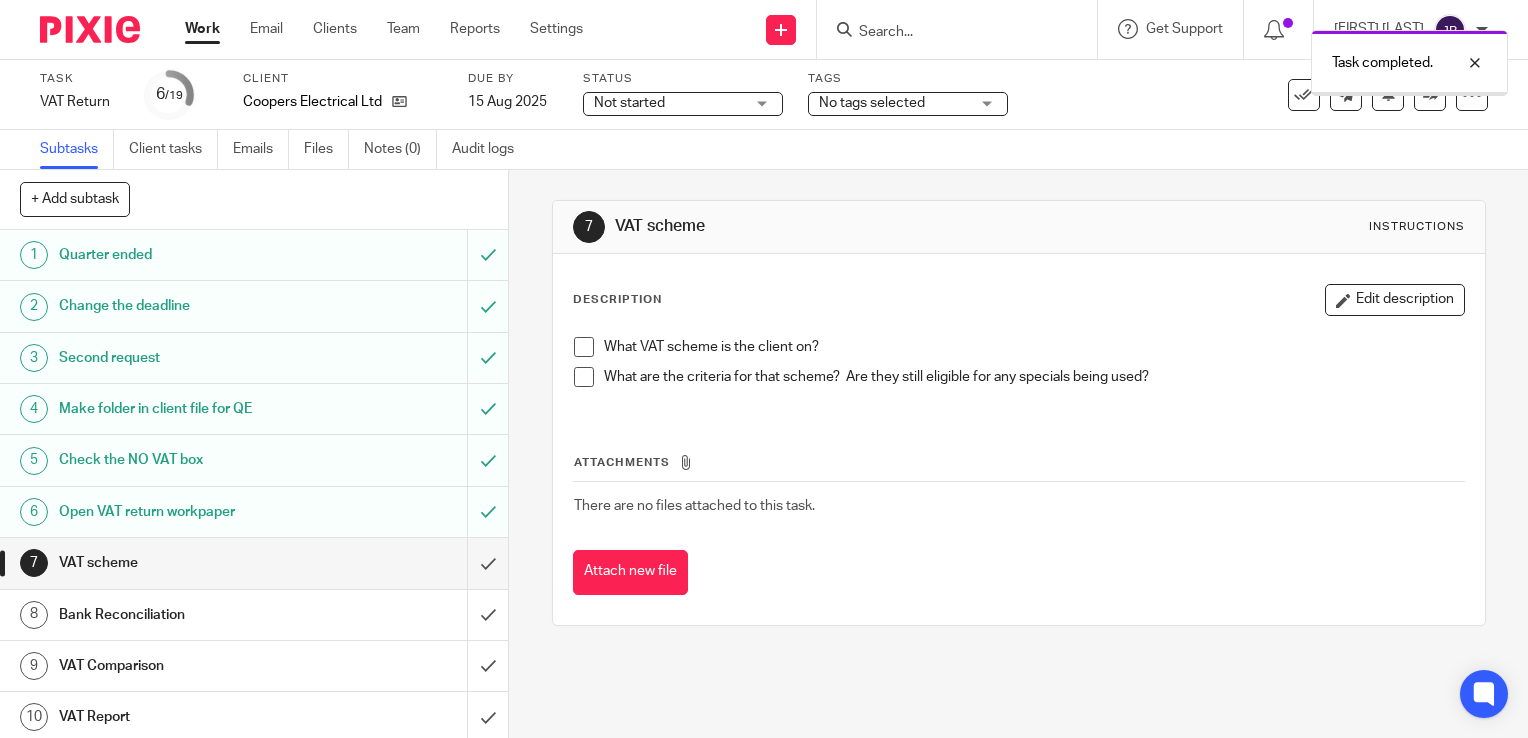 scroll, scrollTop: 0, scrollLeft: 0, axis: both 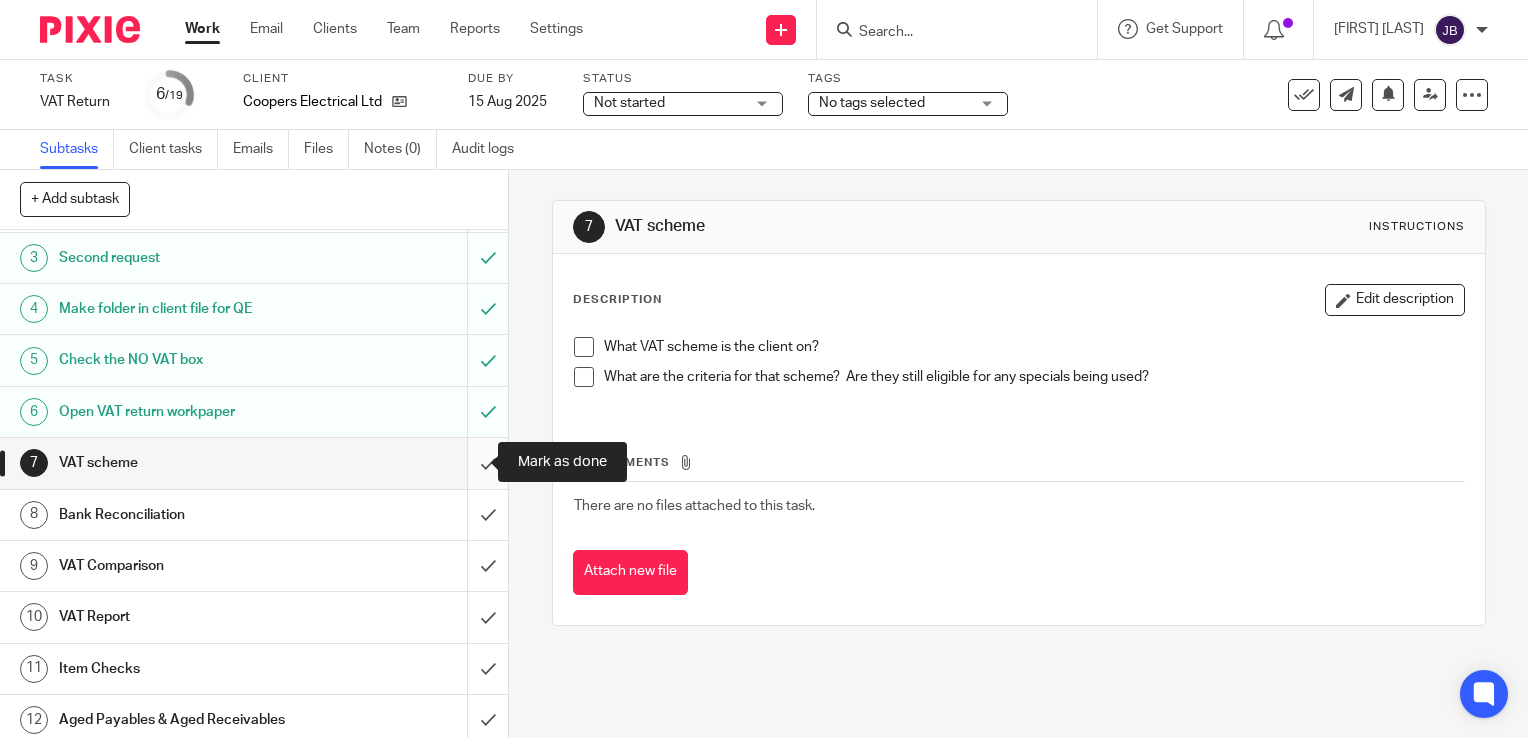 click at bounding box center (254, 463) 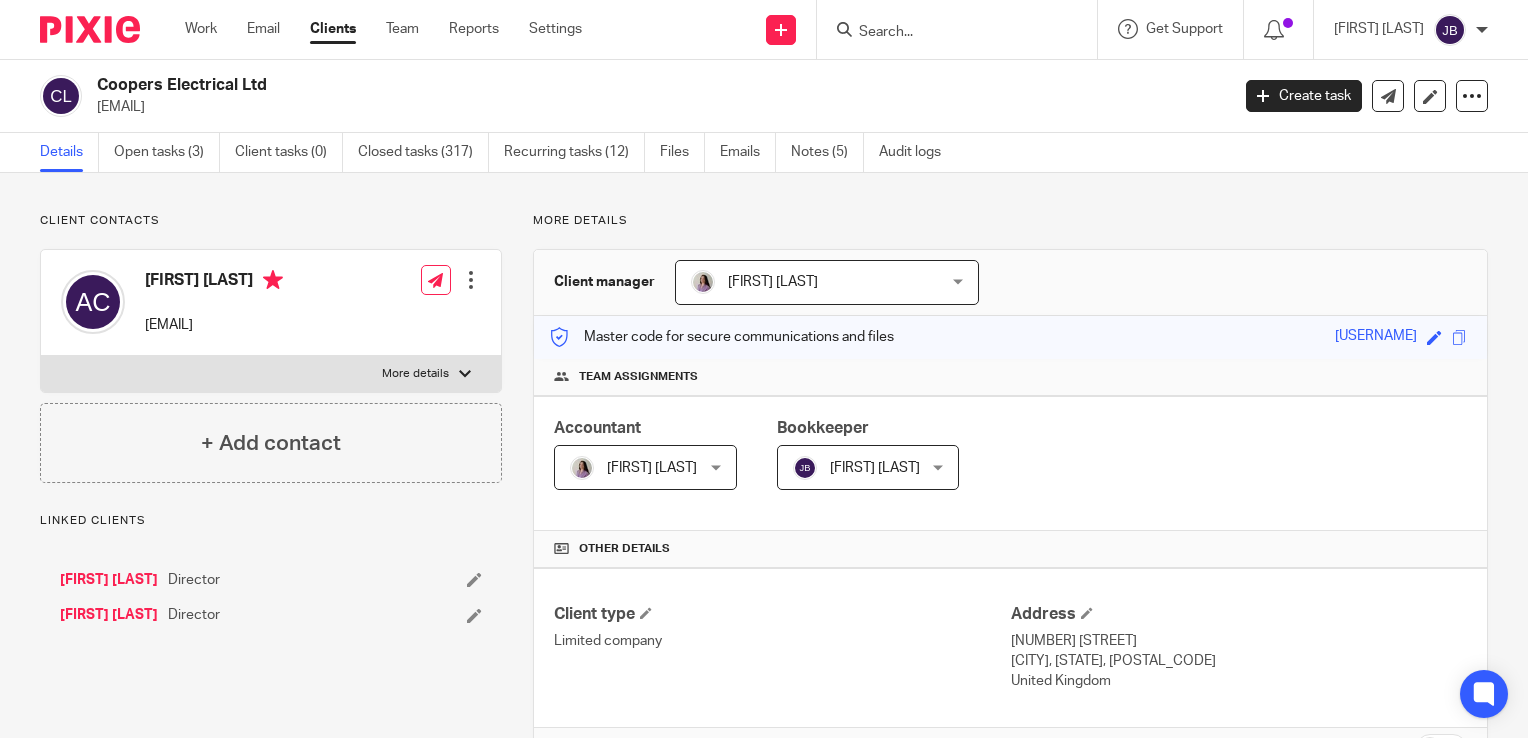 scroll, scrollTop: 0, scrollLeft: 0, axis: both 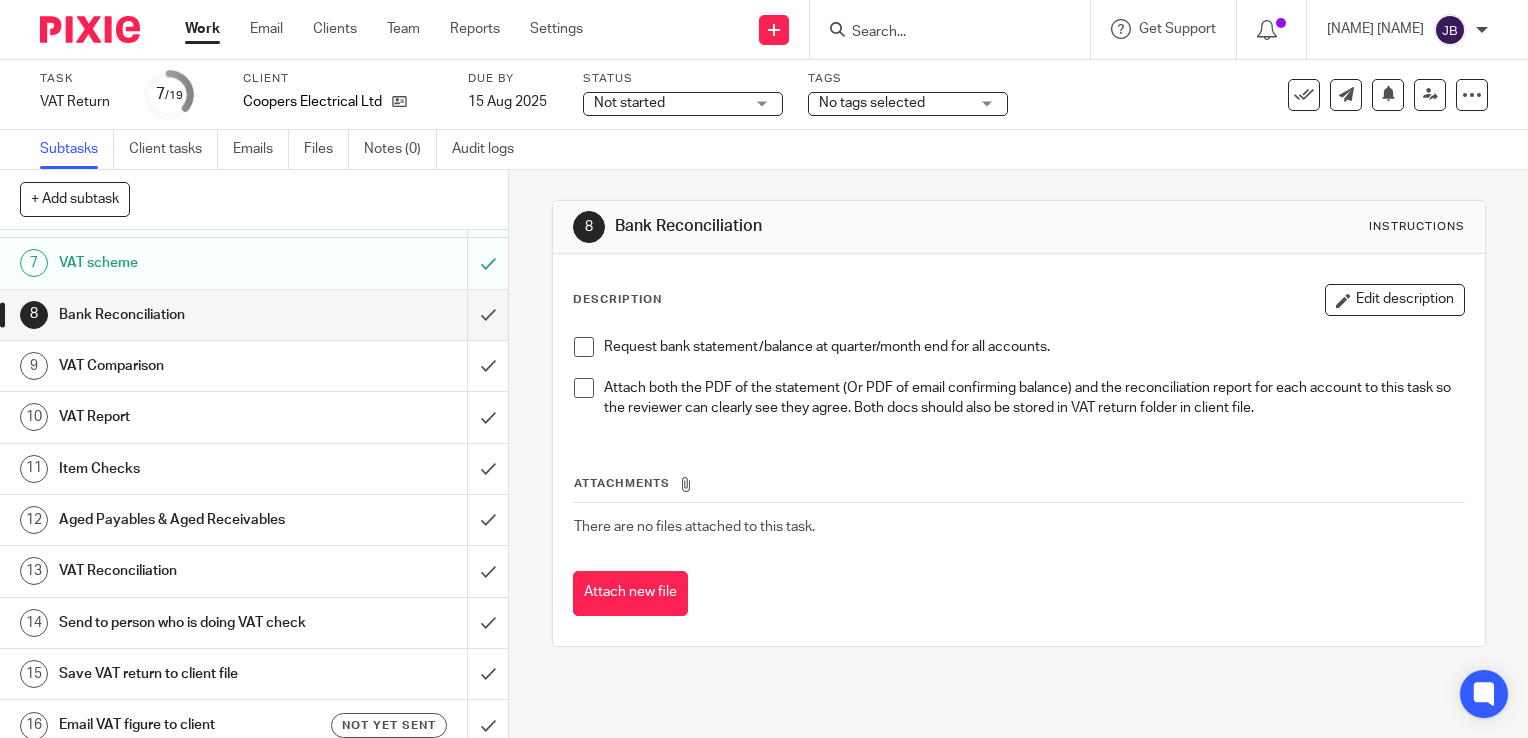 click on "Work
Email
Clients
Team
Reports
Settings
Work
Email
Clients
Team
Reports
Settings" at bounding box center [389, 29] 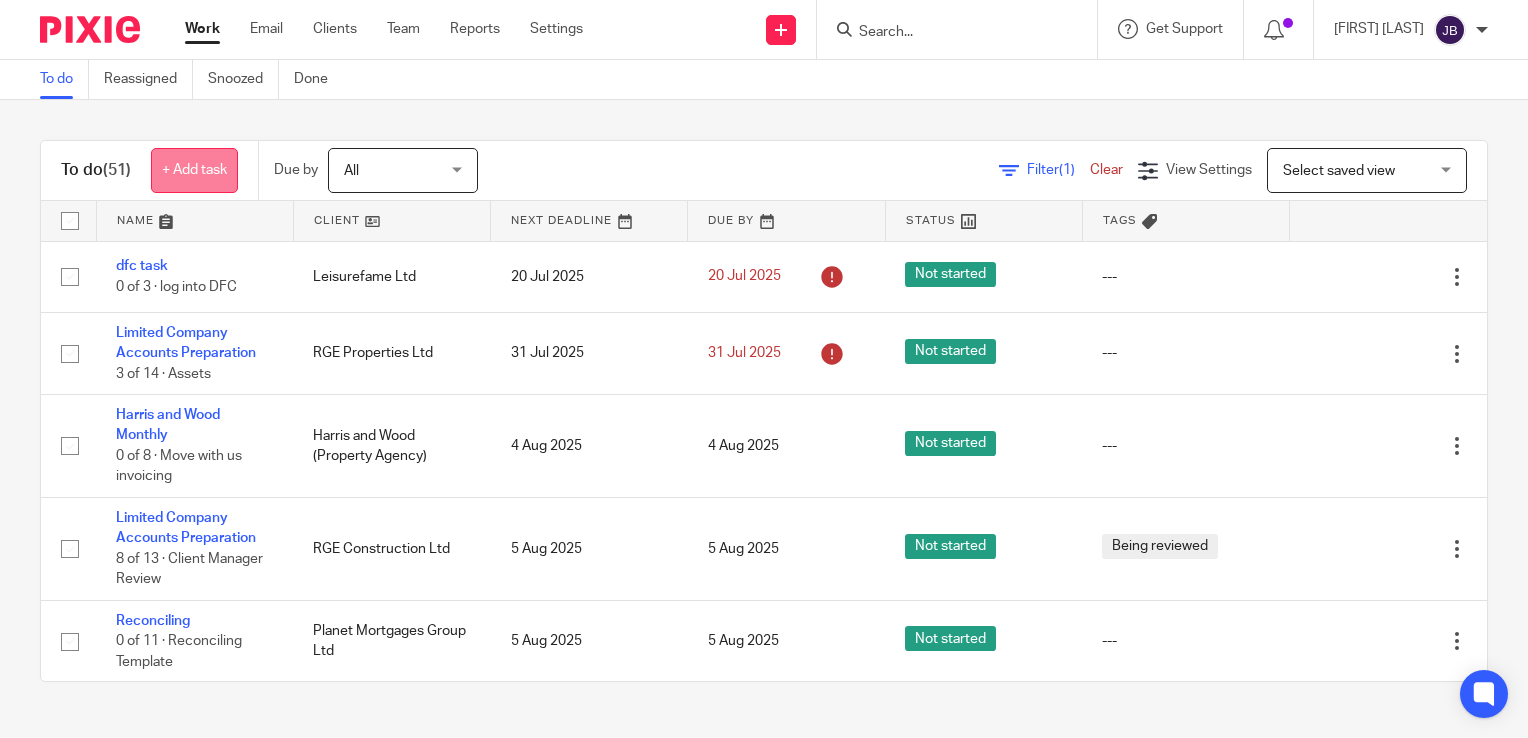 scroll, scrollTop: 0, scrollLeft: 0, axis: both 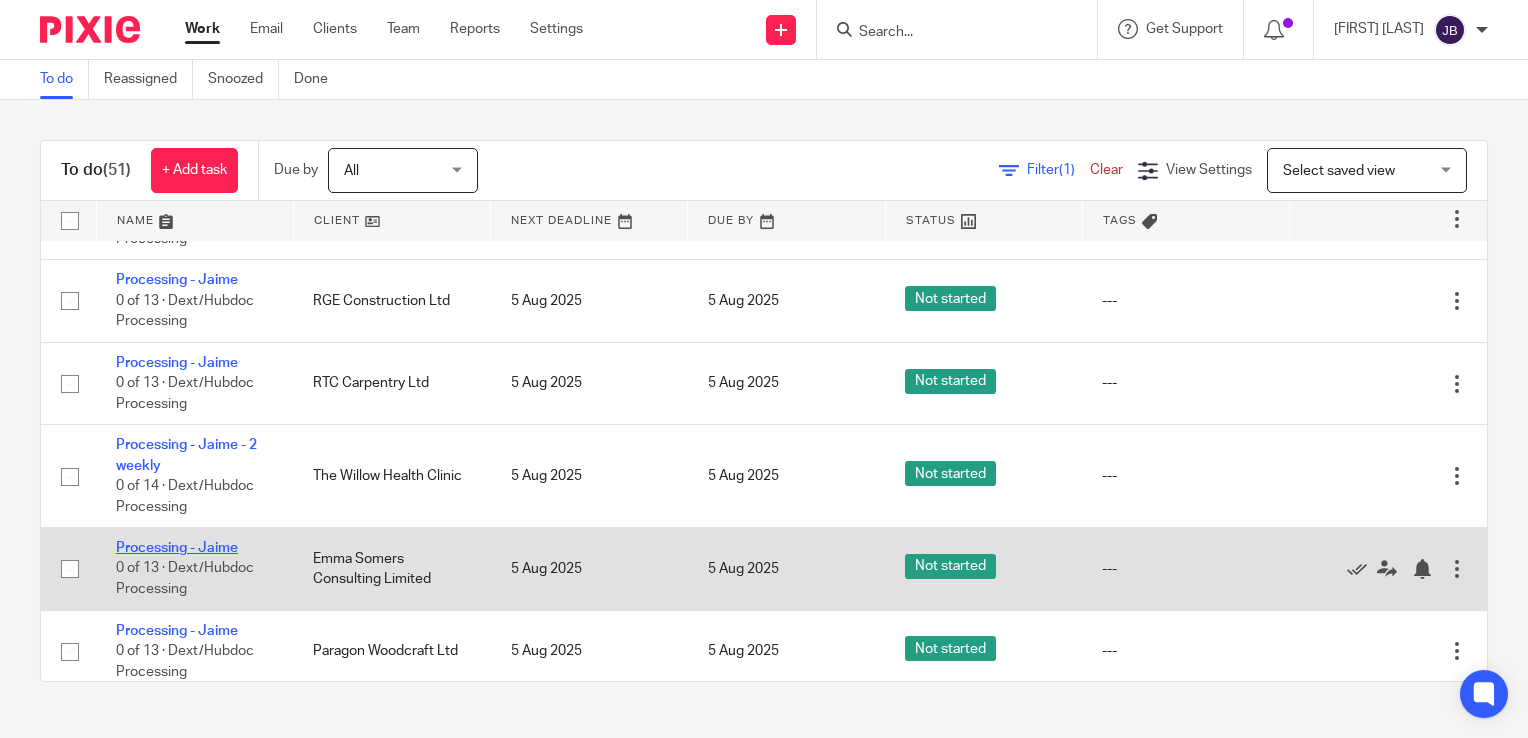 click on "Processing - Jaime" at bounding box center [177, 548] 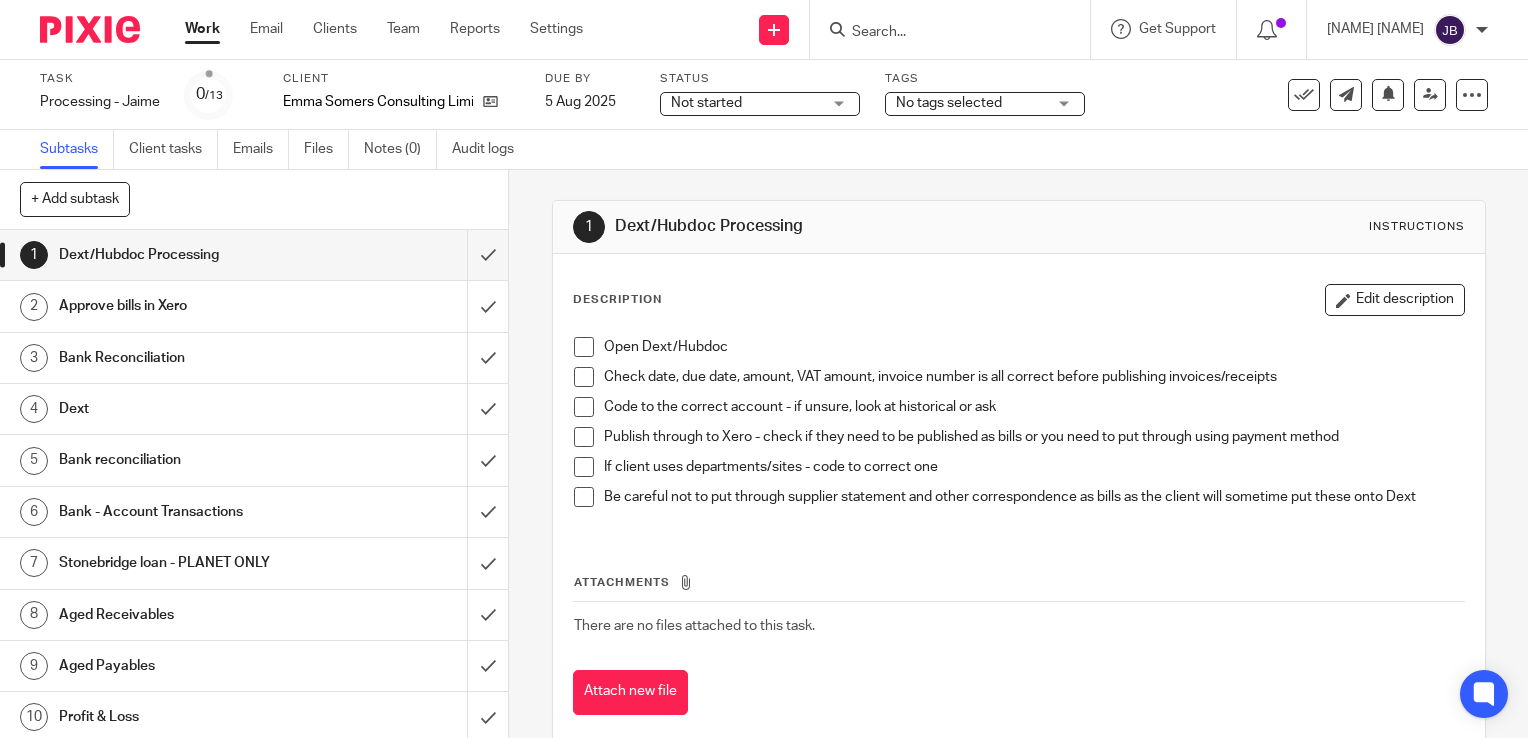 scroll, scrollTop: 0, scrollLeft: 0, axis: both 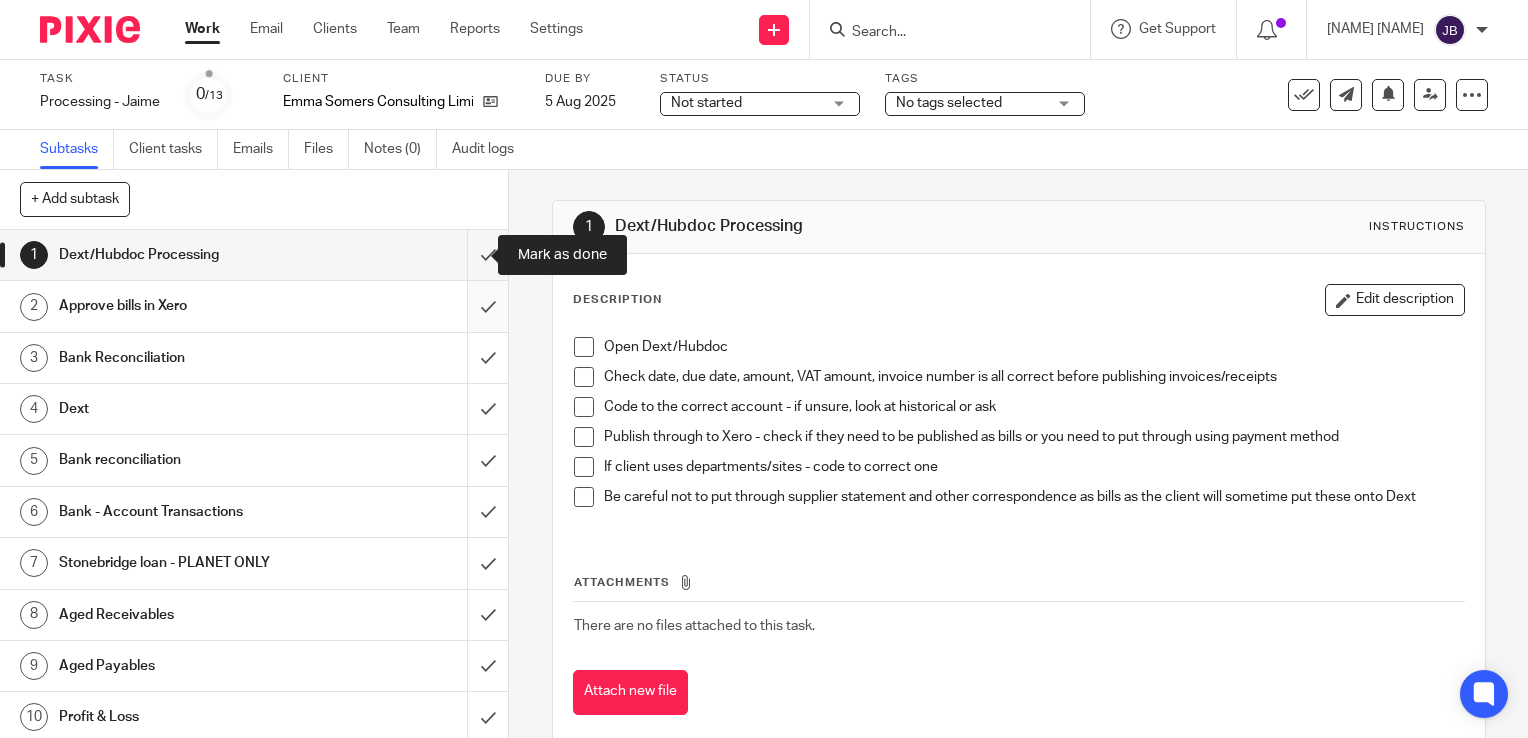 drag, startPoint x: 467, startPoint y: 259, endPoint x: 467, endPoint y: 282, distance: 23 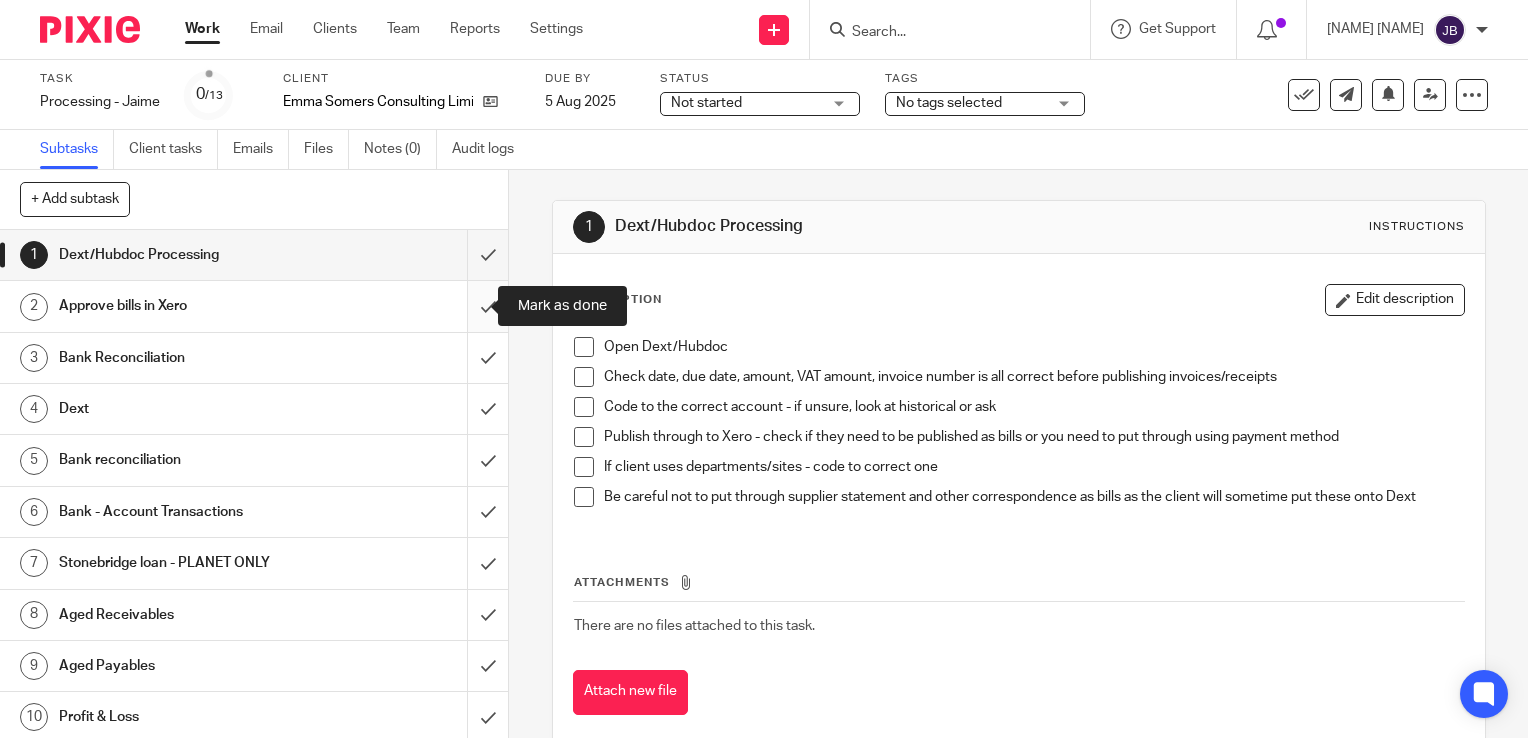 click at bounding box center (254, 306) 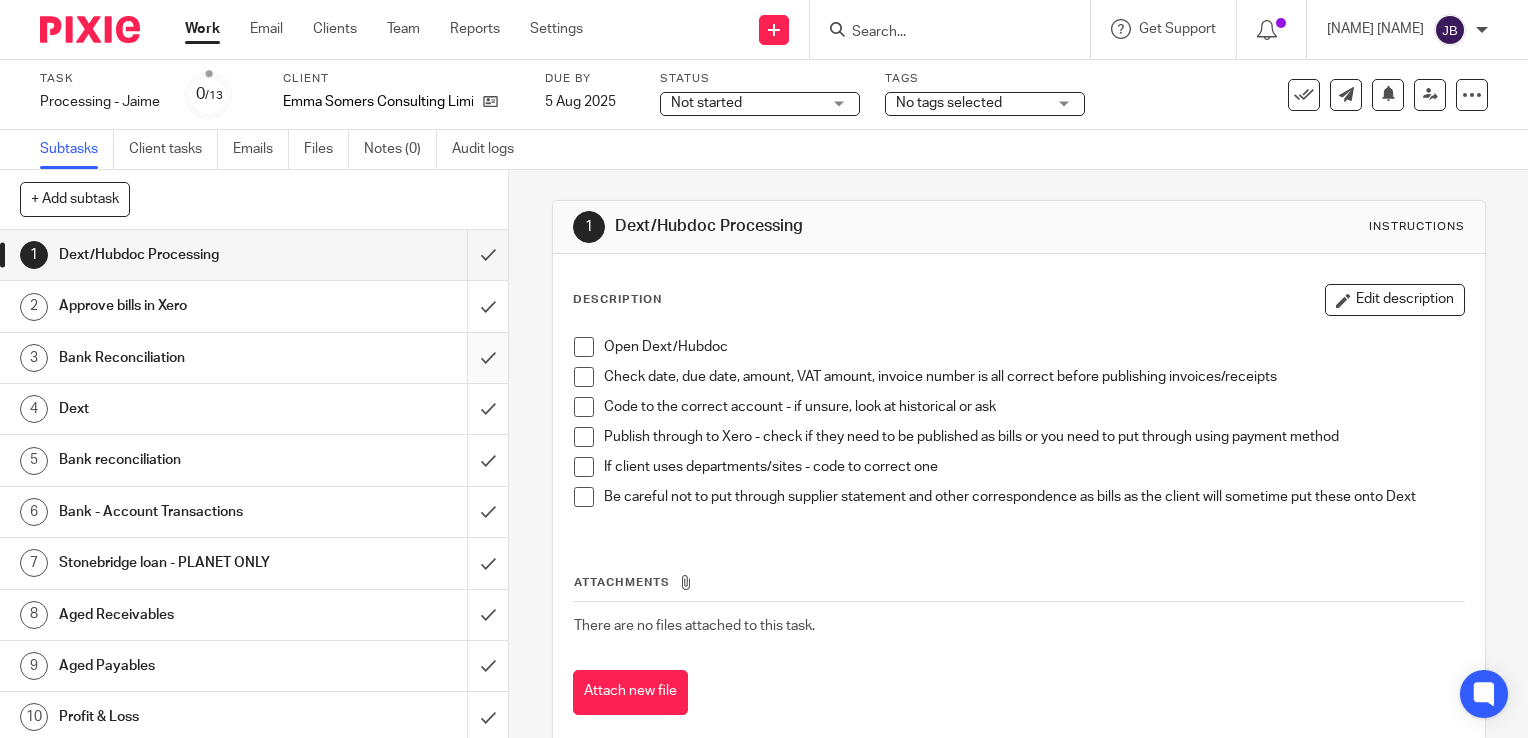 click at bounding box center (254, 358) 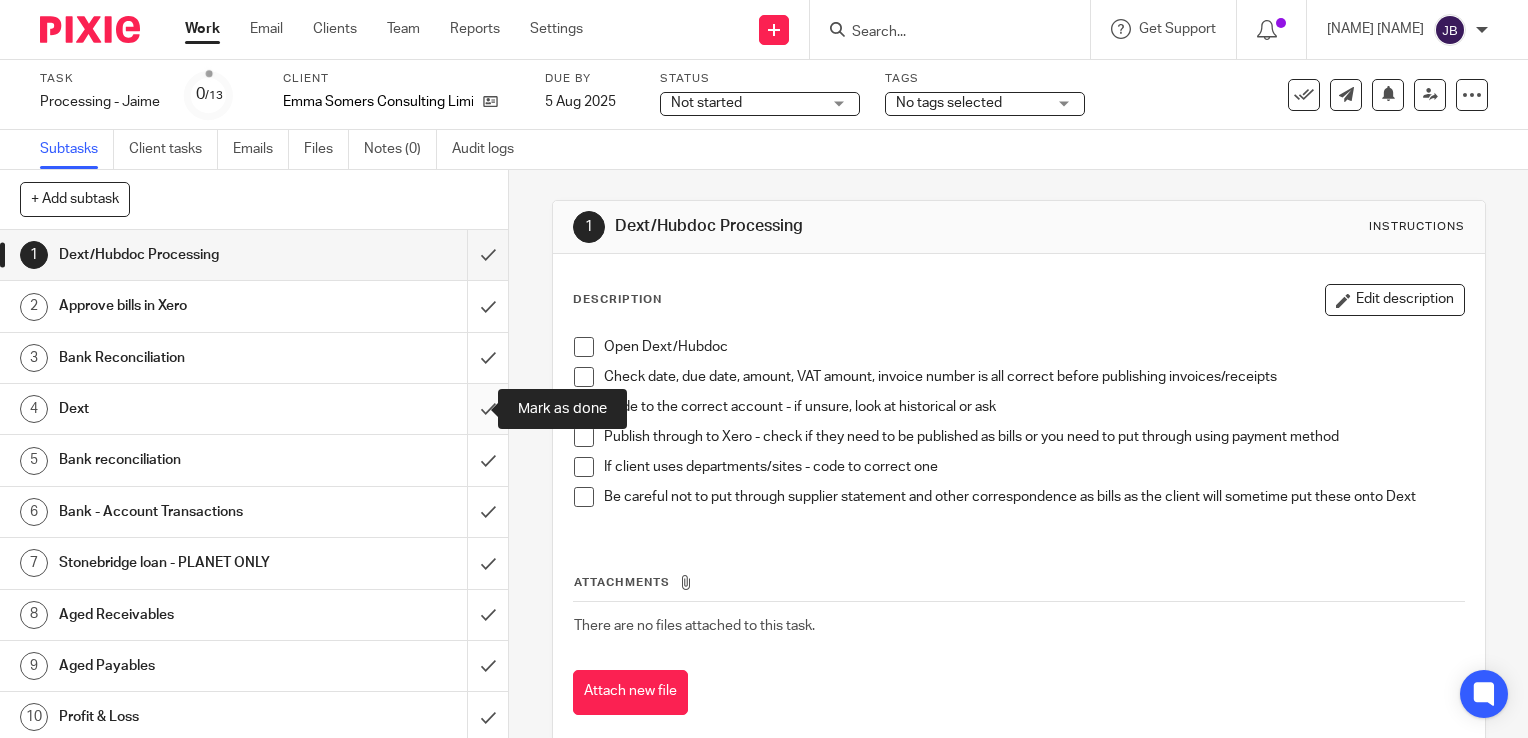 click at bounding box center [254, 409] 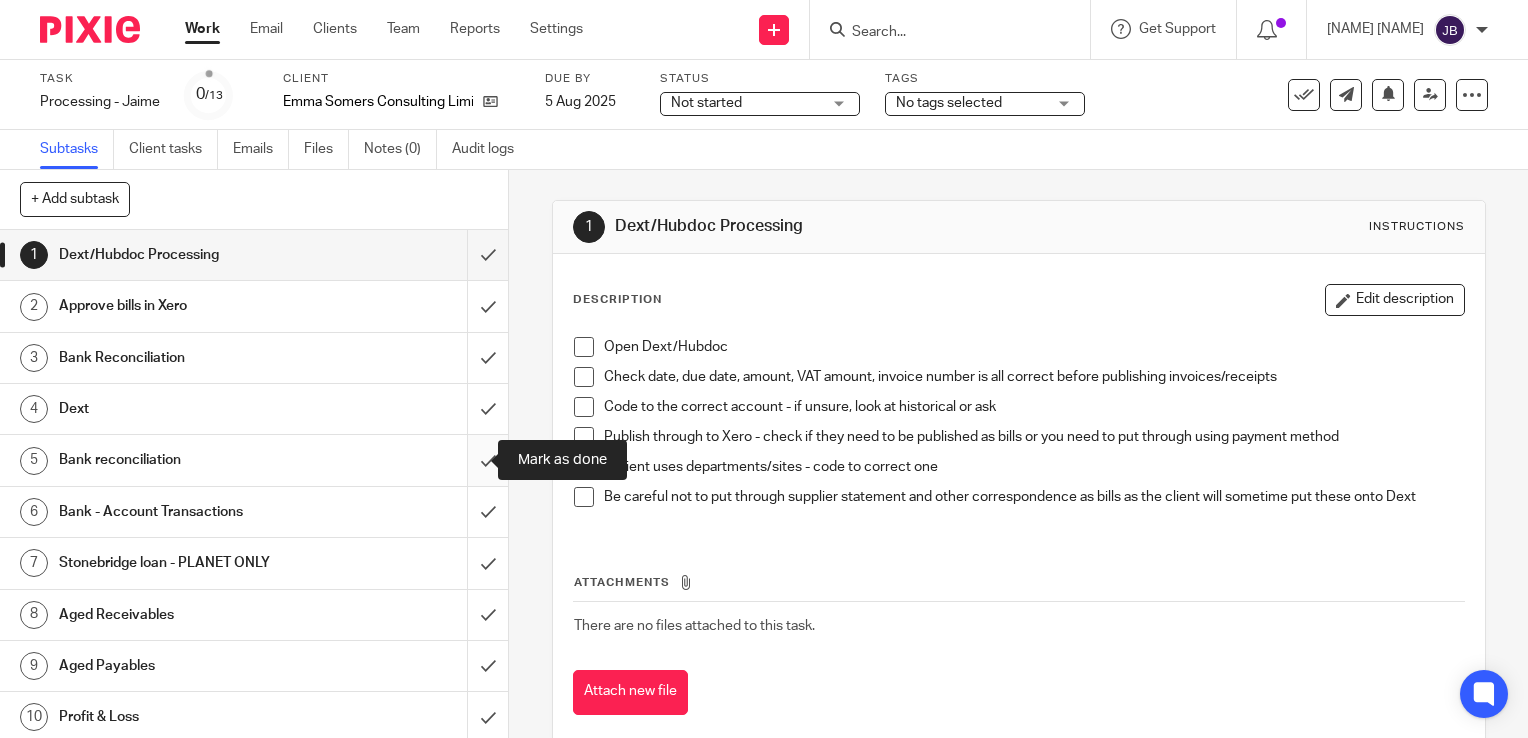 click at bounding box center (254, 460) 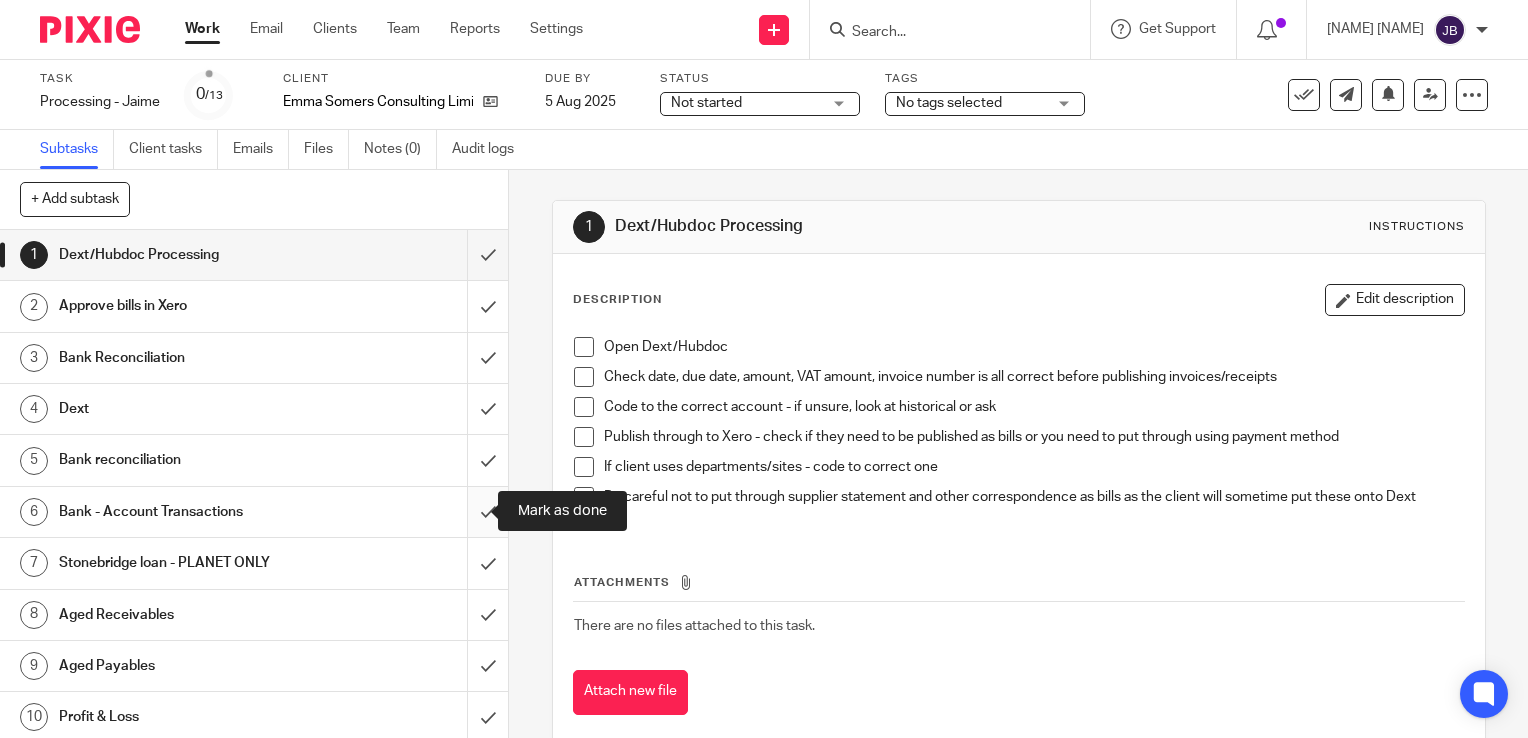 click at bounding box center (254, 512) 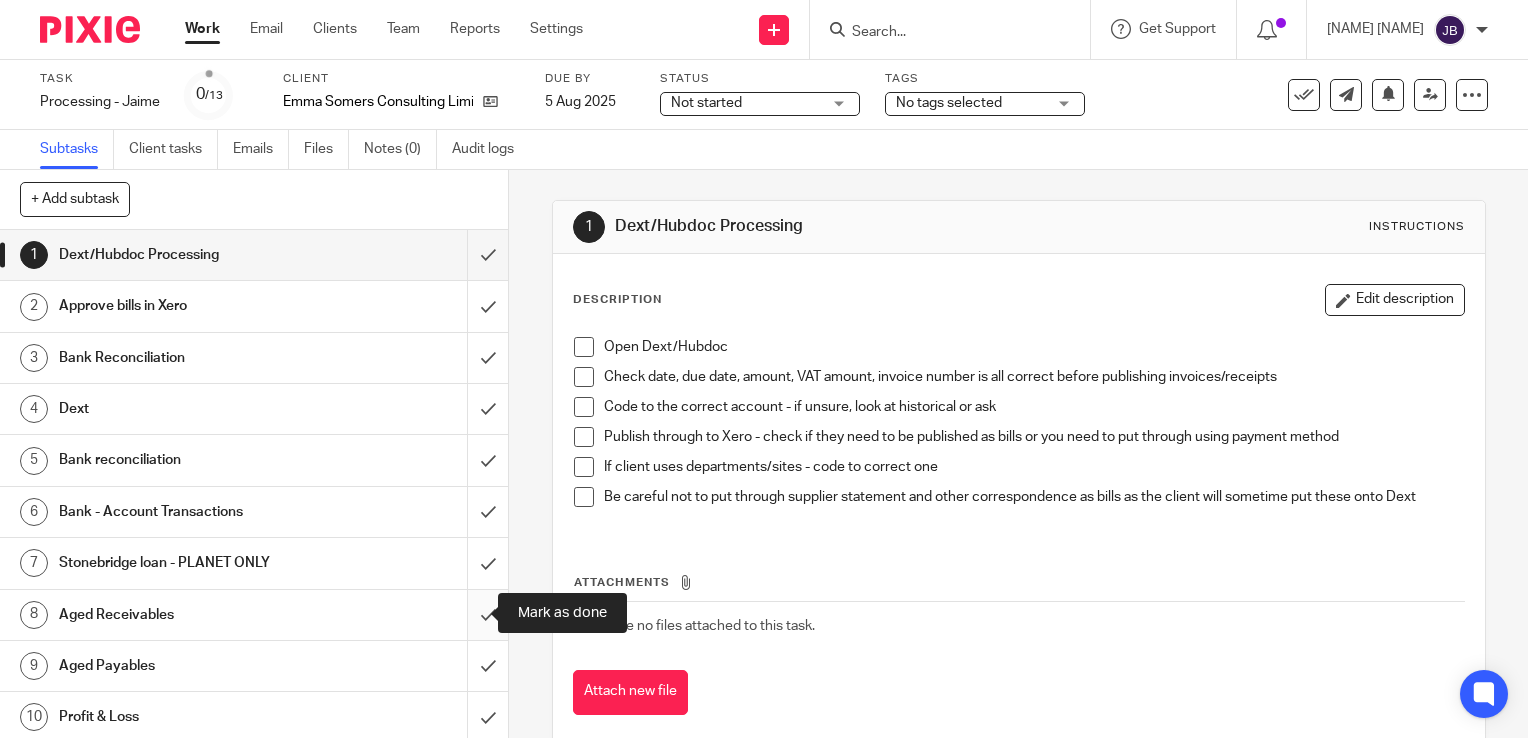 click at bounding box center [254, 615] 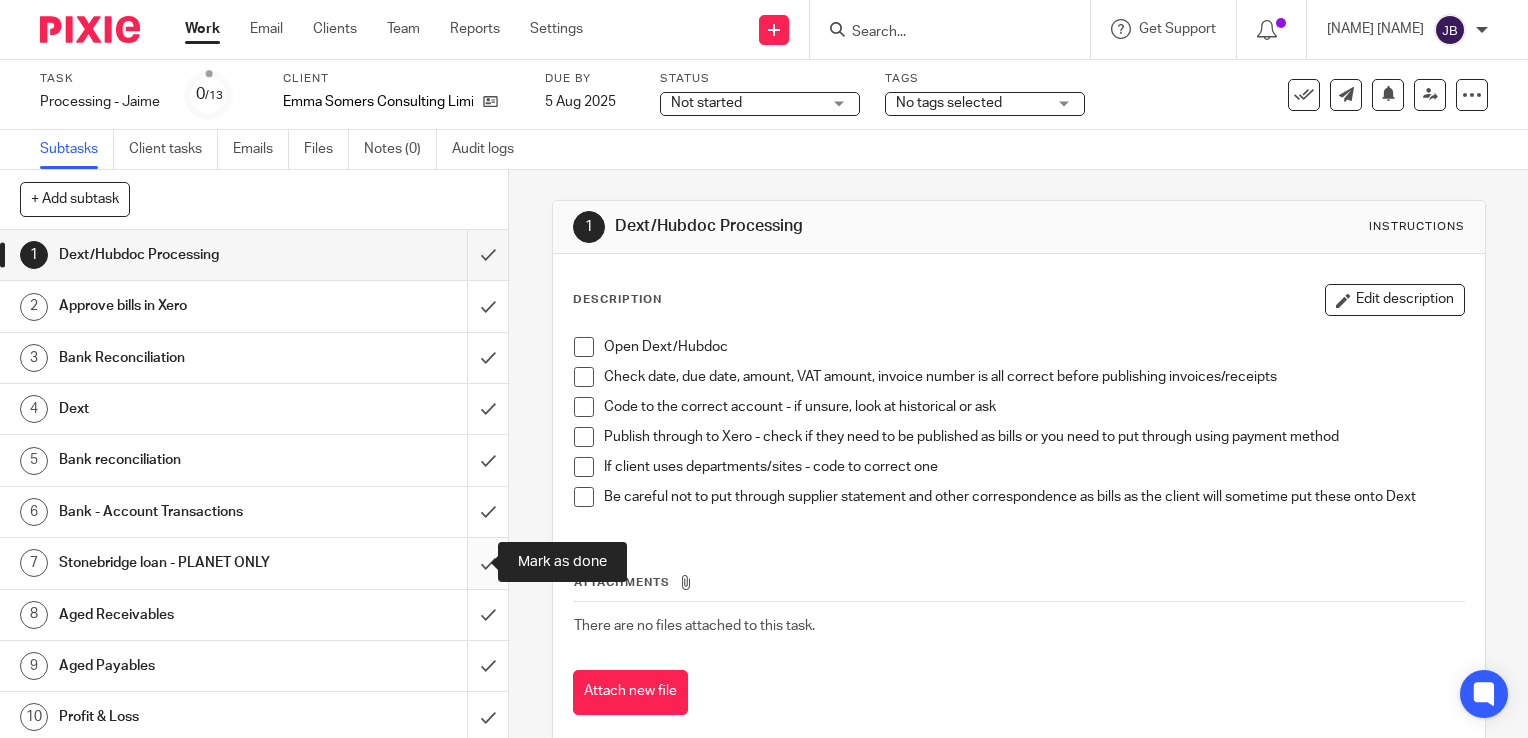 click at bounding box center (254, 563) 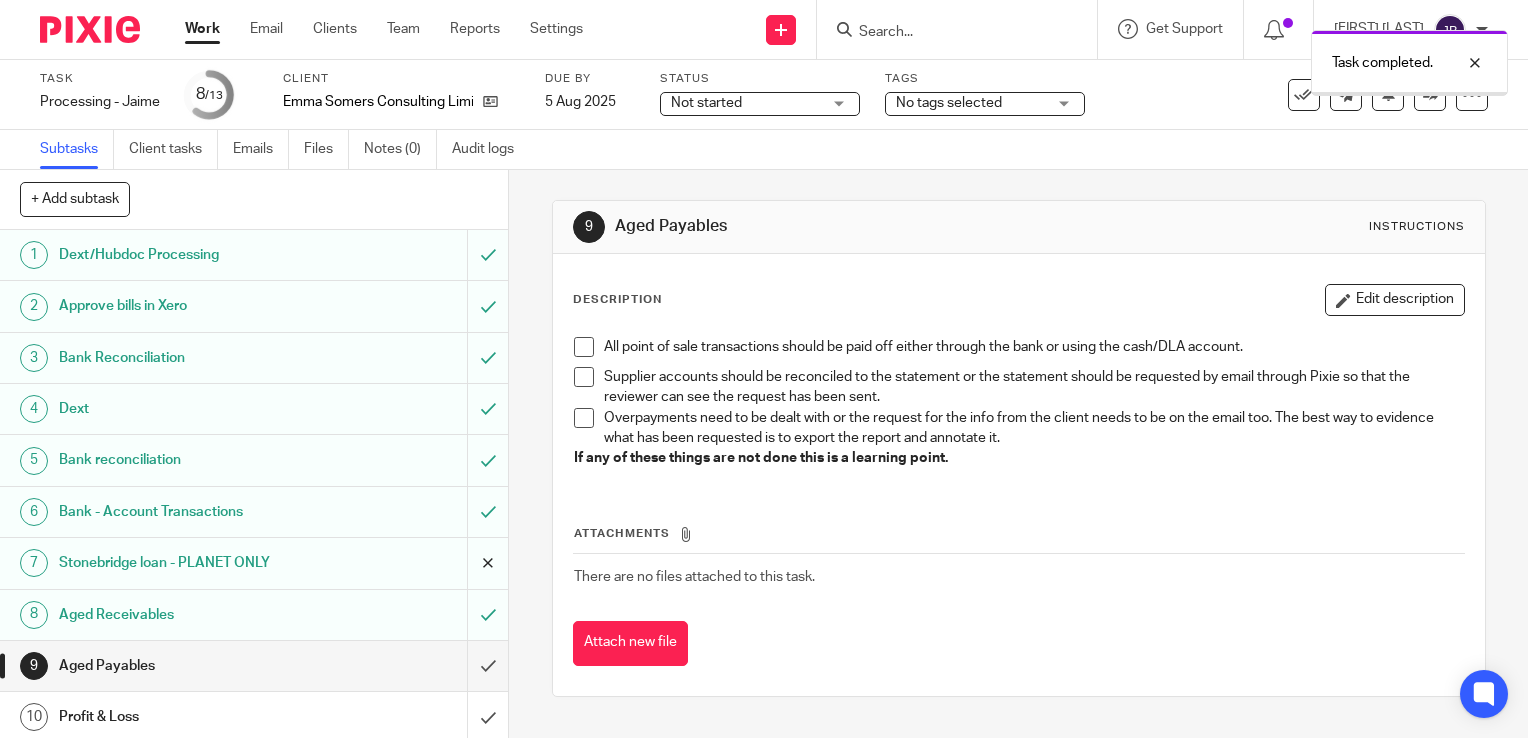 scroll, scrollTop: 0, scrollLeft: 0, axis: both 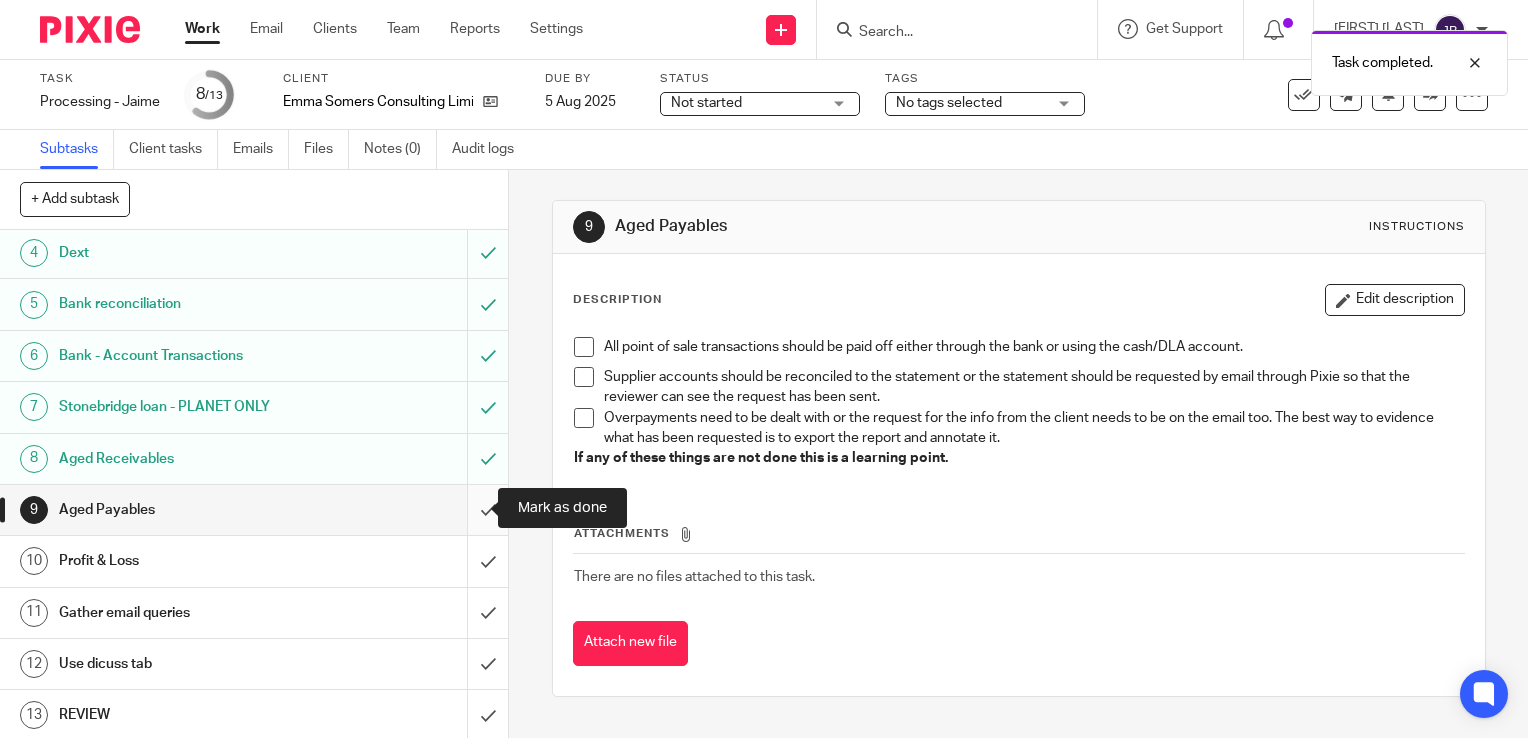 click at bounding box center (254, 510) 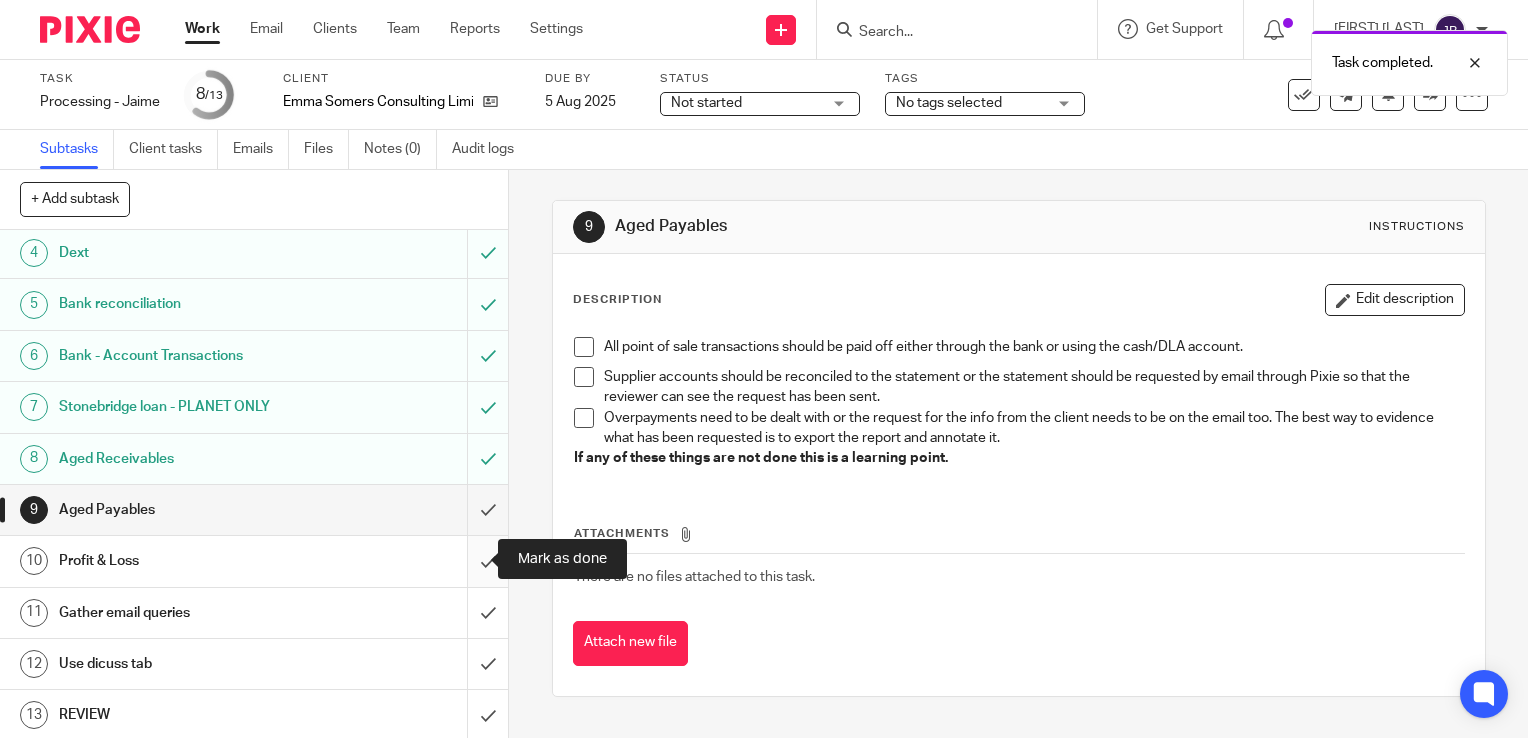 click at bounding box center (254, 561) 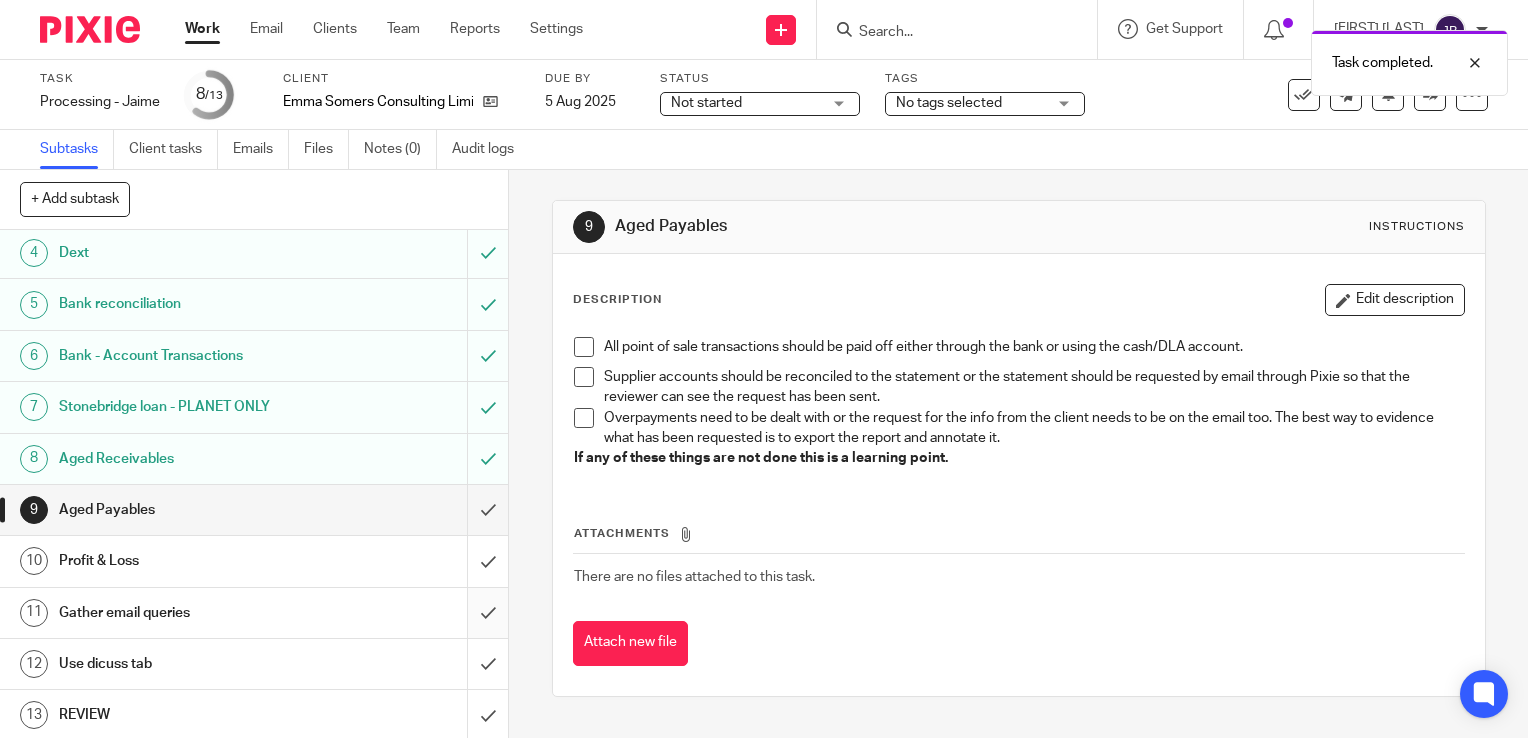 click at bounding box center (254, 613) 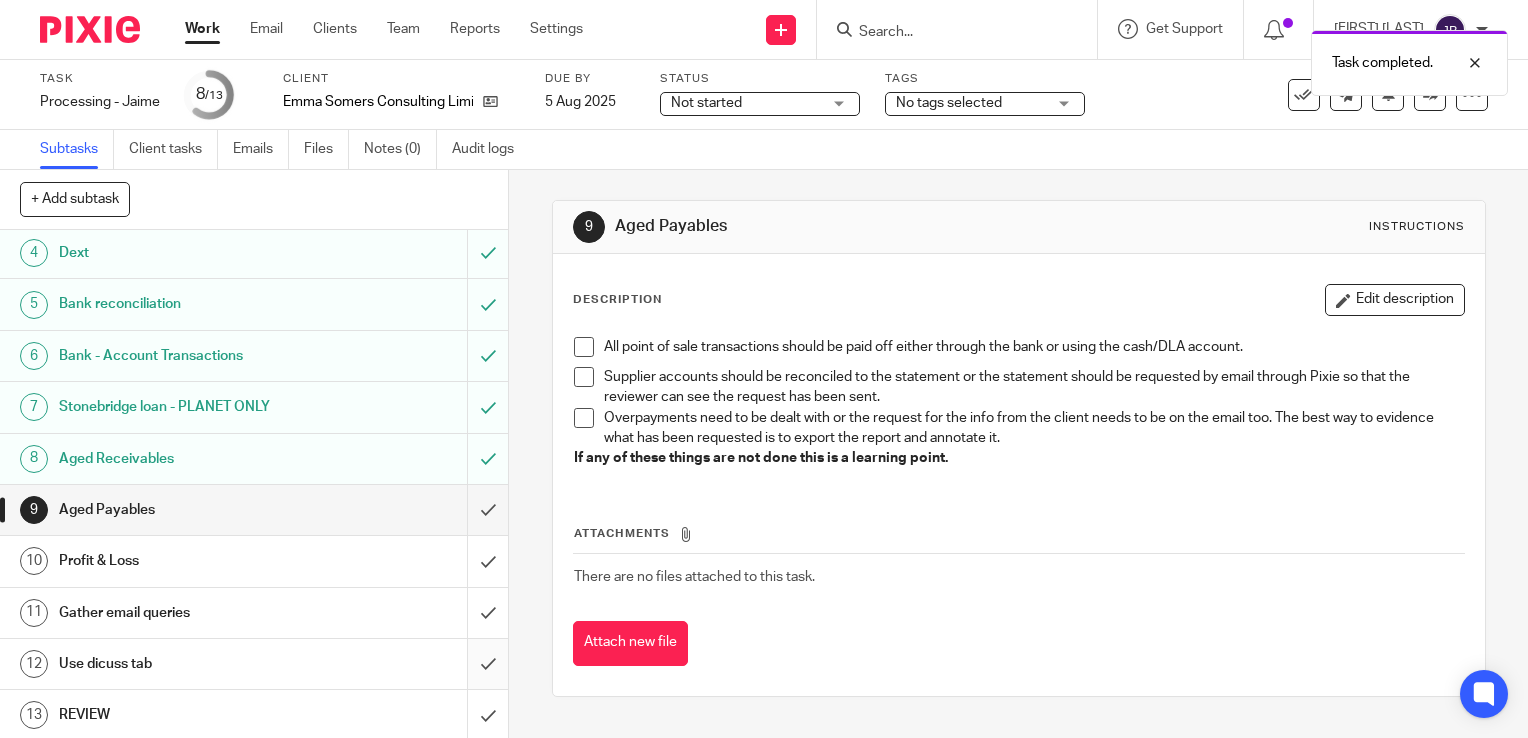 click at bounding box center (254, 664) 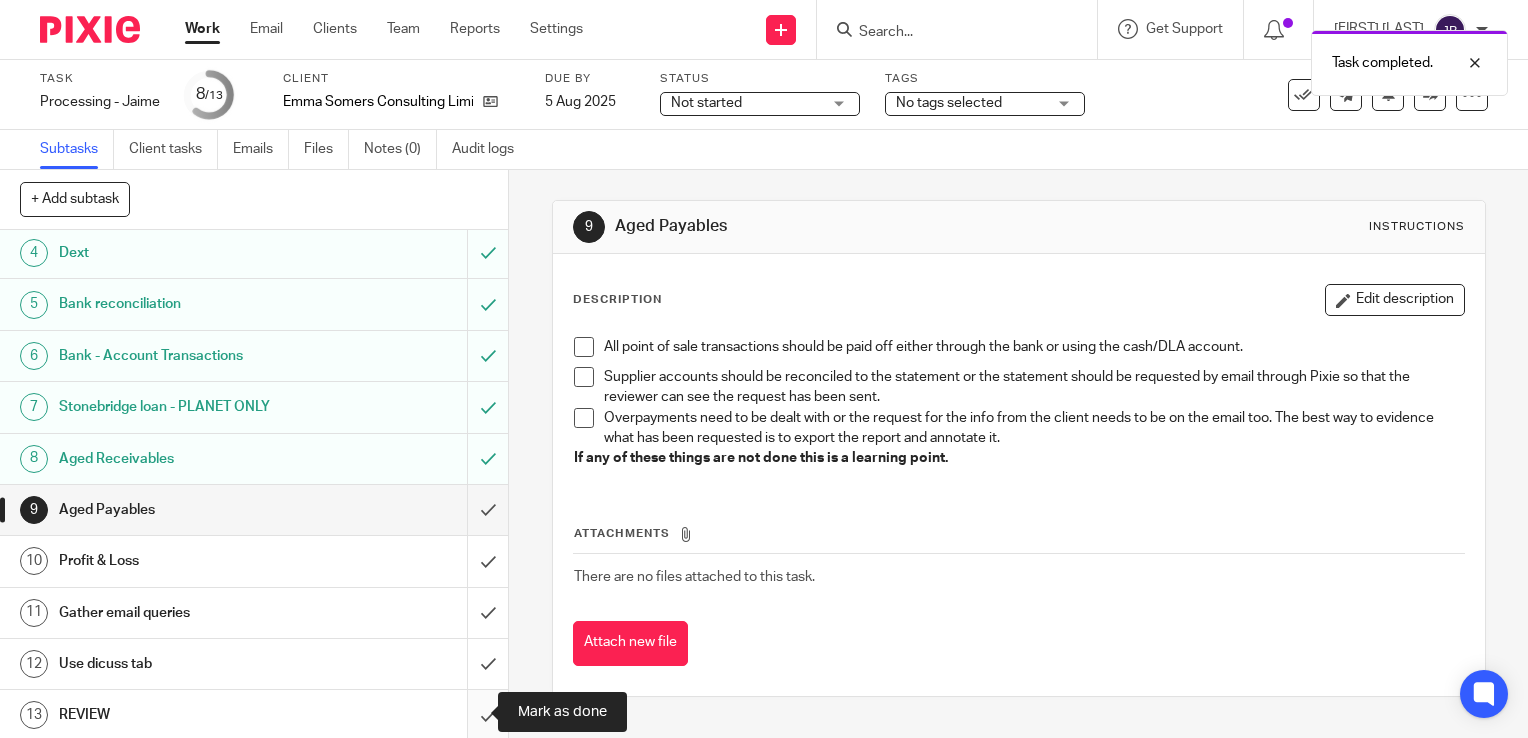 click at bounding box center (254, 715) 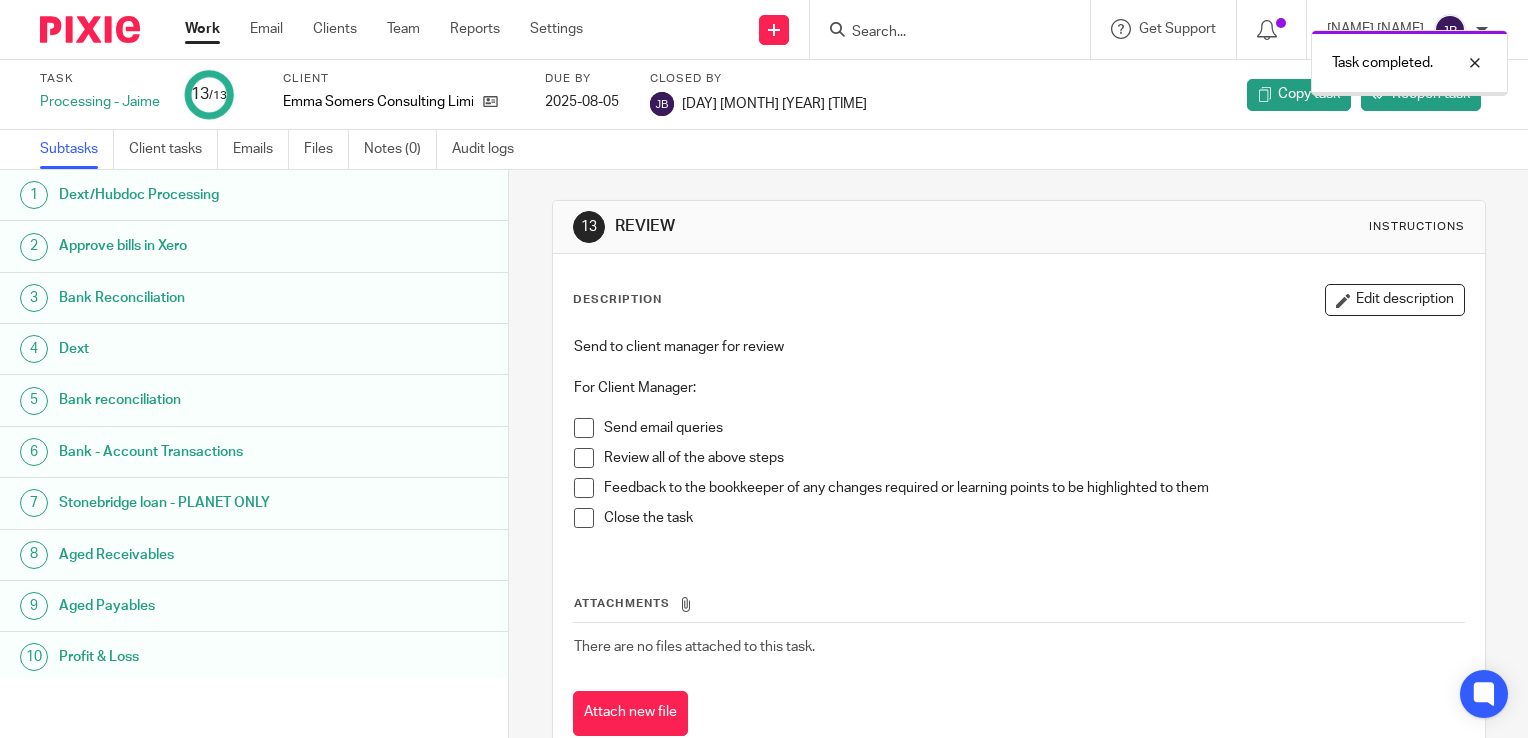 scroll, scrollTop: 0, scrollLeft: 0, axis: both 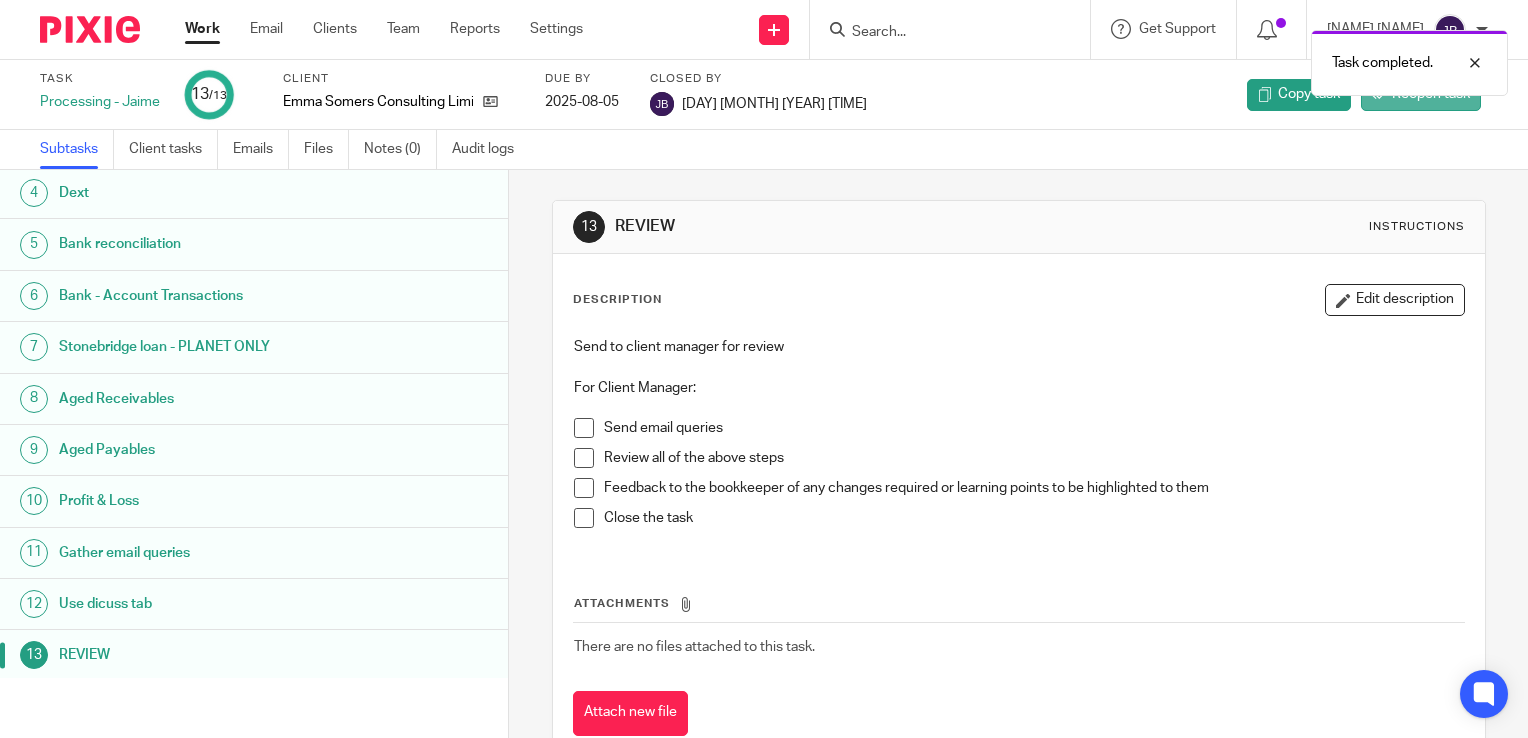 click on "Reopen task" at bounding box center (1431, 94) 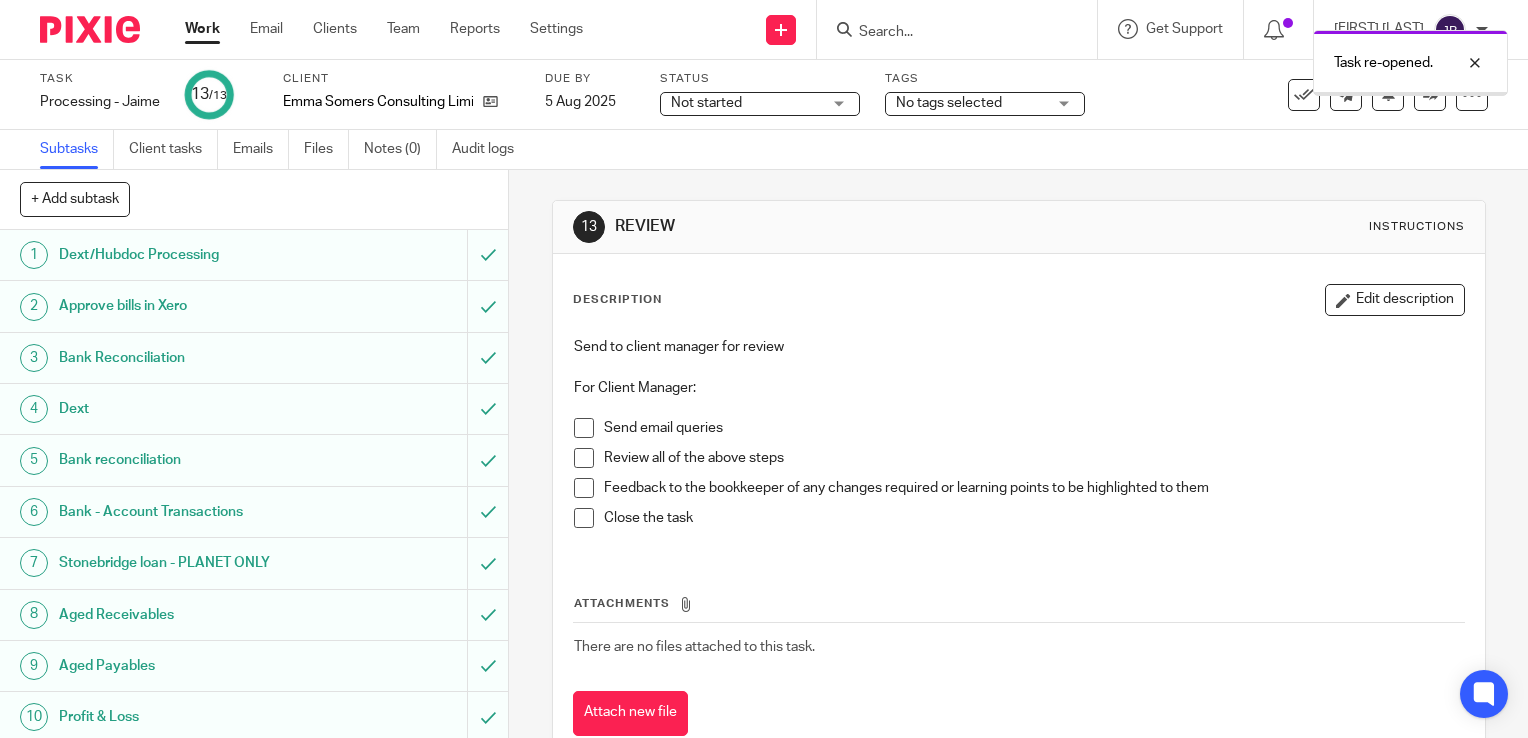 scroll, scrollTop: 0, scrollLeft: 0, axis: both 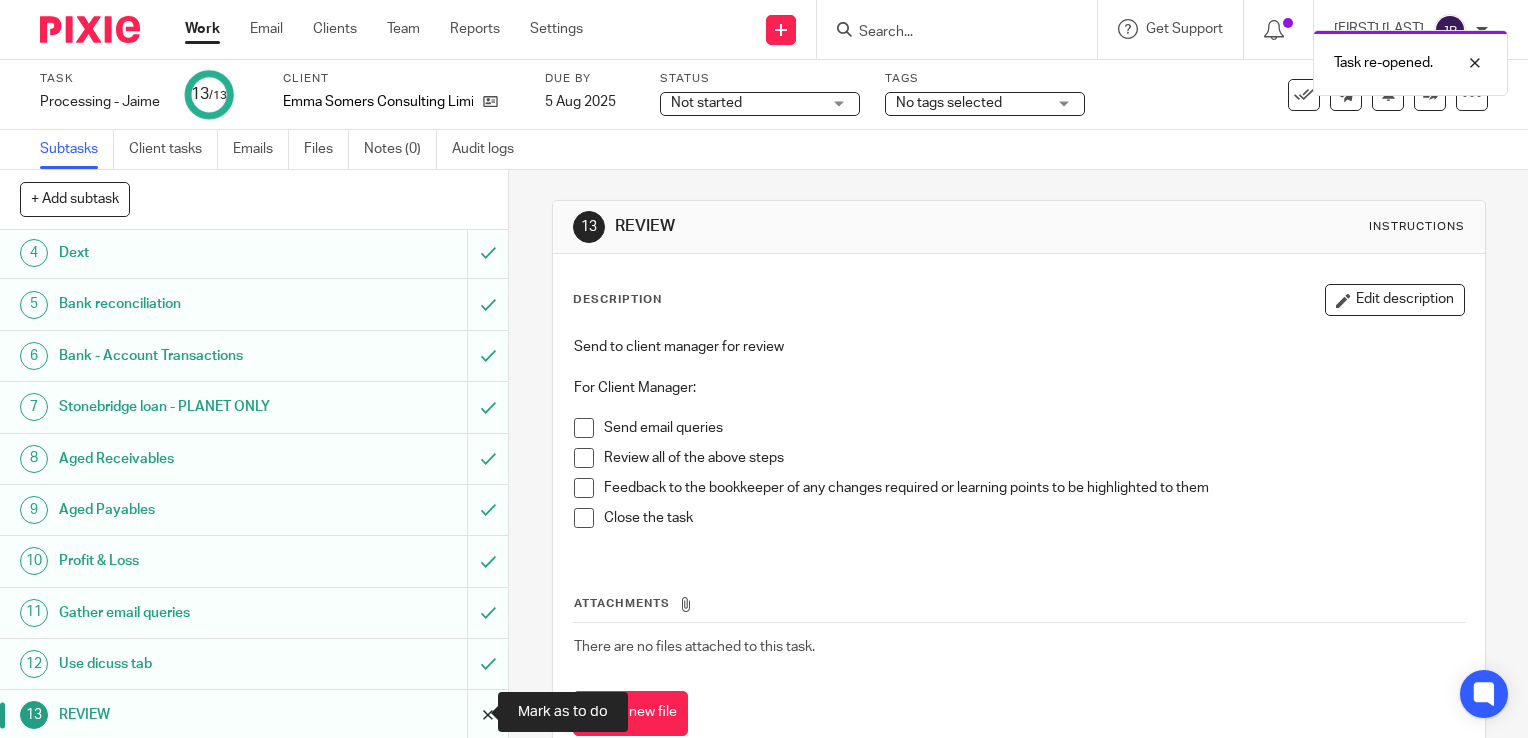 click at bounding box center [254, 715] 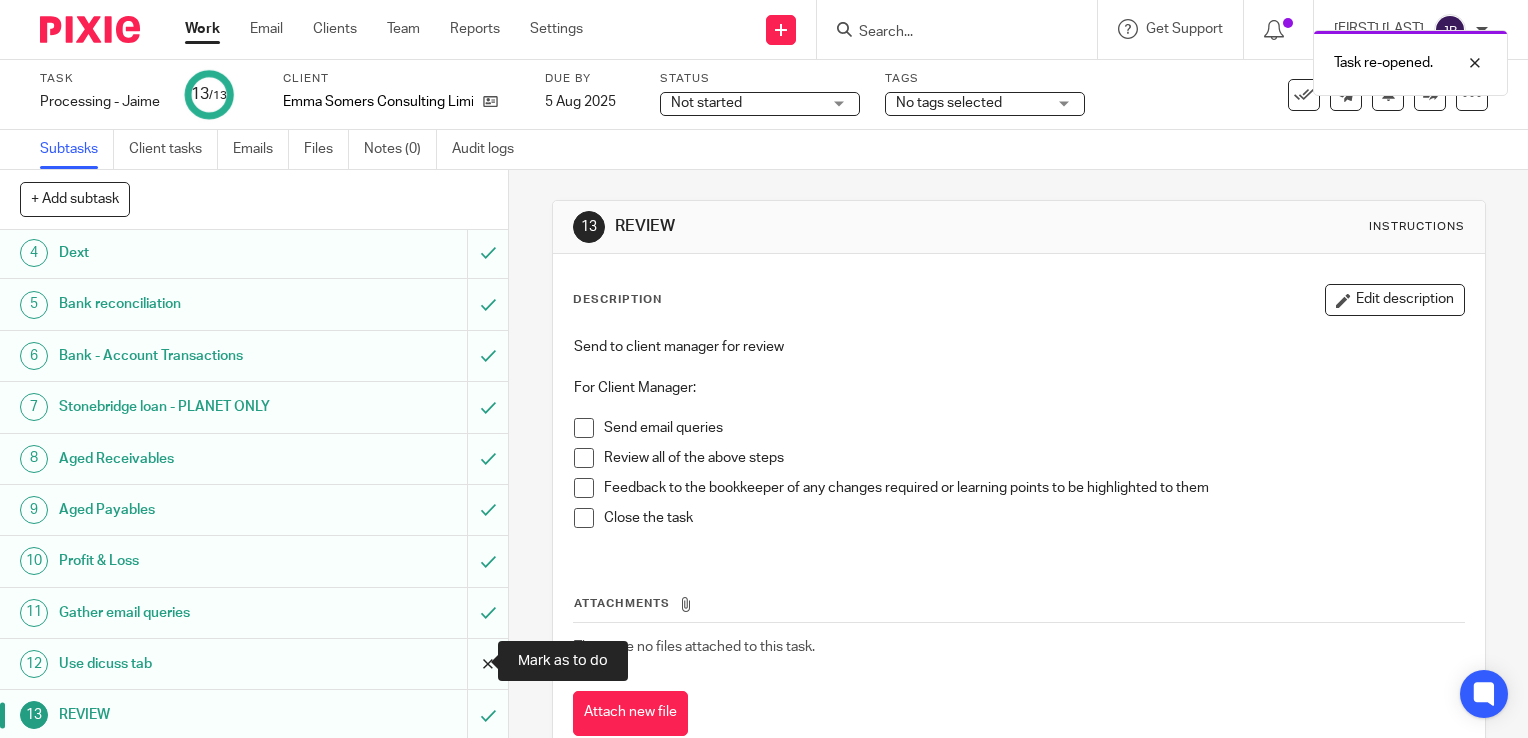 click at bounding box center (254, 664) 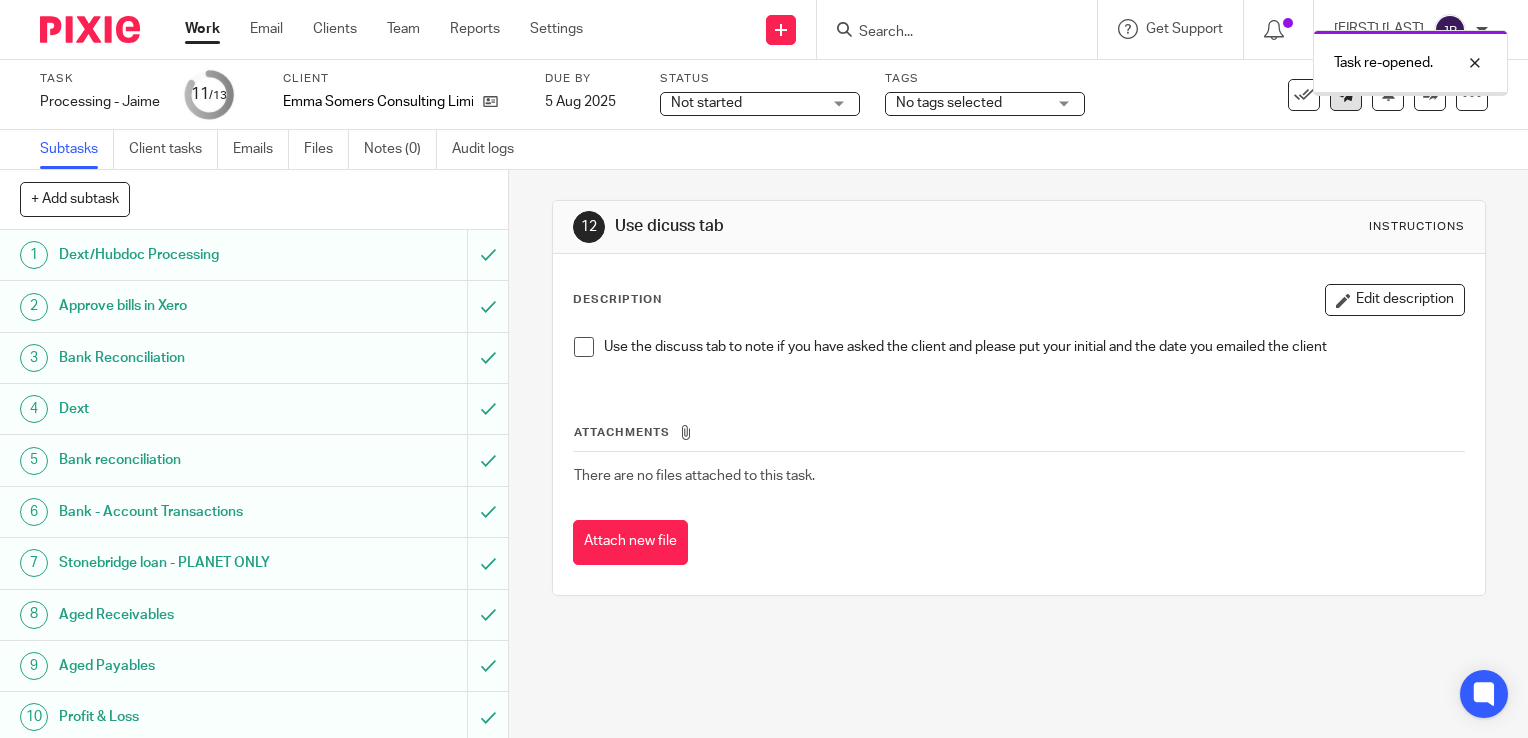 scroll, scrollTop: 0, scrollLeft: 0, axis: both 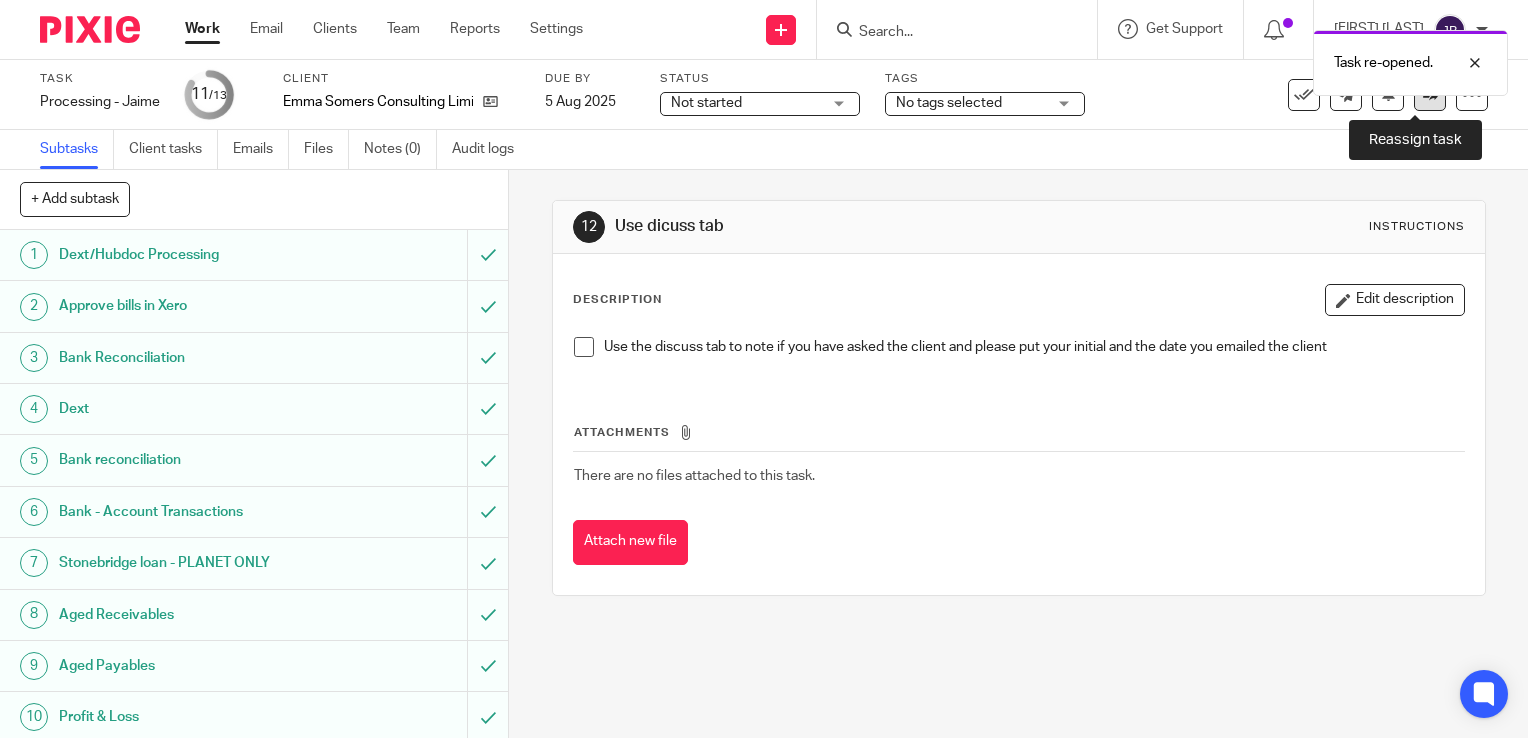 click at bounding box center [1430, 94] 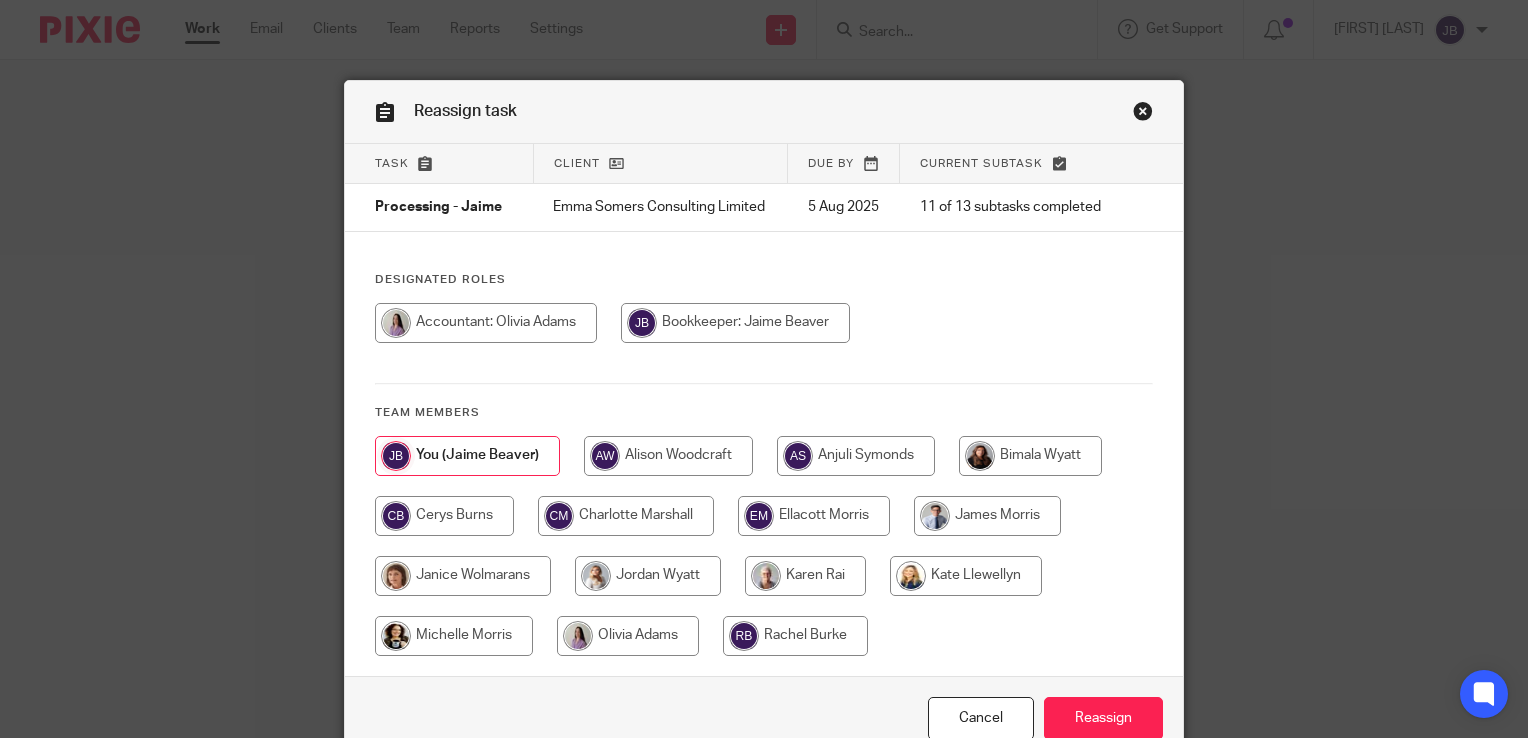 scroll, scrollTop: 0, scrollLeft: 0, axis: both 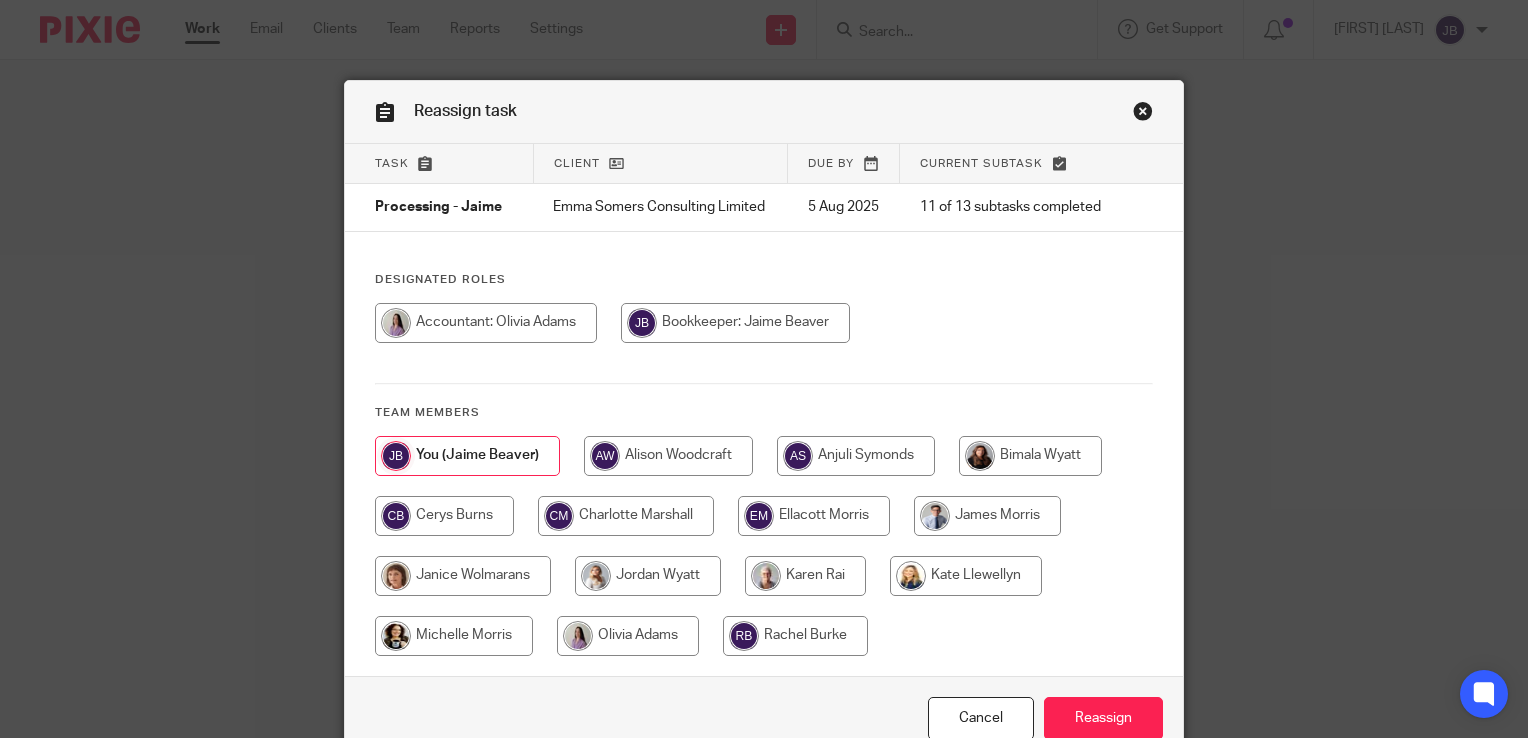 click at bounding box center [628, 636] 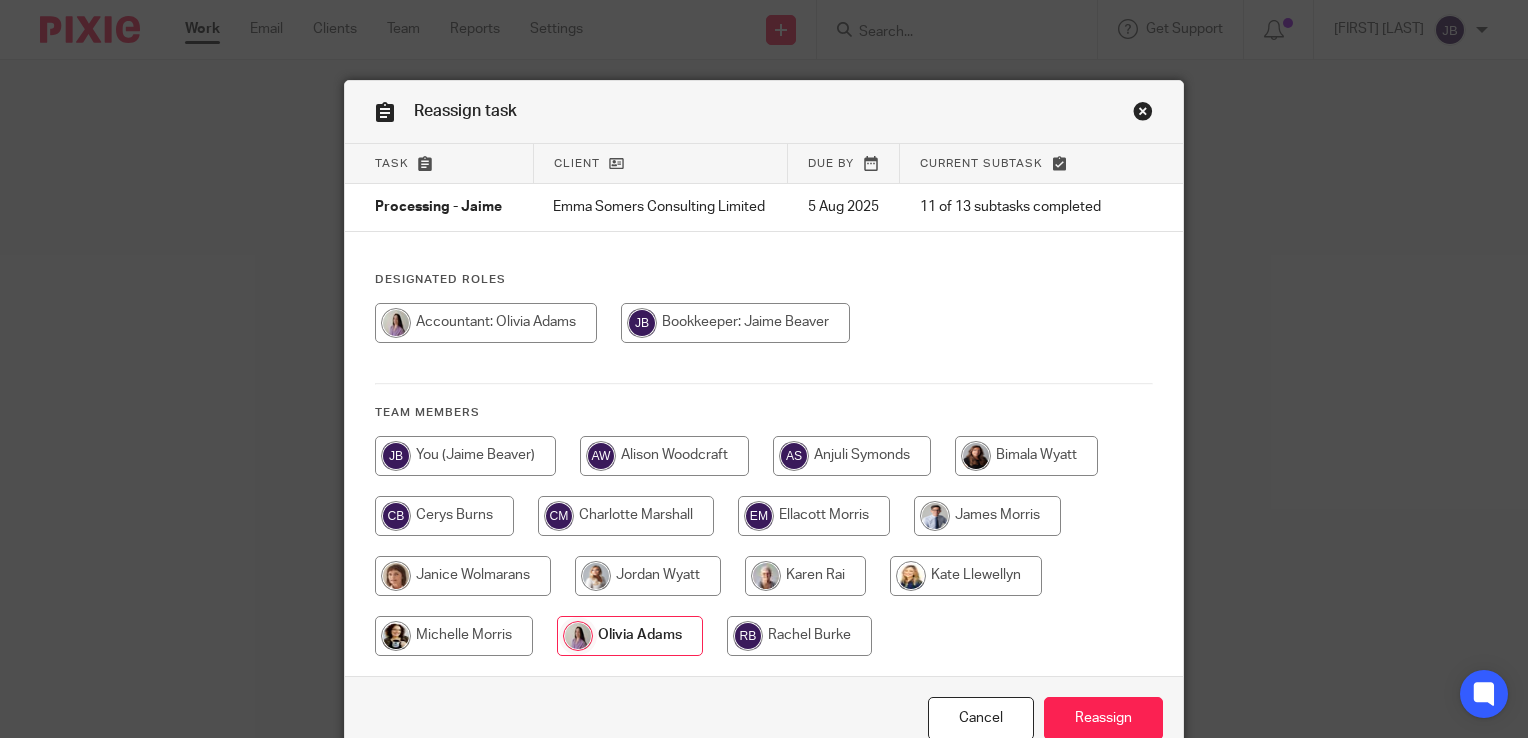 click on "Cancel
Reassign" at bounding box center [764, 718] 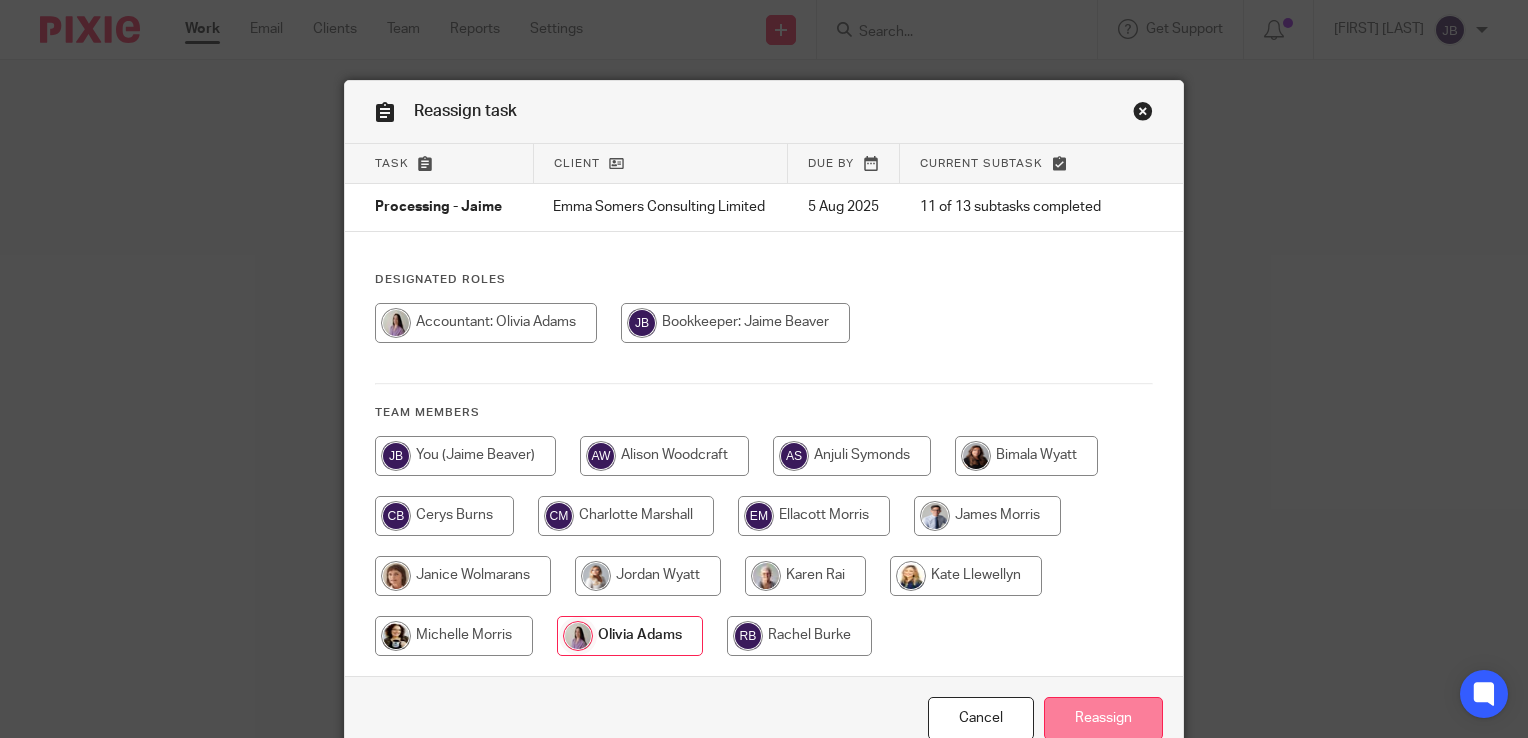 click on "Reassign" at bounding box center (1103, 718) 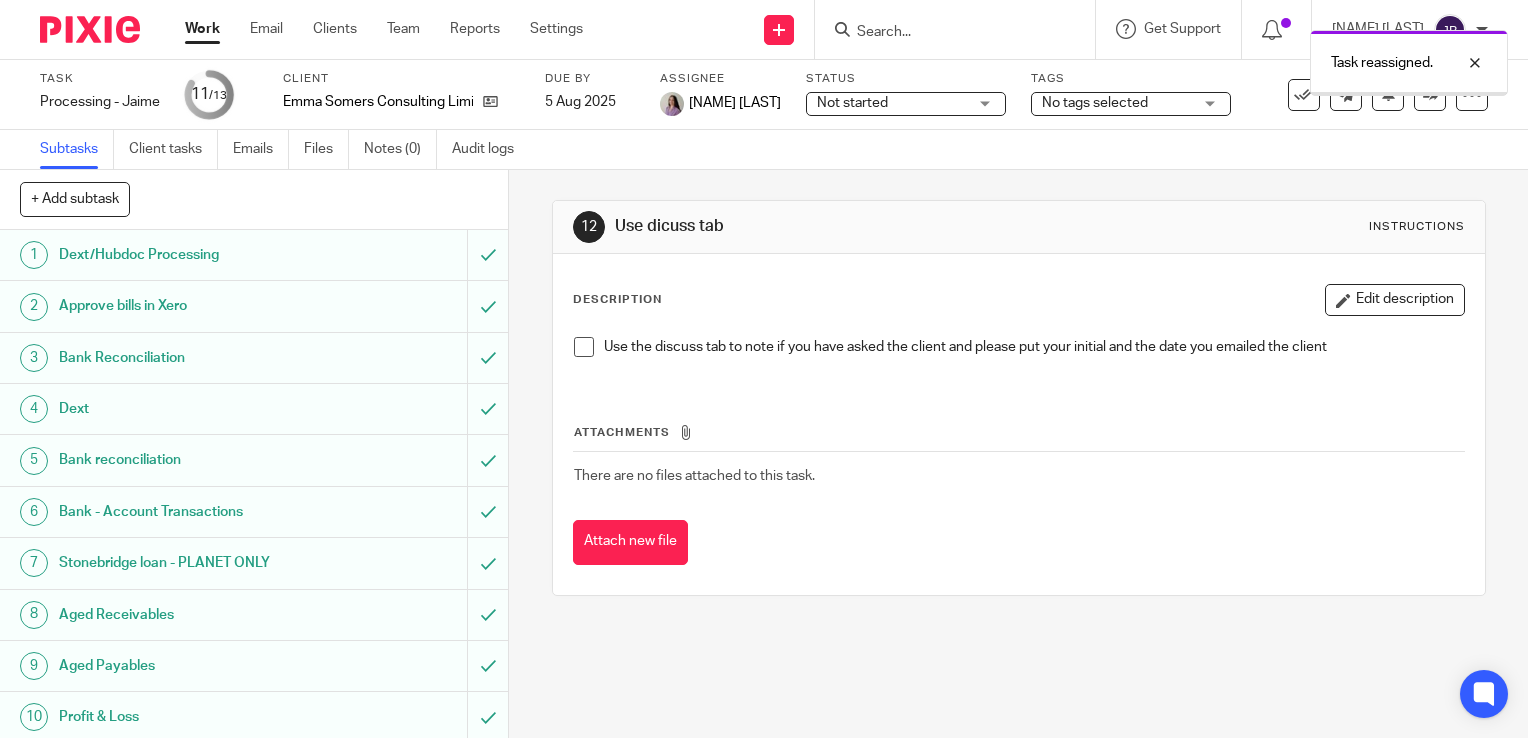 scroll, scrollTop: 0, scrollLeft: 0, axis: both 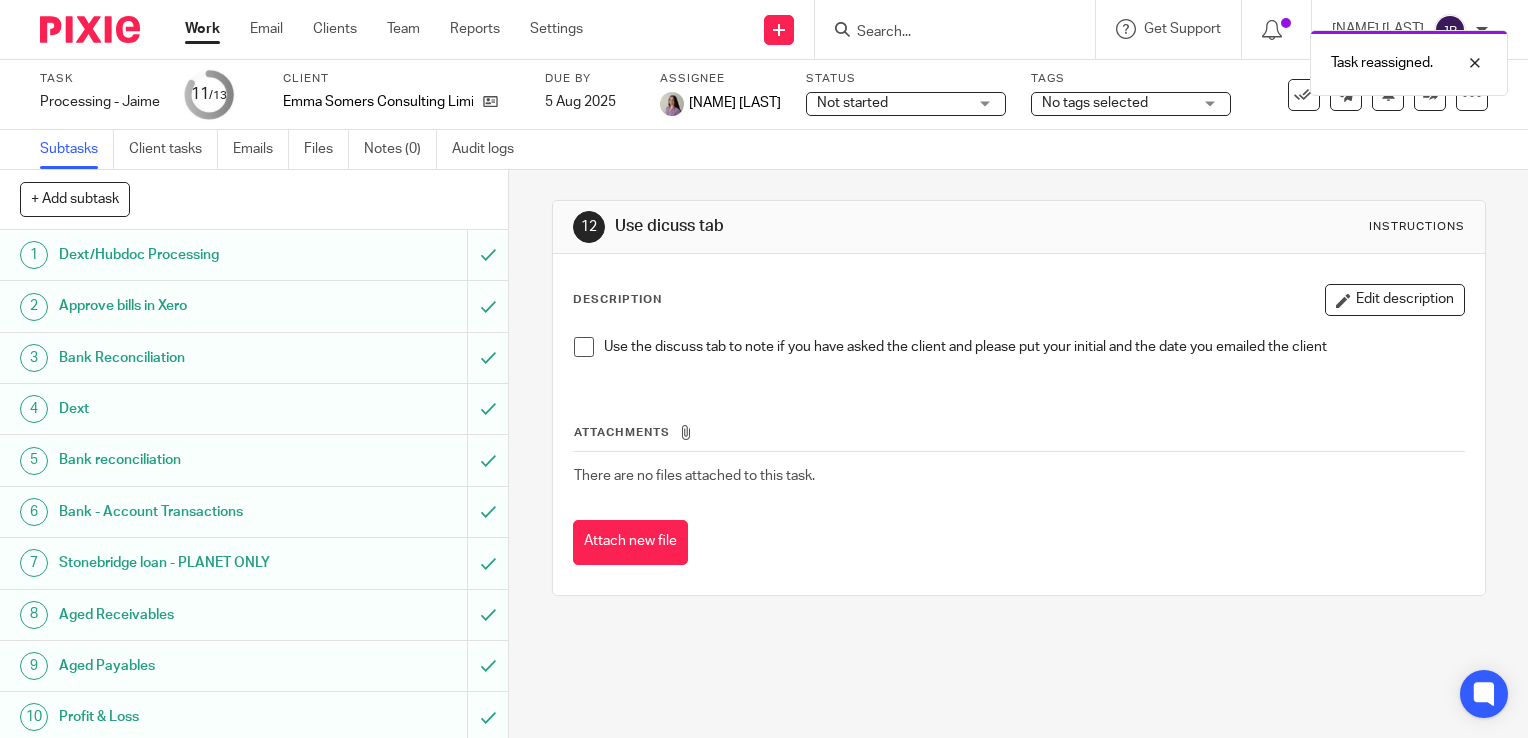 click on "Work" at bounding box center [202, 29] 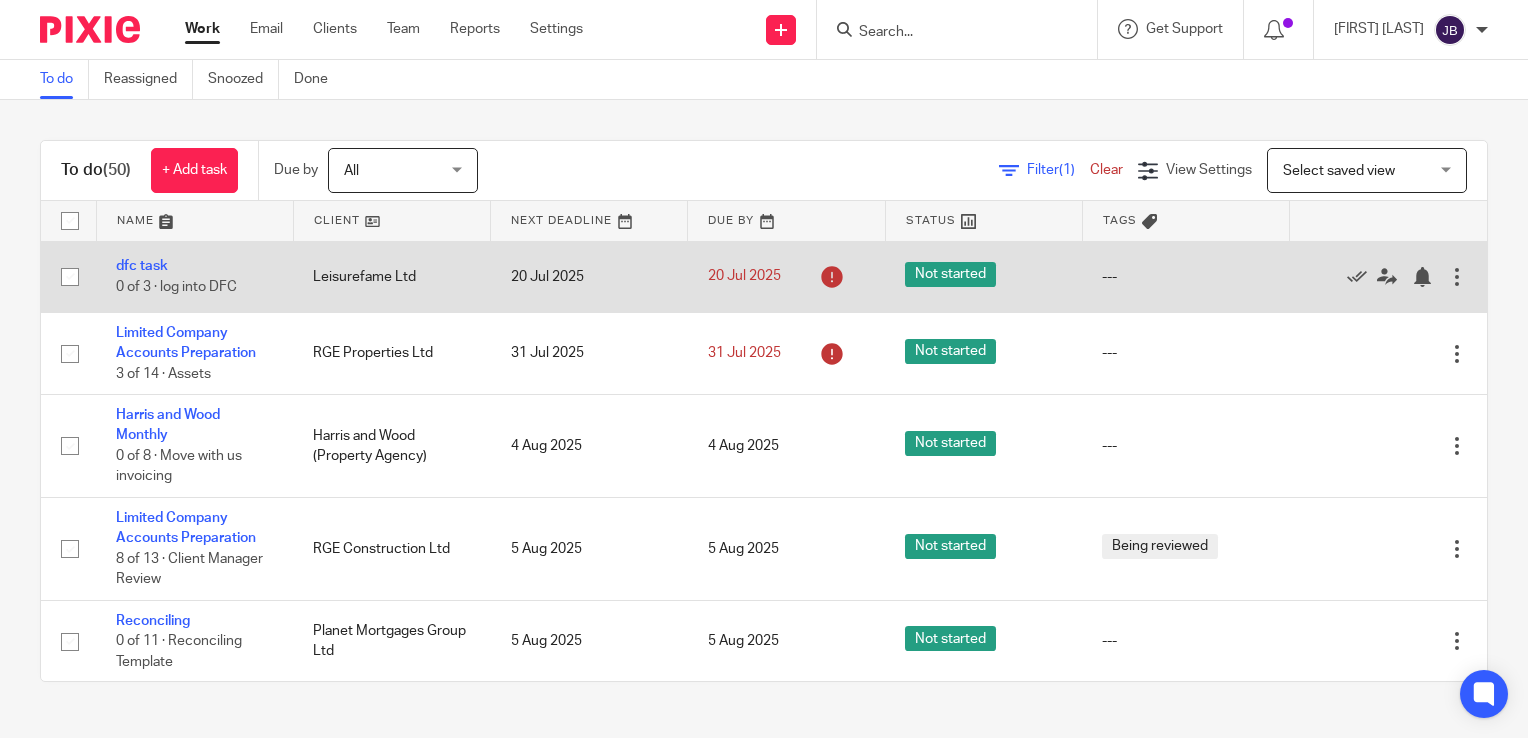 scroll, scrollTop: 0, scrollLeft: 0, axis: both 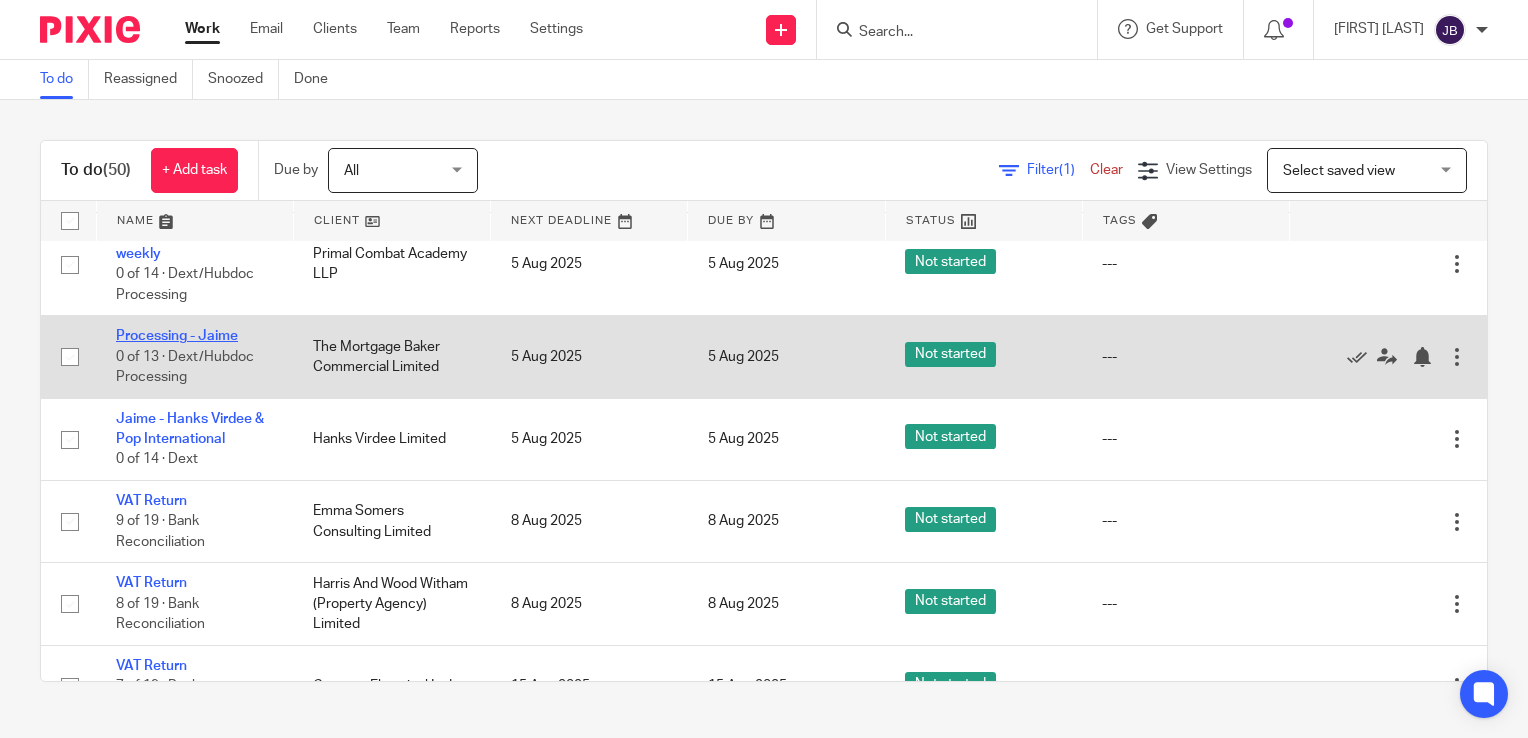 click on "Processing - Jaime" at bounding box center [177, 336] 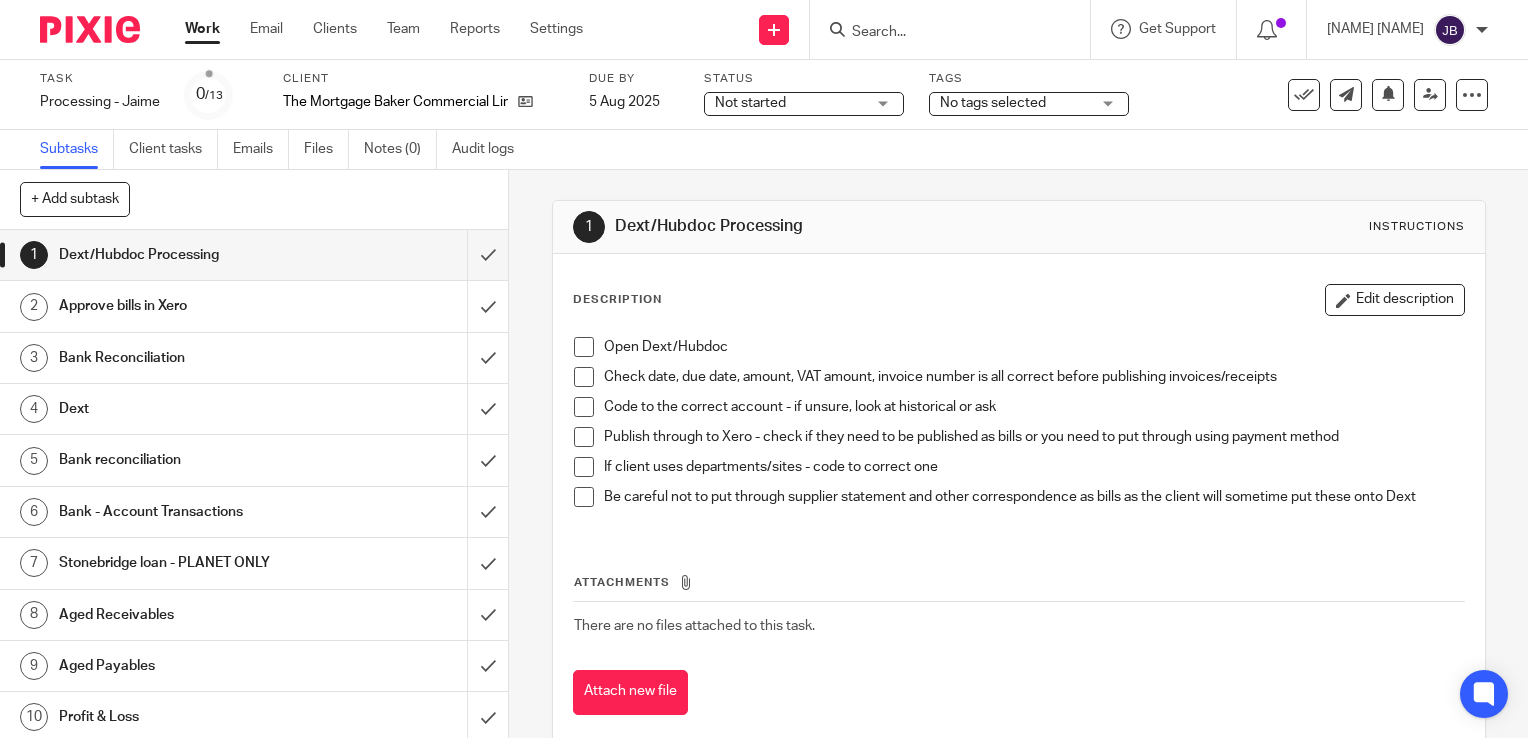scroll, scrollTop: 0, scrollLeft: 0, axis: both 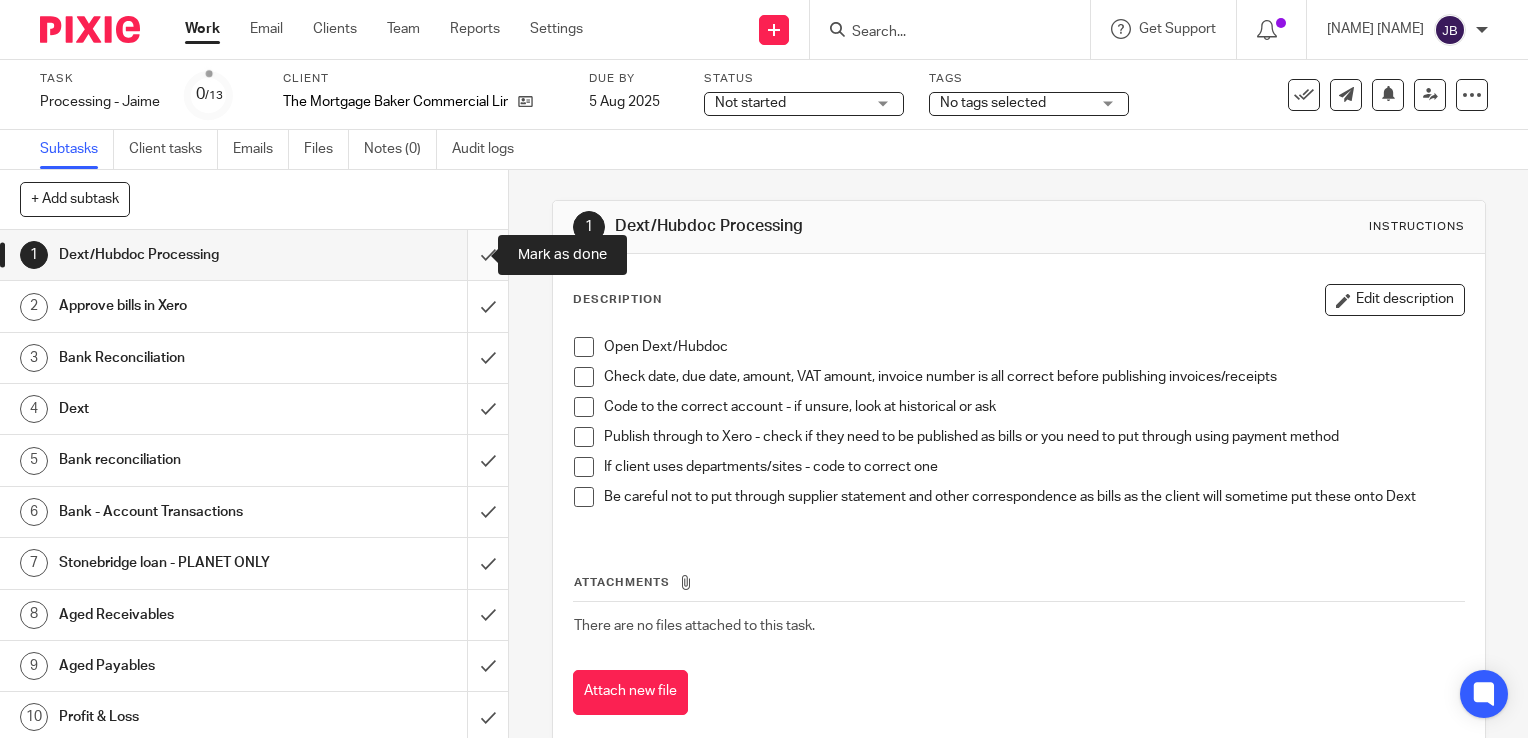 click at bounding box center (254, 255) 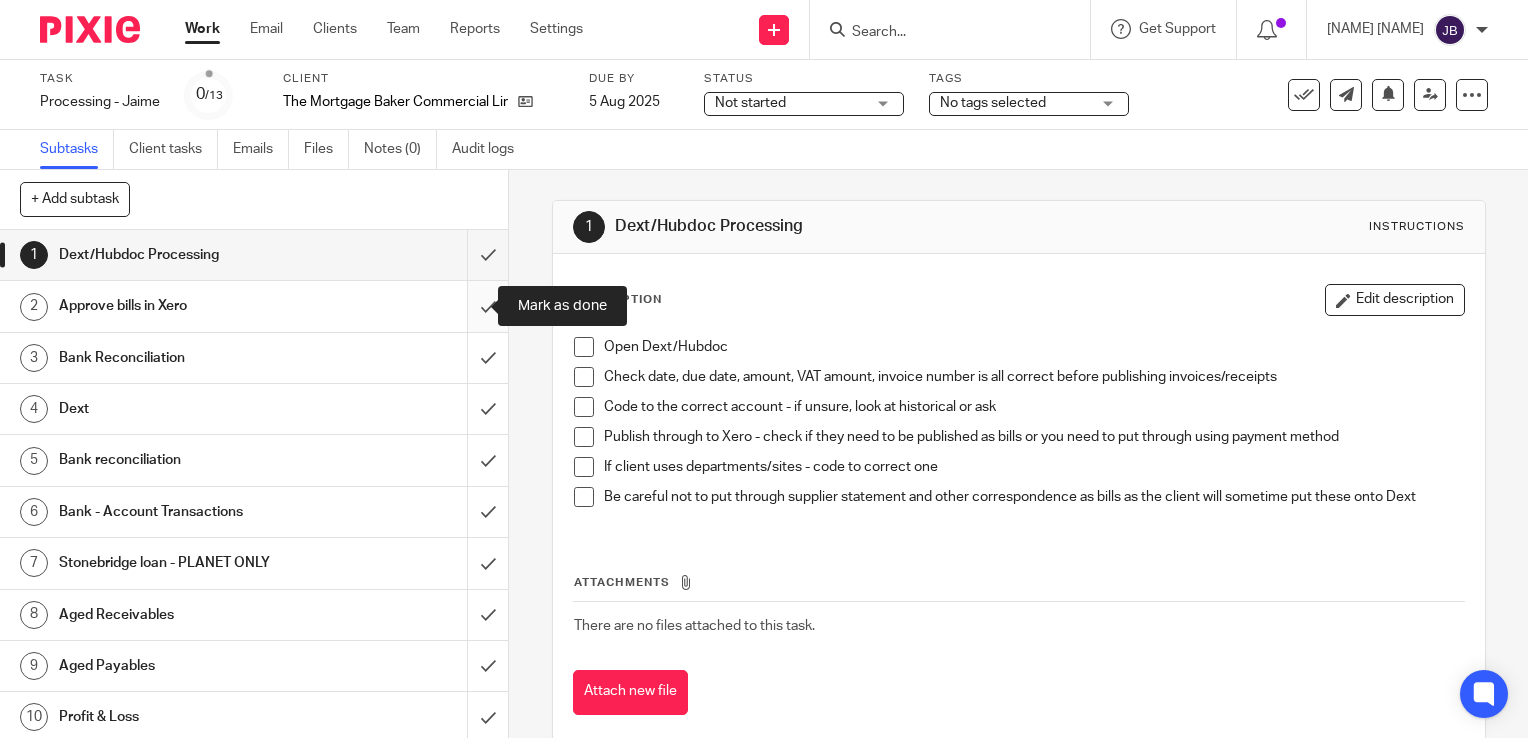 click at bounding box center [254, 306] 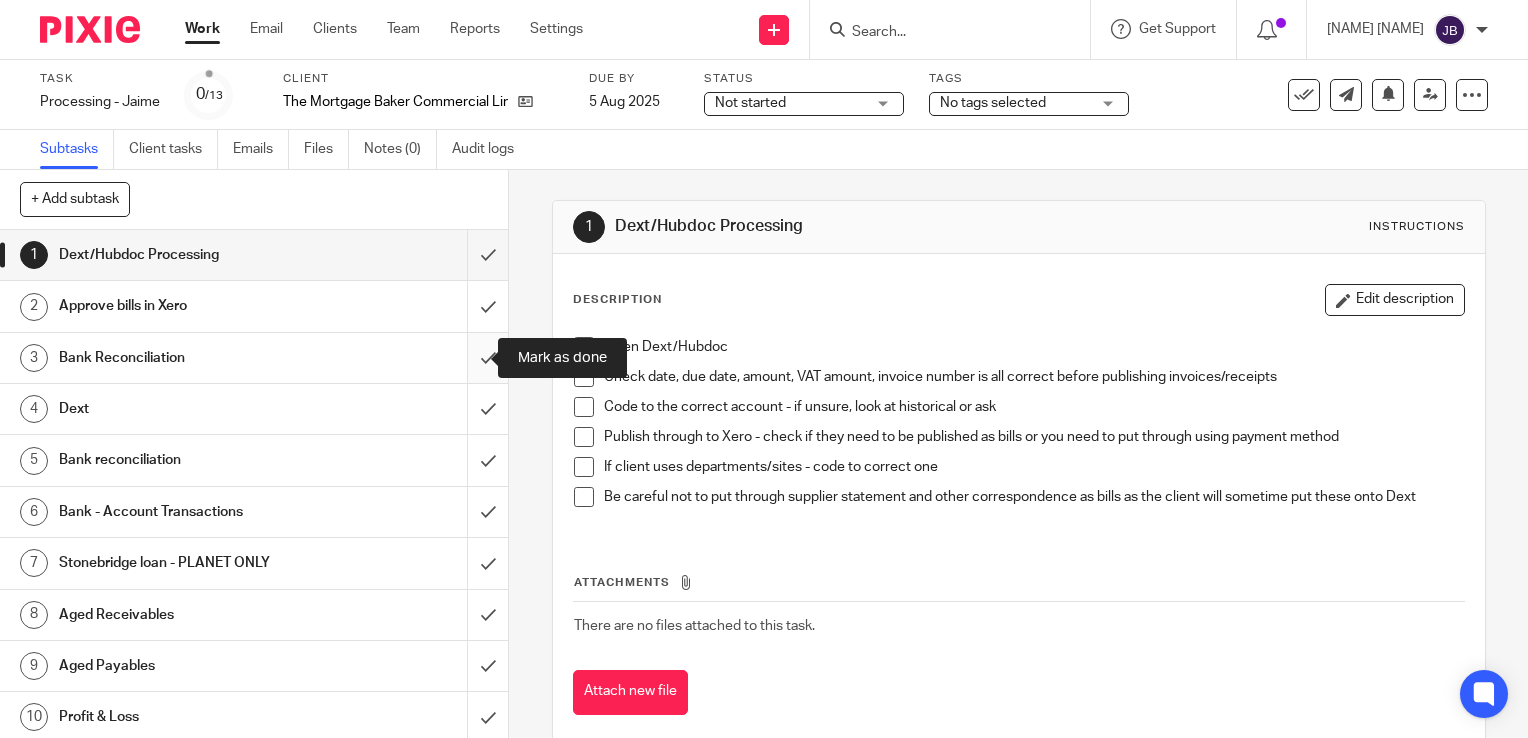 click at bounding box center [254, 358] 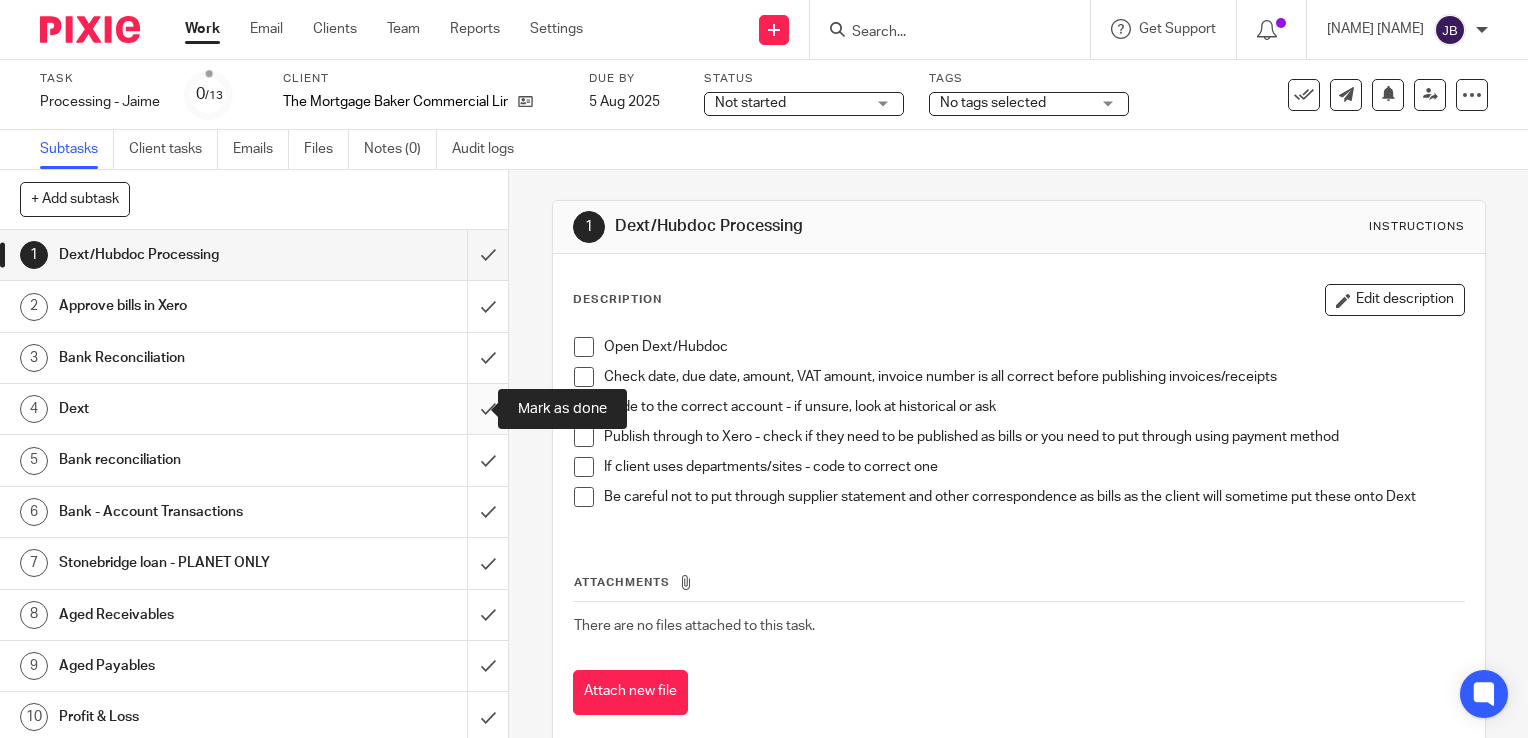 click at bounding box center (254, 409) 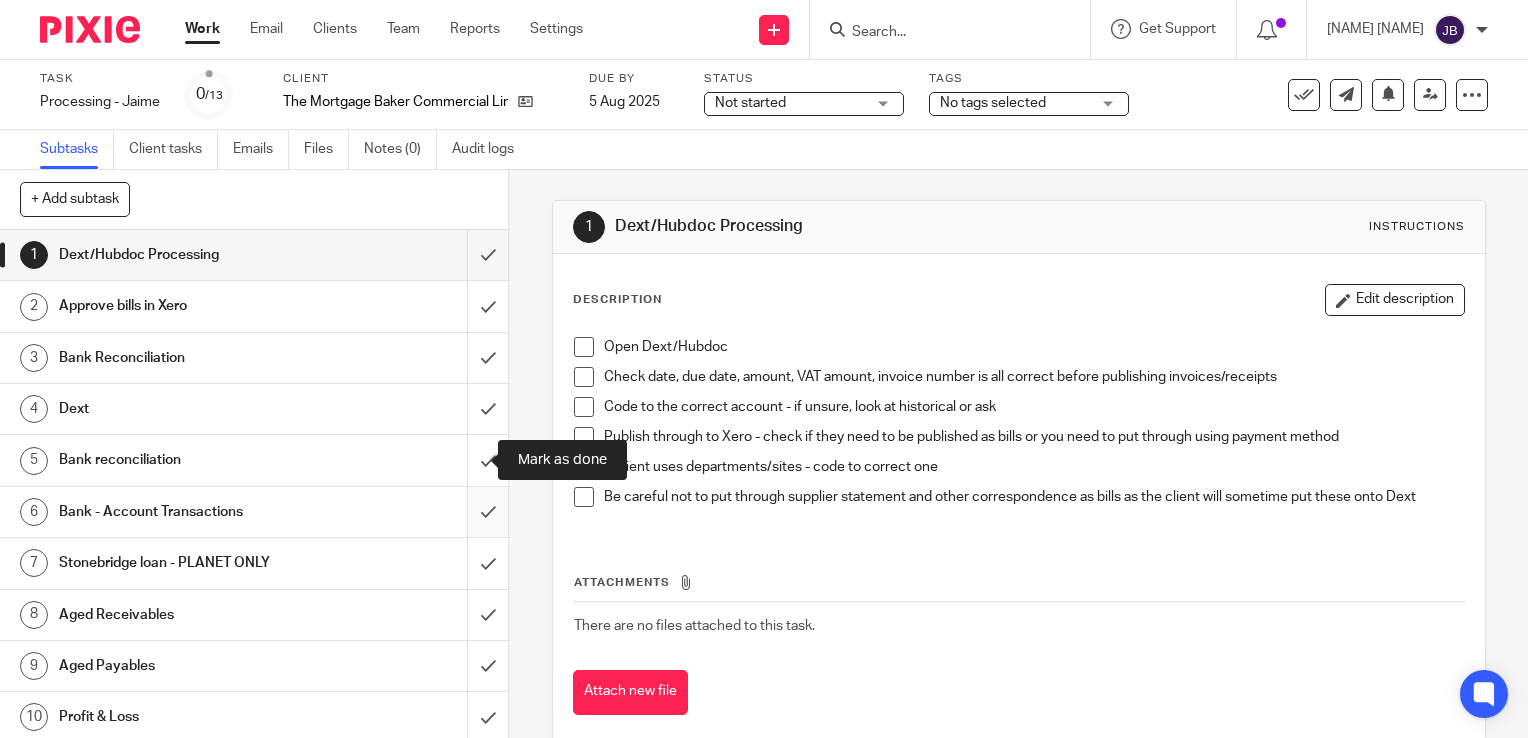 drag, startPoint x: 456, startPoint y: 450, endPoint x: 461, endPoint y: 491, distance: 41.303753 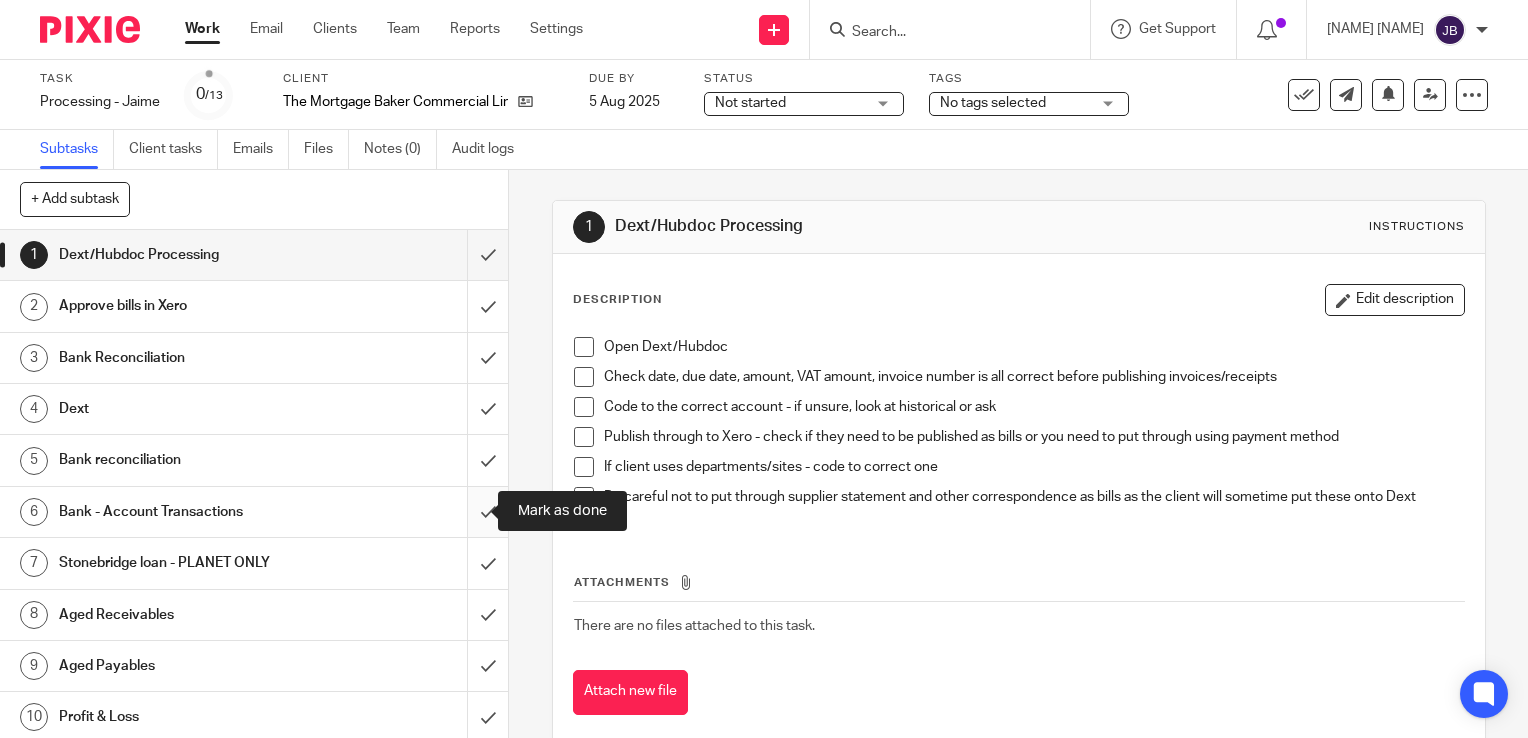 click at bounding box center [254, 512] 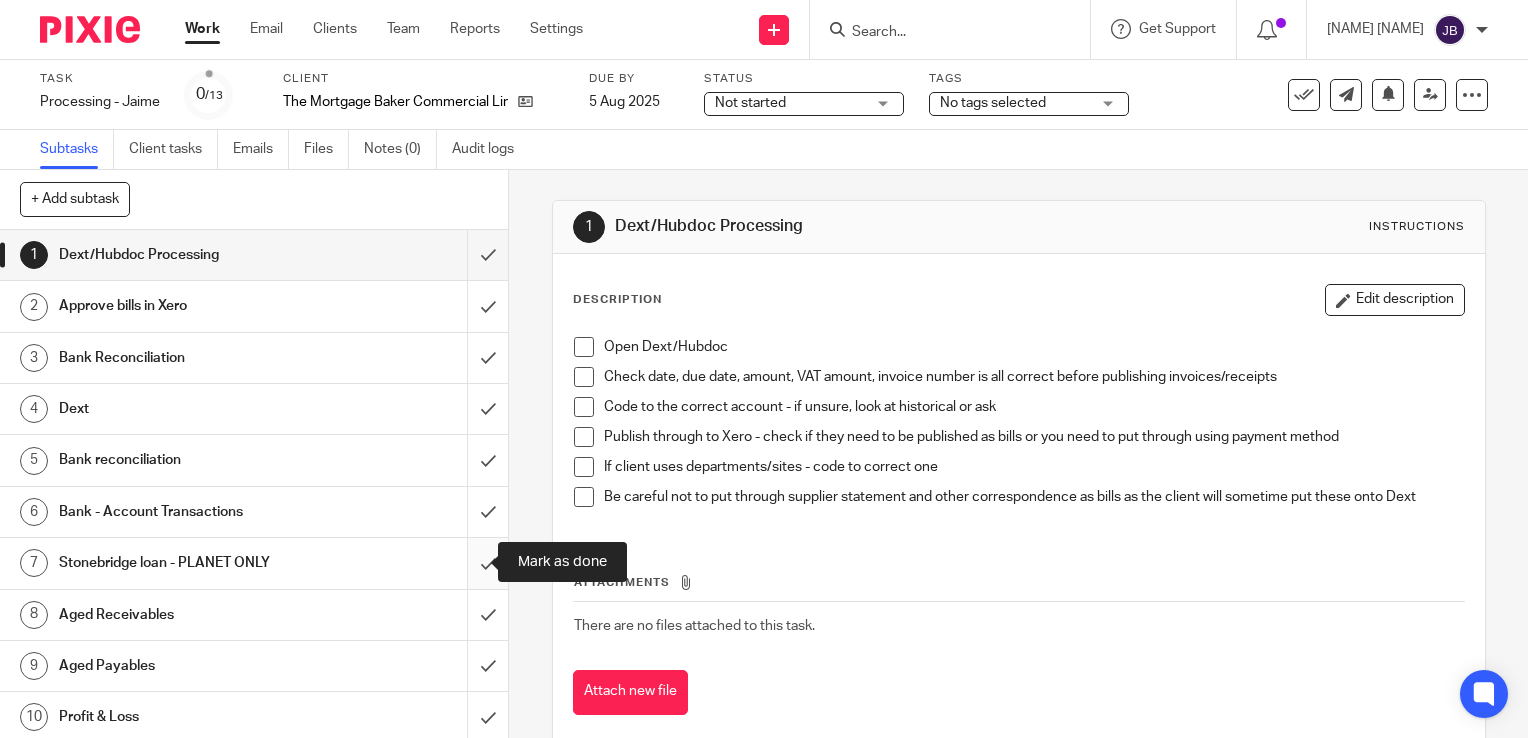 click at bounding box center (254, 563) 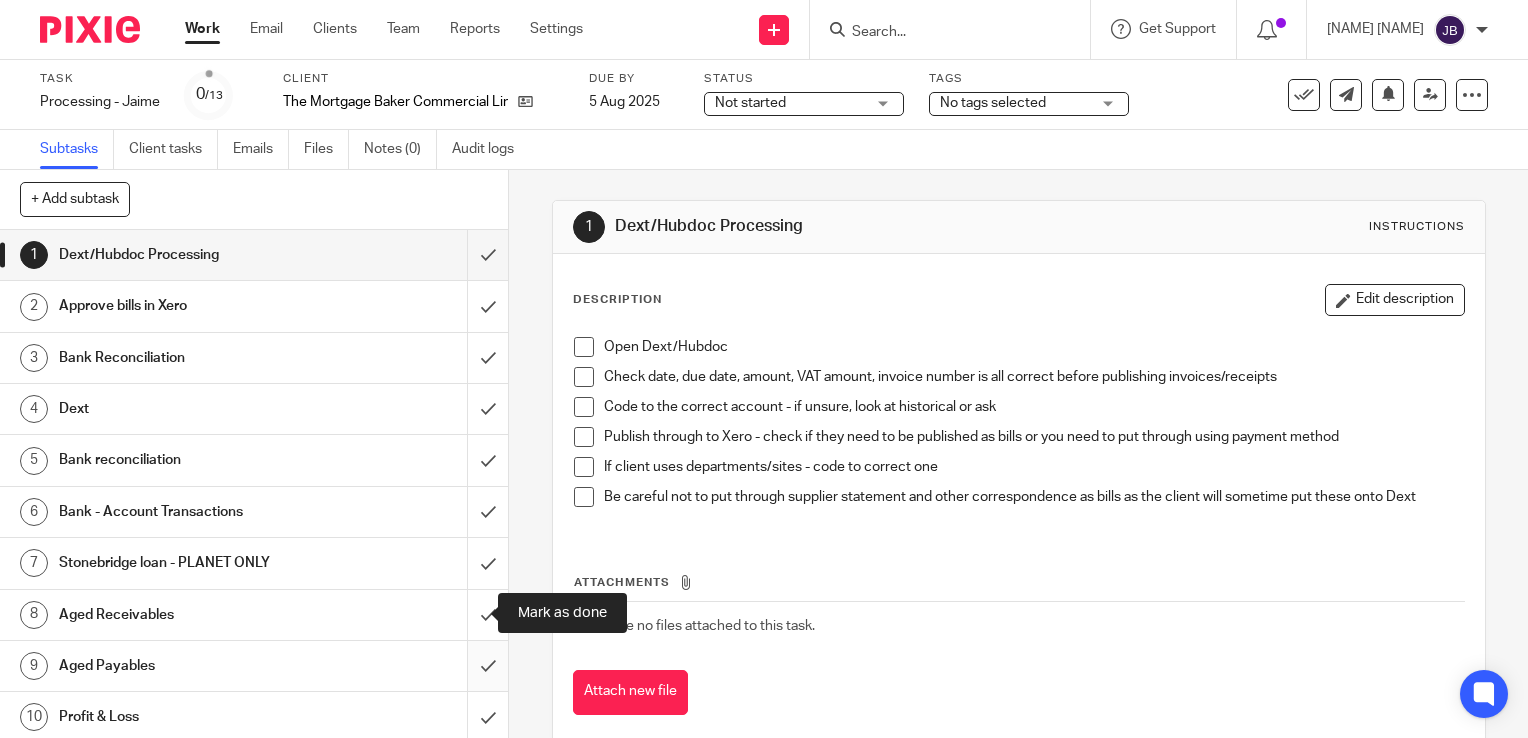 drag, startPoint x: 458, startPoint y: 612, endPoint x: 461, endPoint y: 664, distance: 52.086468 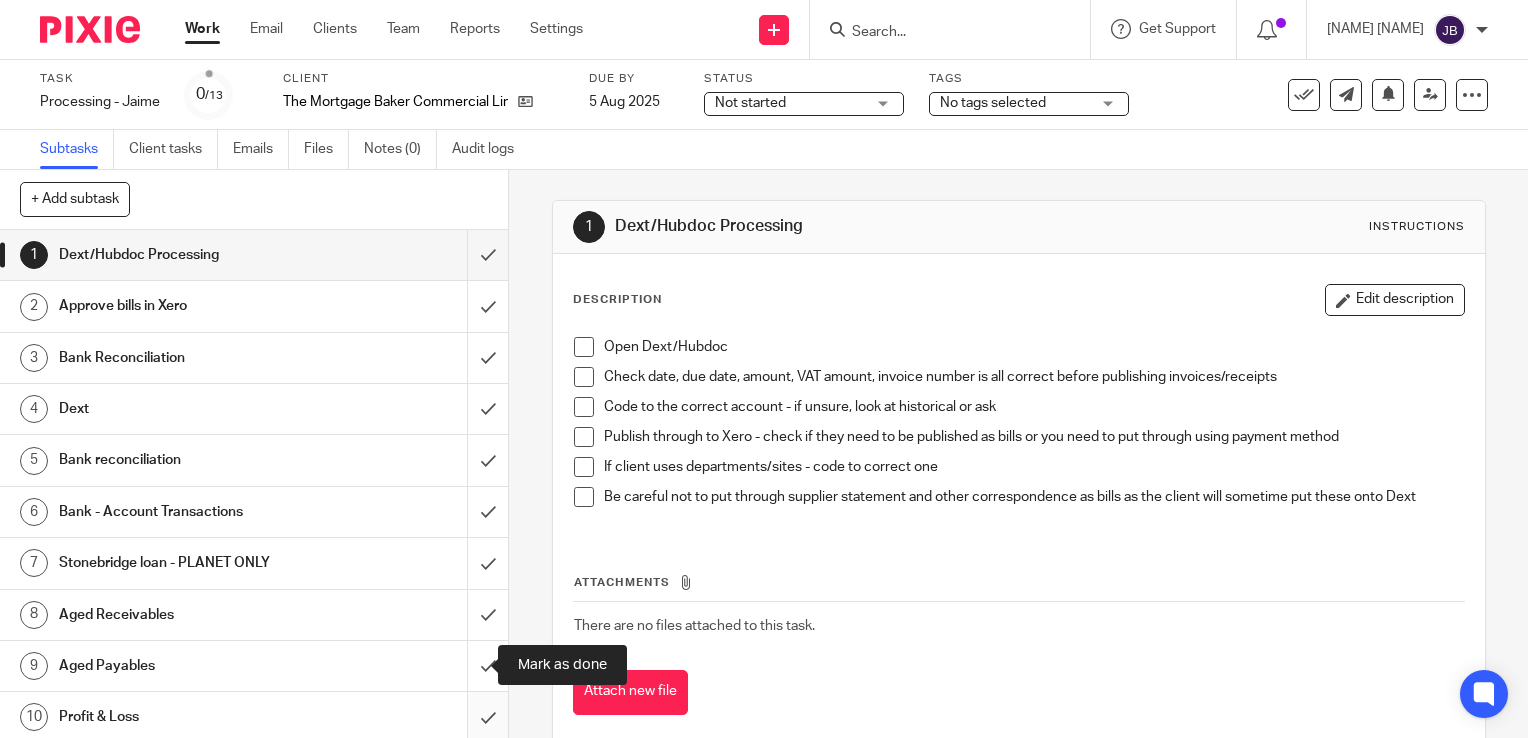 drag, startPoint x: 461, startPoint y: 664, endPoint x: 461, endPoint y: 726, distance: 62 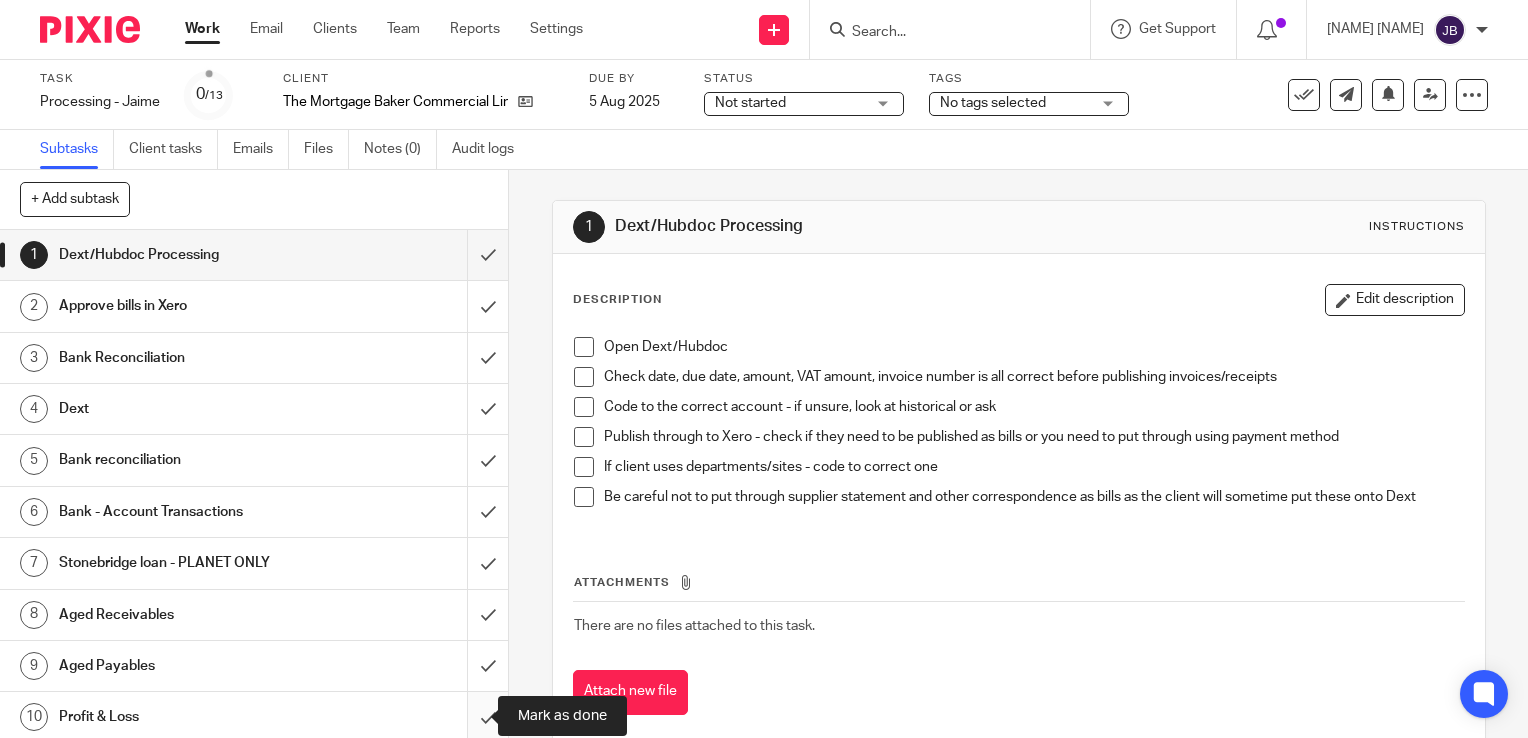click at bounding box center (254, 717) 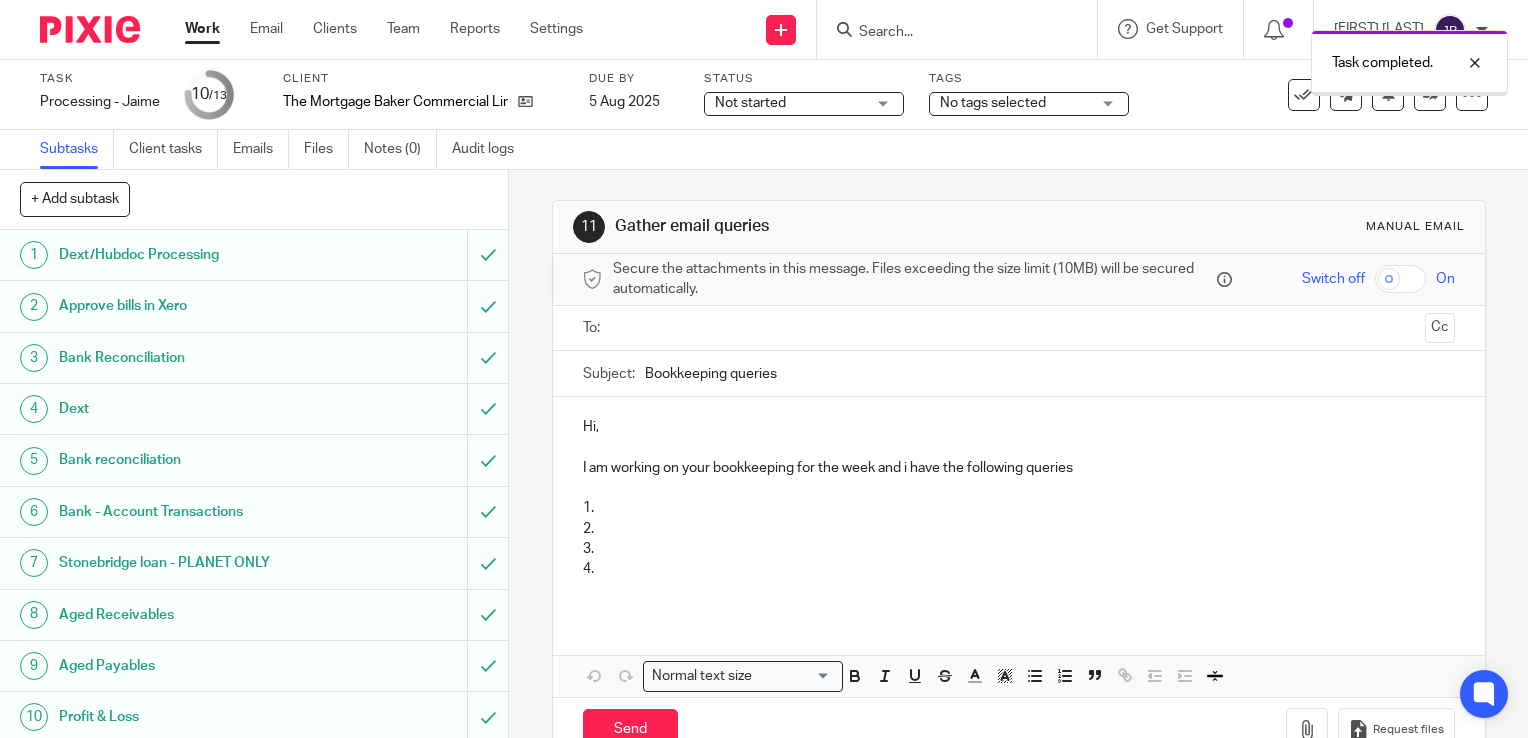 scroll, scrollTop: 0, scrollLeft: 0, axis: both 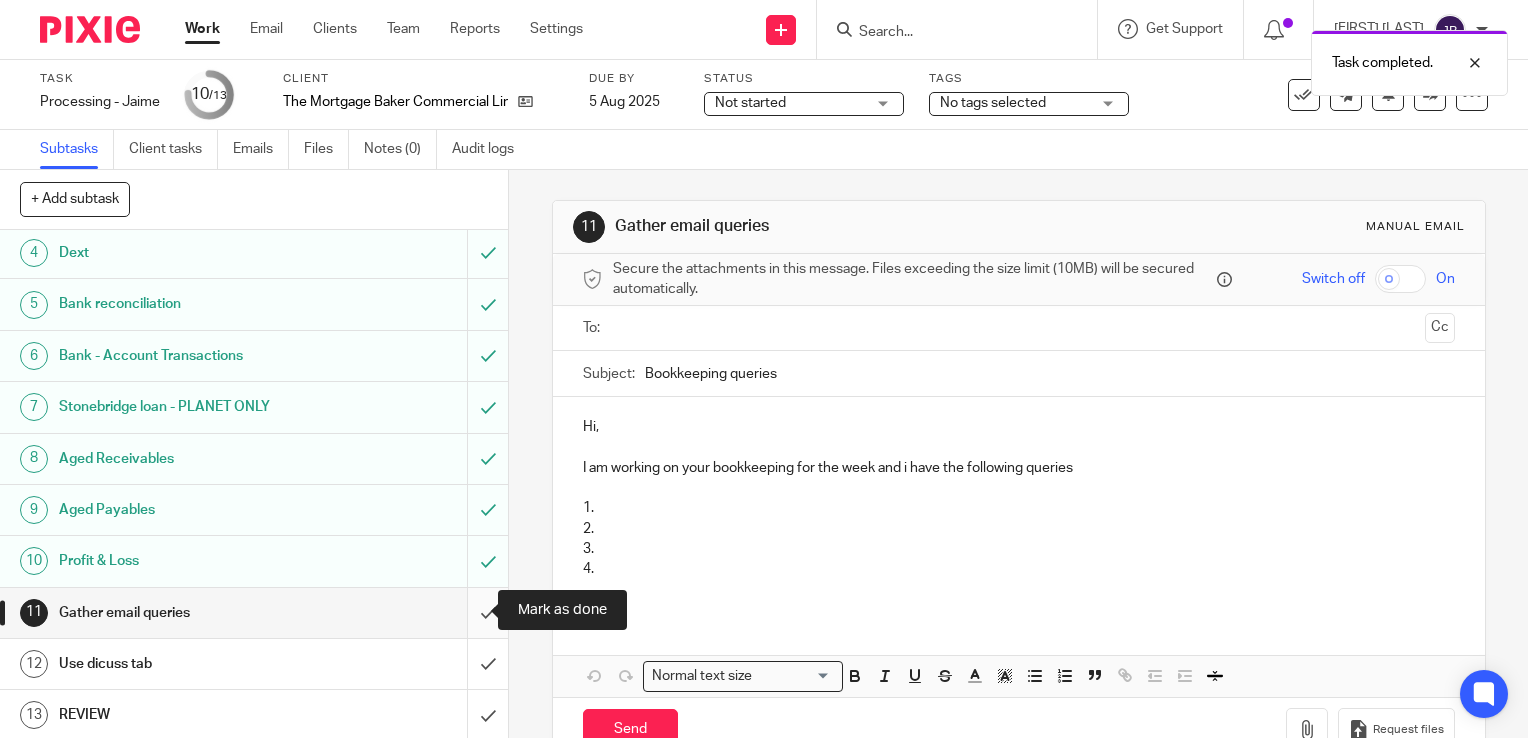 click at bounding box center (254, 613) 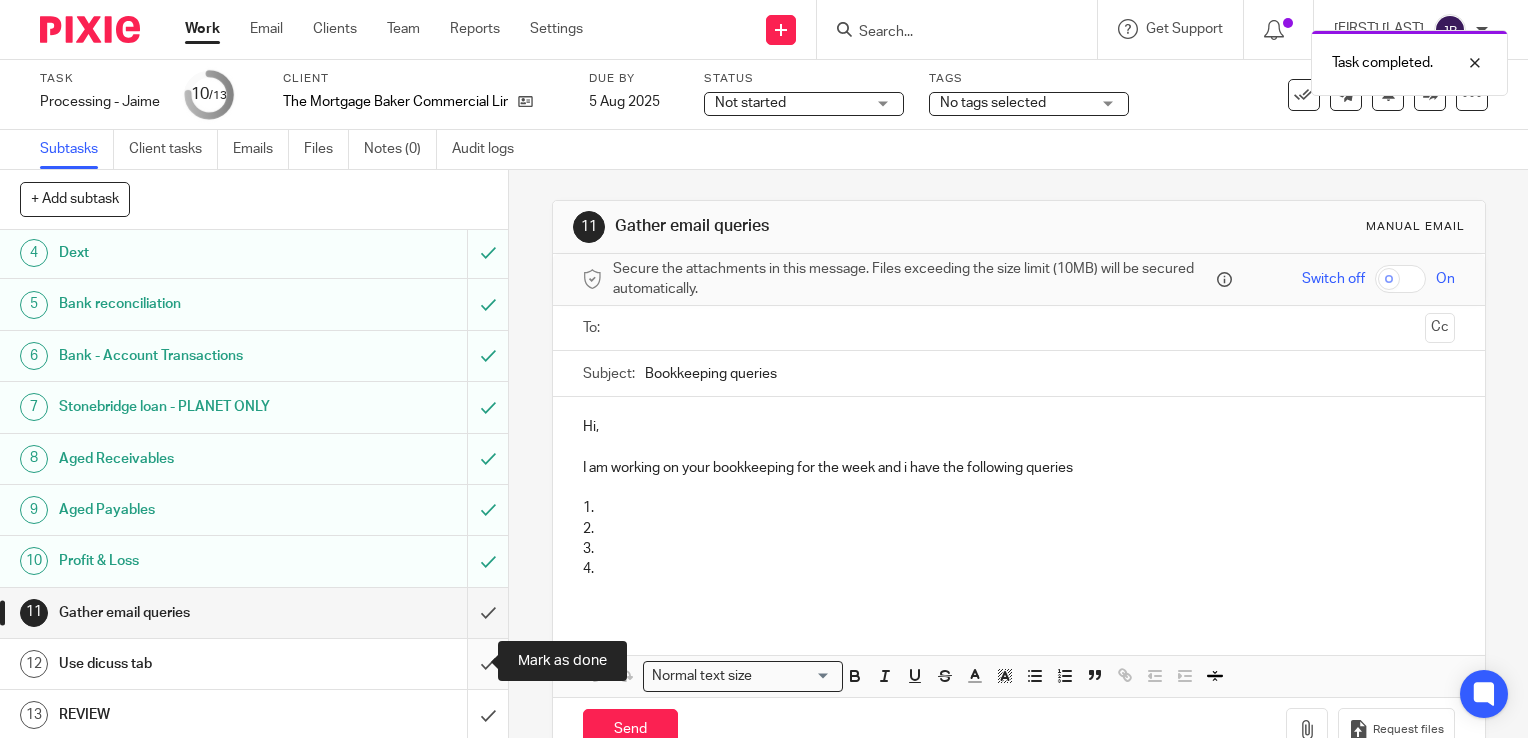 click at bounding box center [254, 664] 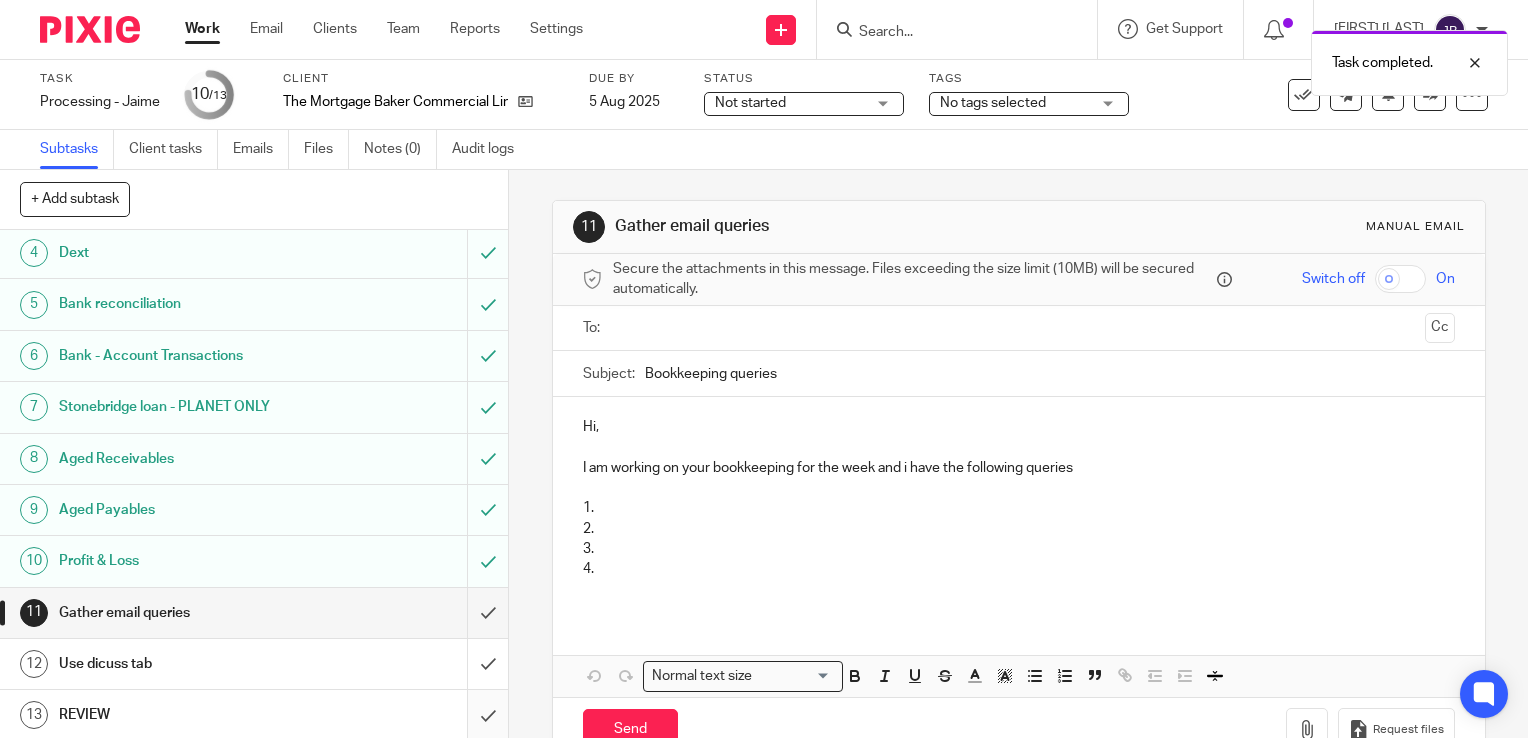 click at bounding box center (254, 715) 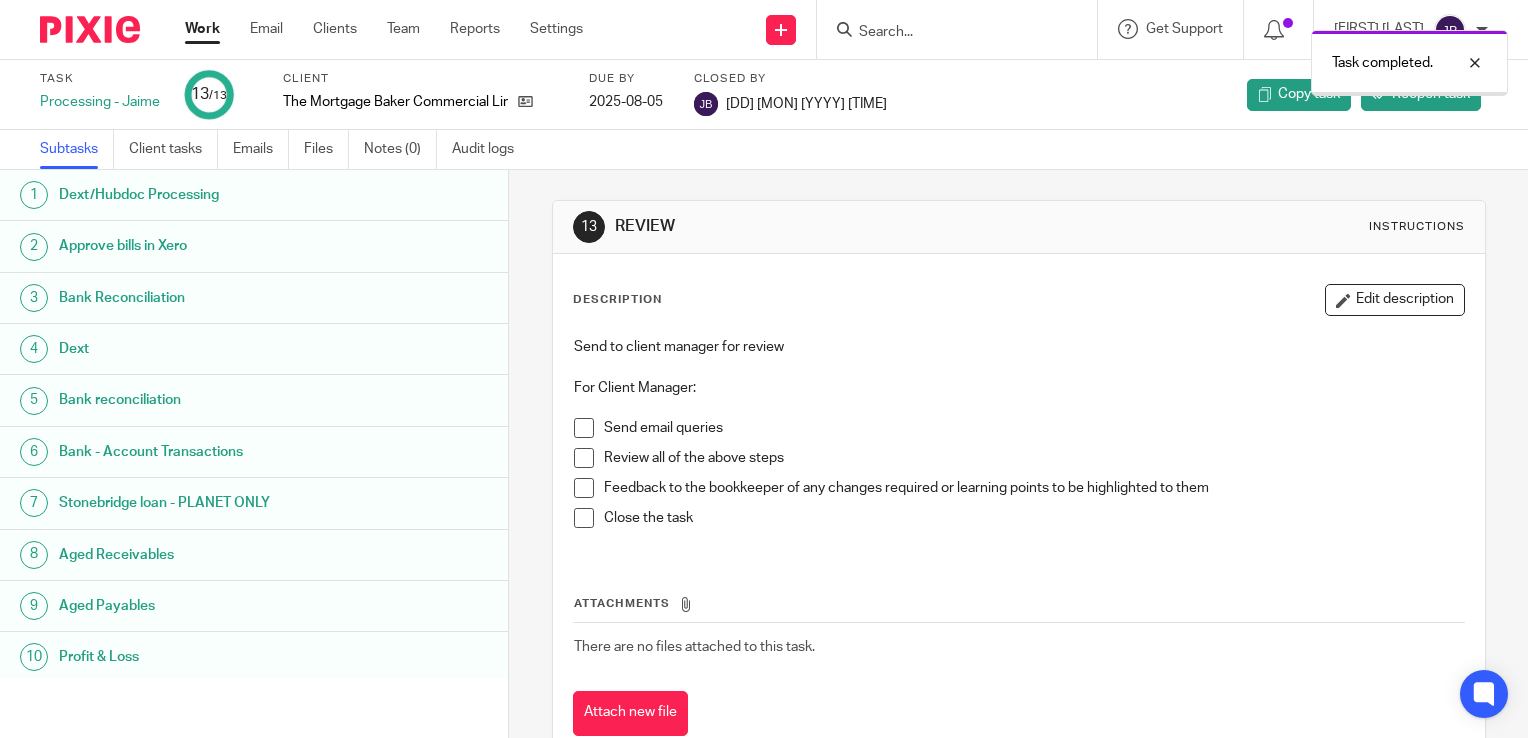 scroll, scrollTop: 0, scrollLeft: 0, axis: both 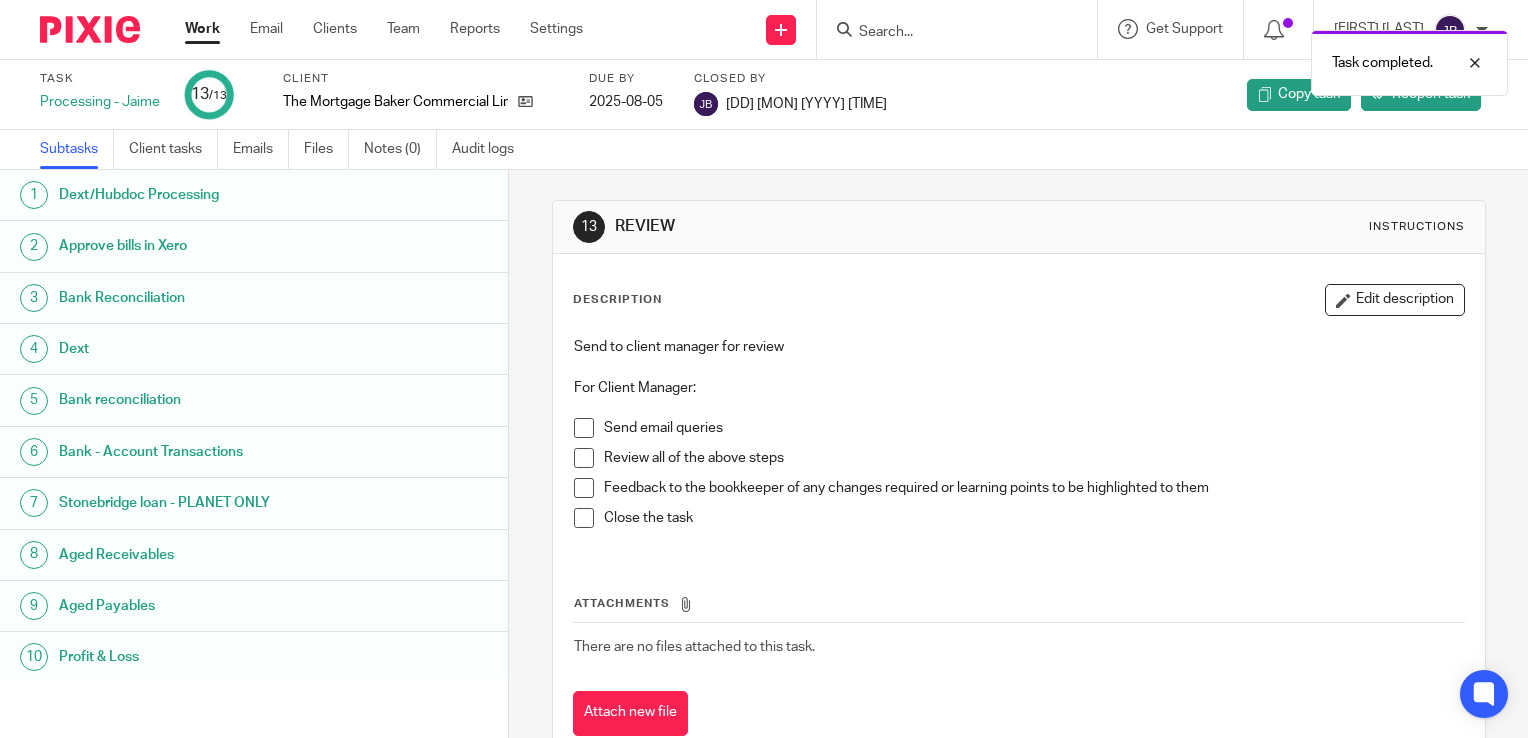 click on "Work" at bounding box center (202, 29) 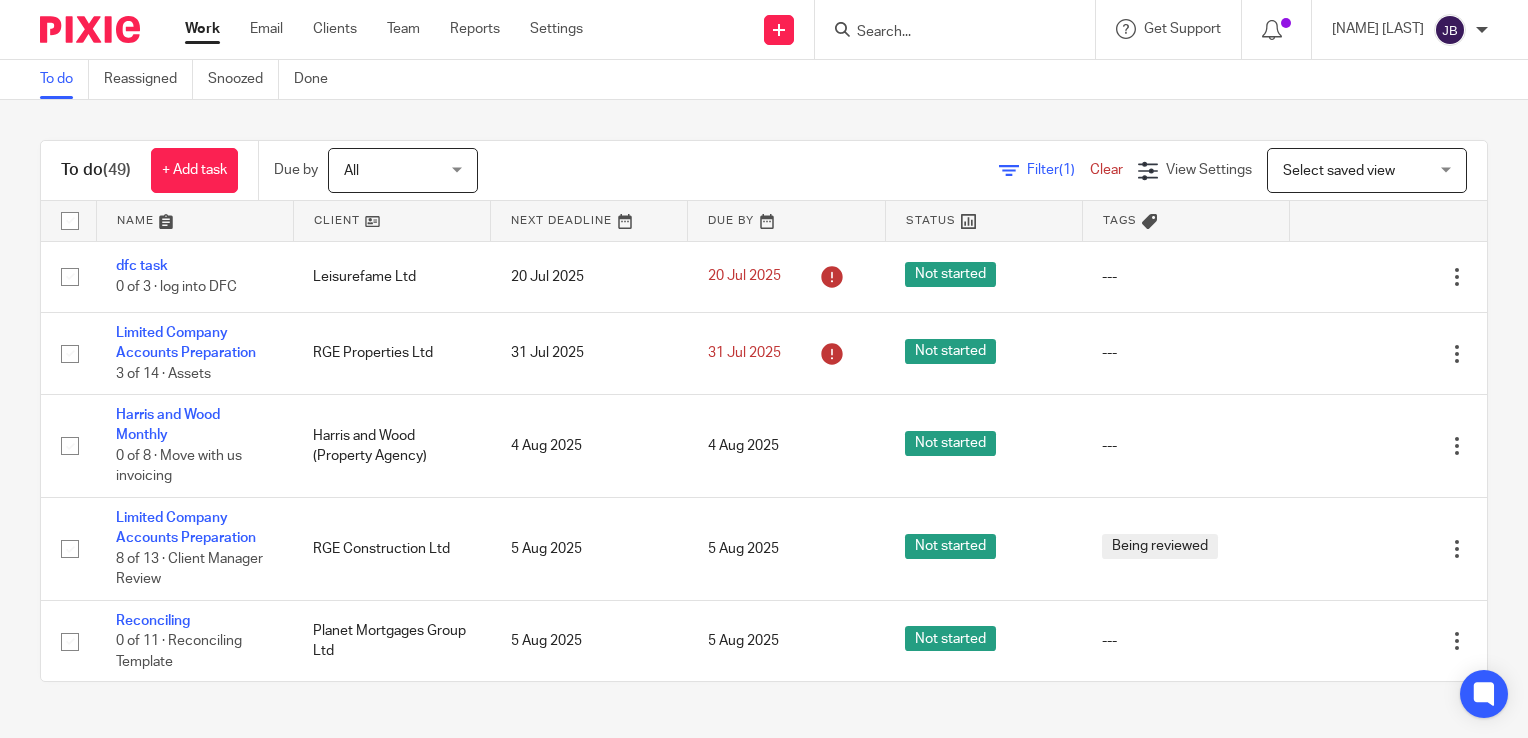 scroll, scrollTop: 0, scrollLeft: 0, axis: both 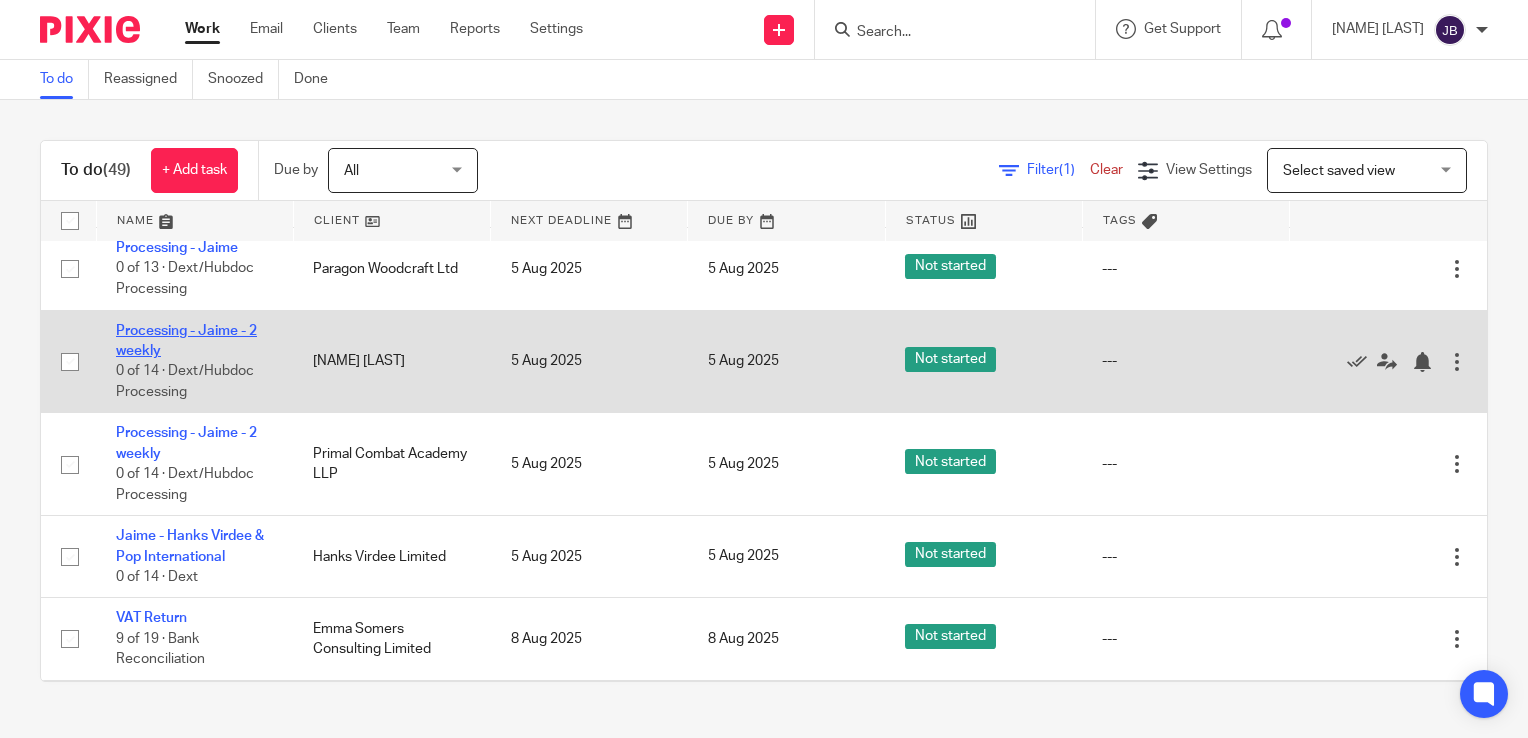 click on "Processing - Jaime - 2 weekly" at bounding box center [186, 341] 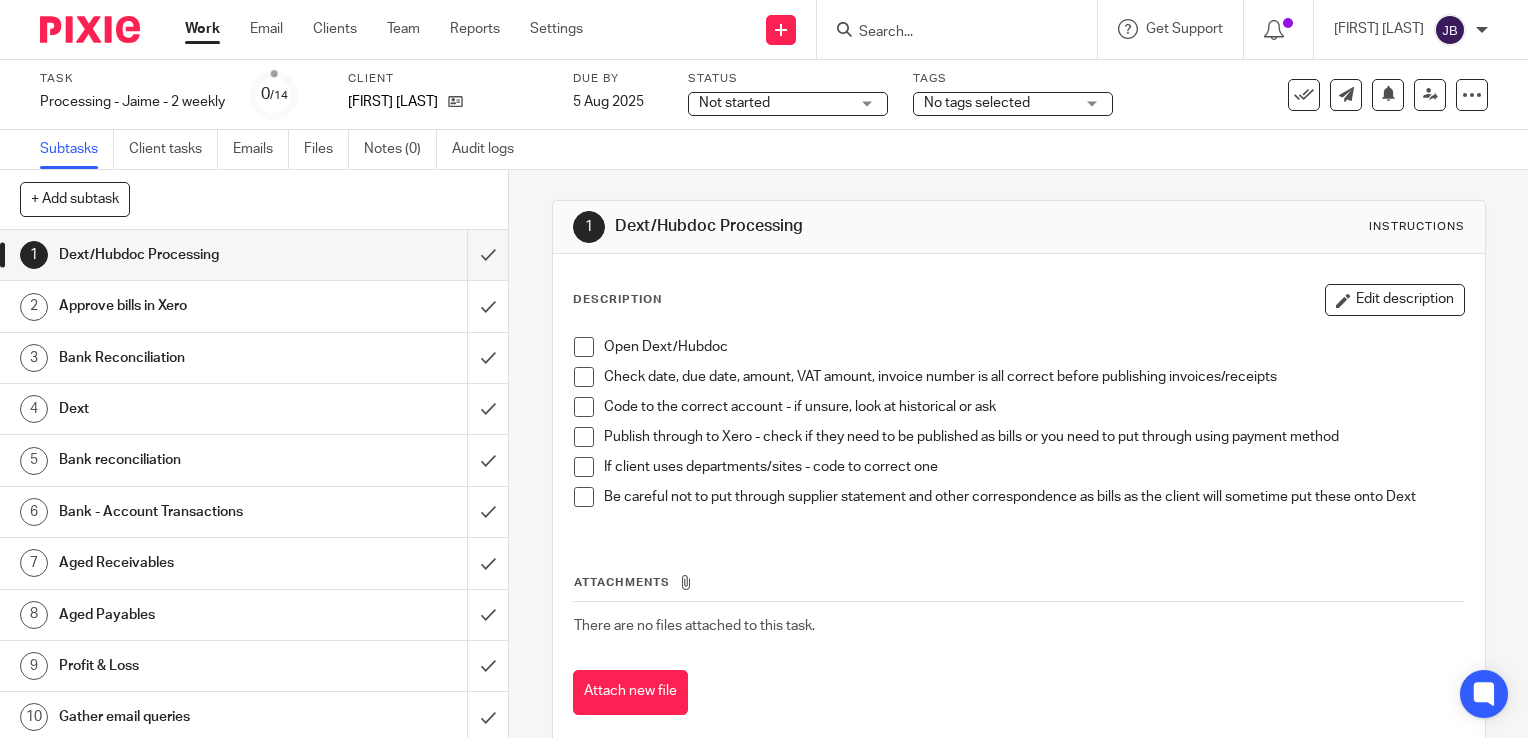 scroll, scrollTop: 0, scrollLeft: 0, axis: both 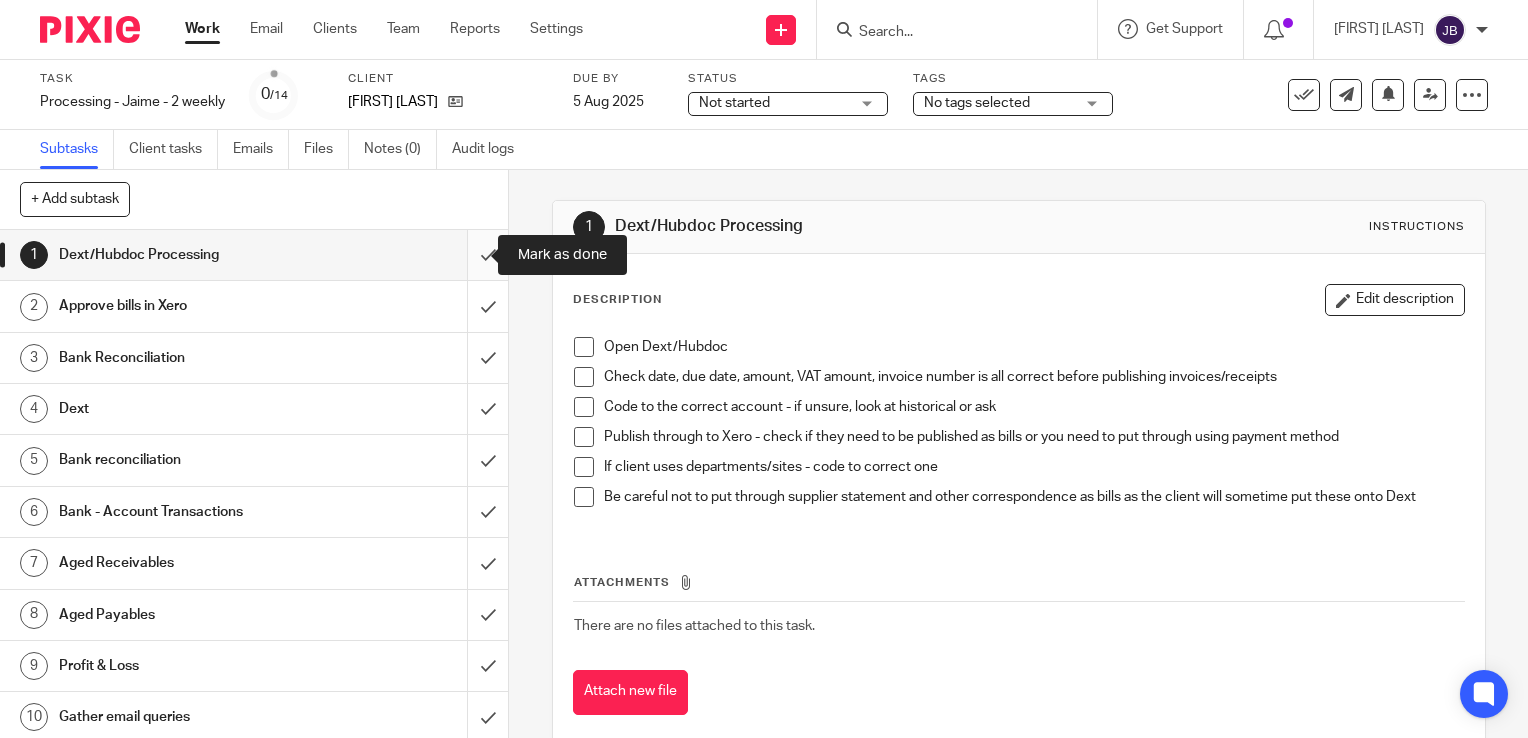 click at bounding box center [254, 255] 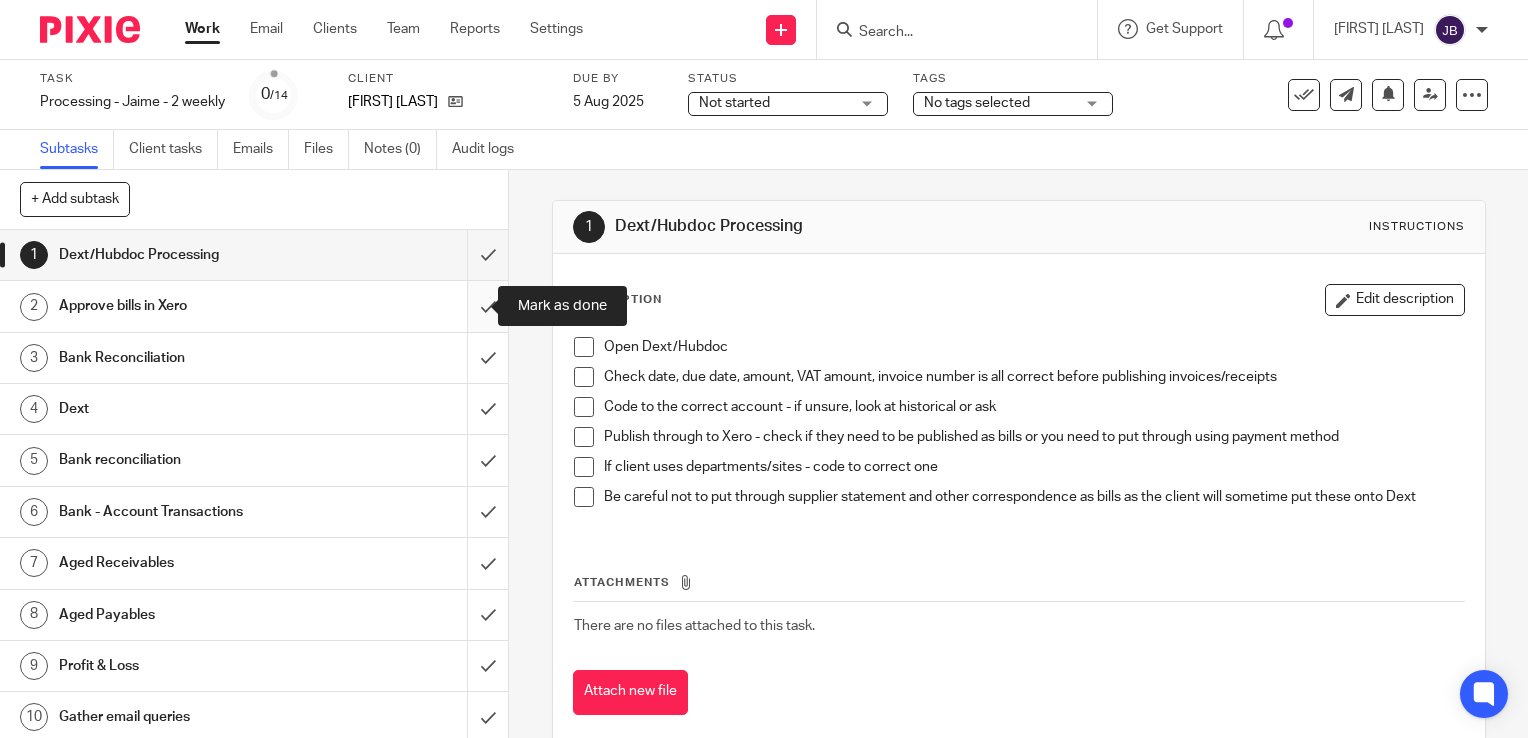 click at bounding box center [254, 306] 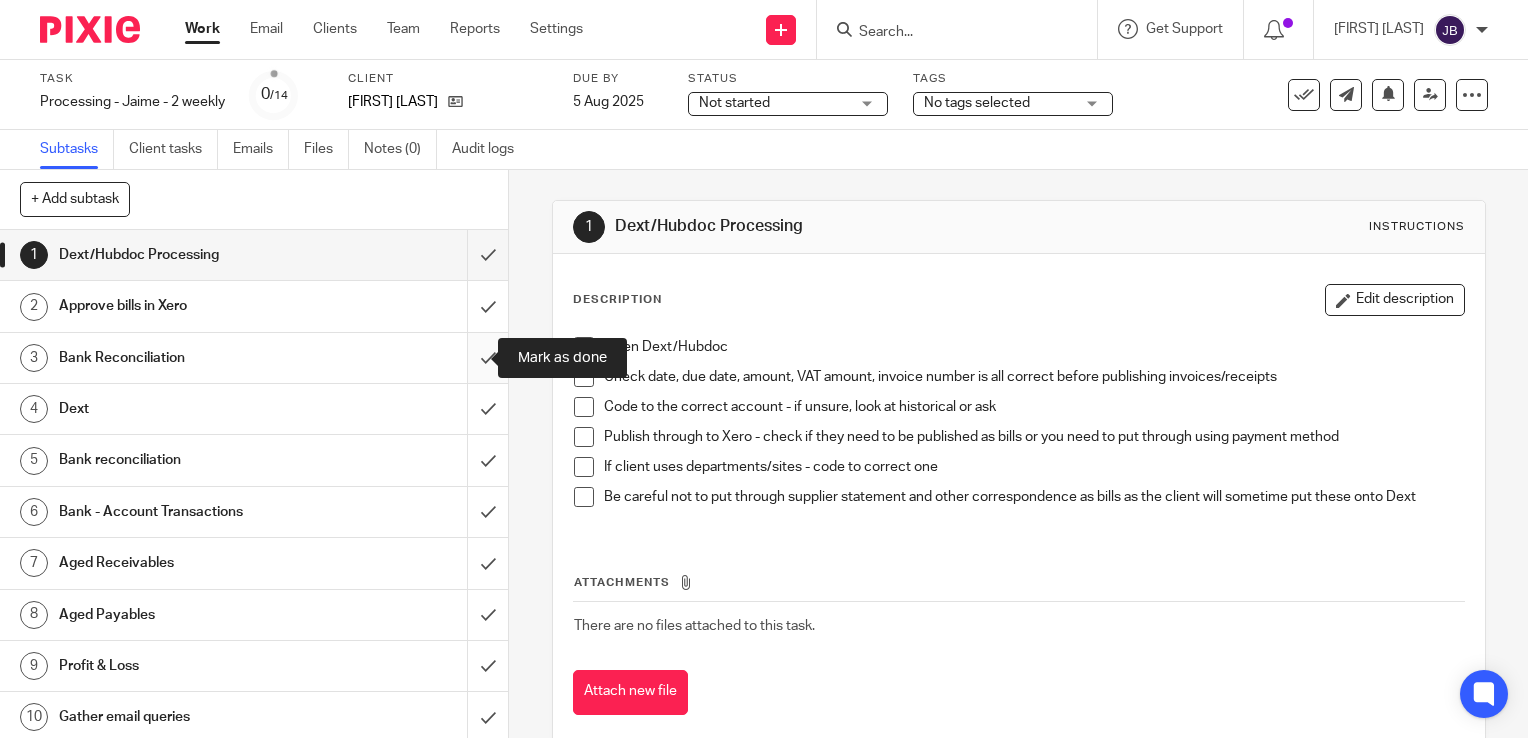 click at bounding box center [254, 358] 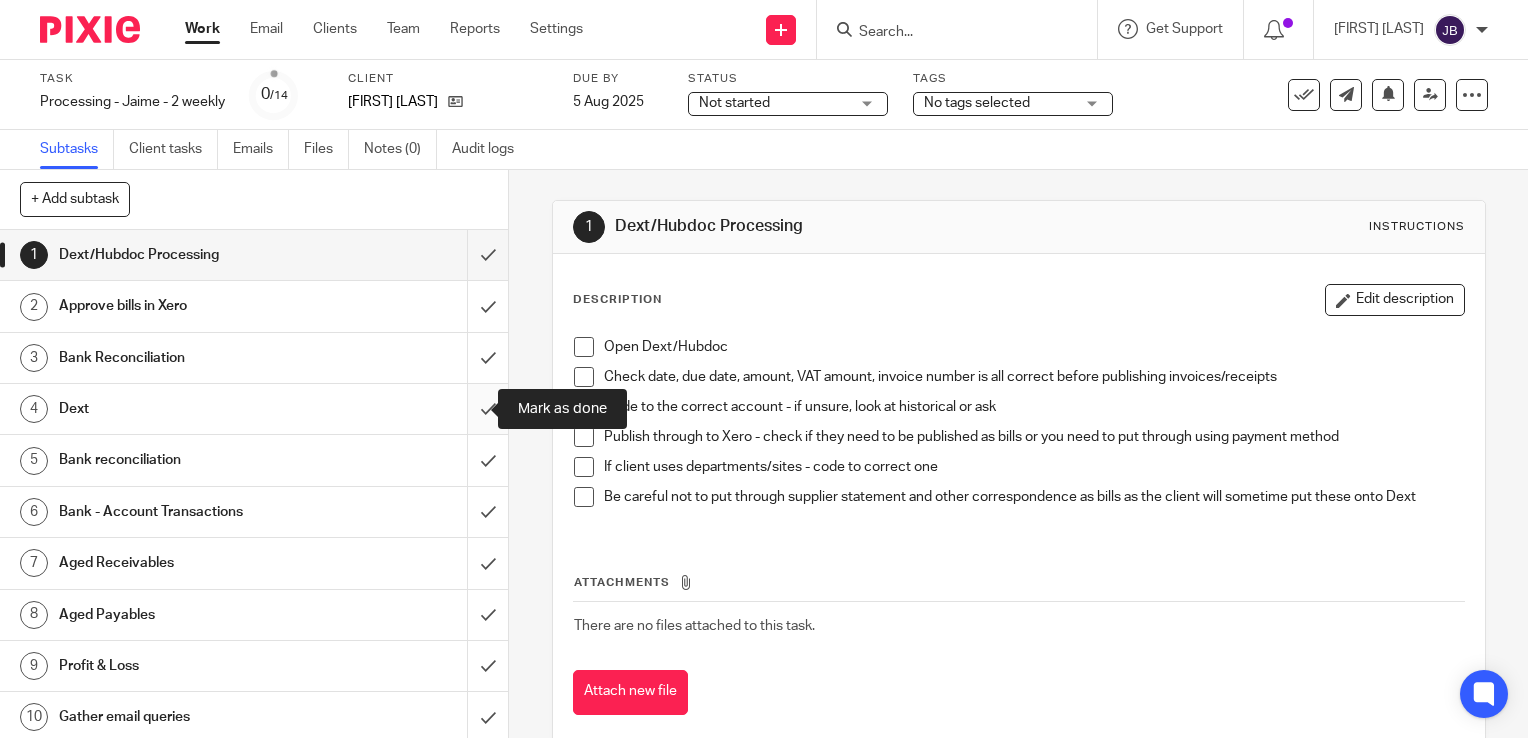 click at bounding box center [254, 409] 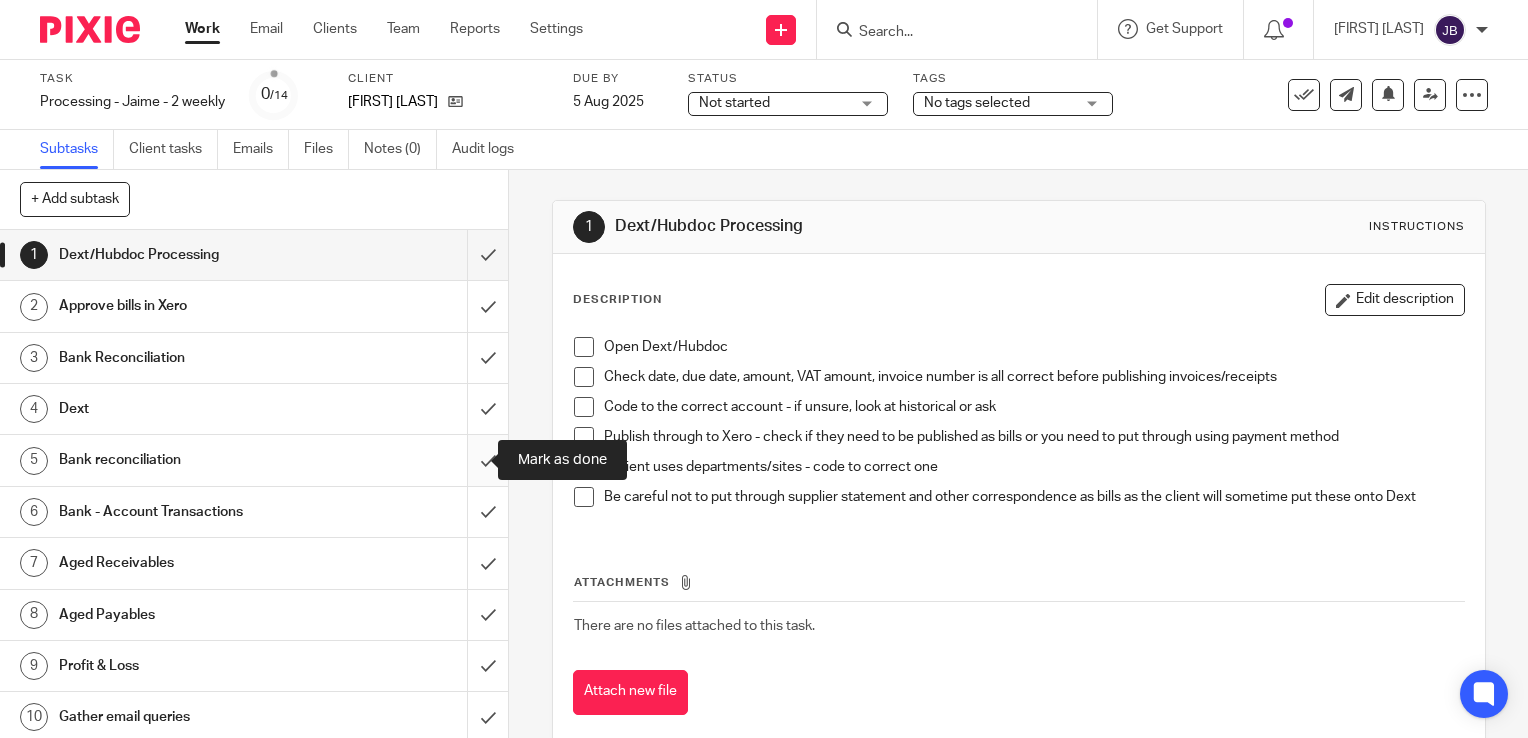 click at bounding box center [254, 460] 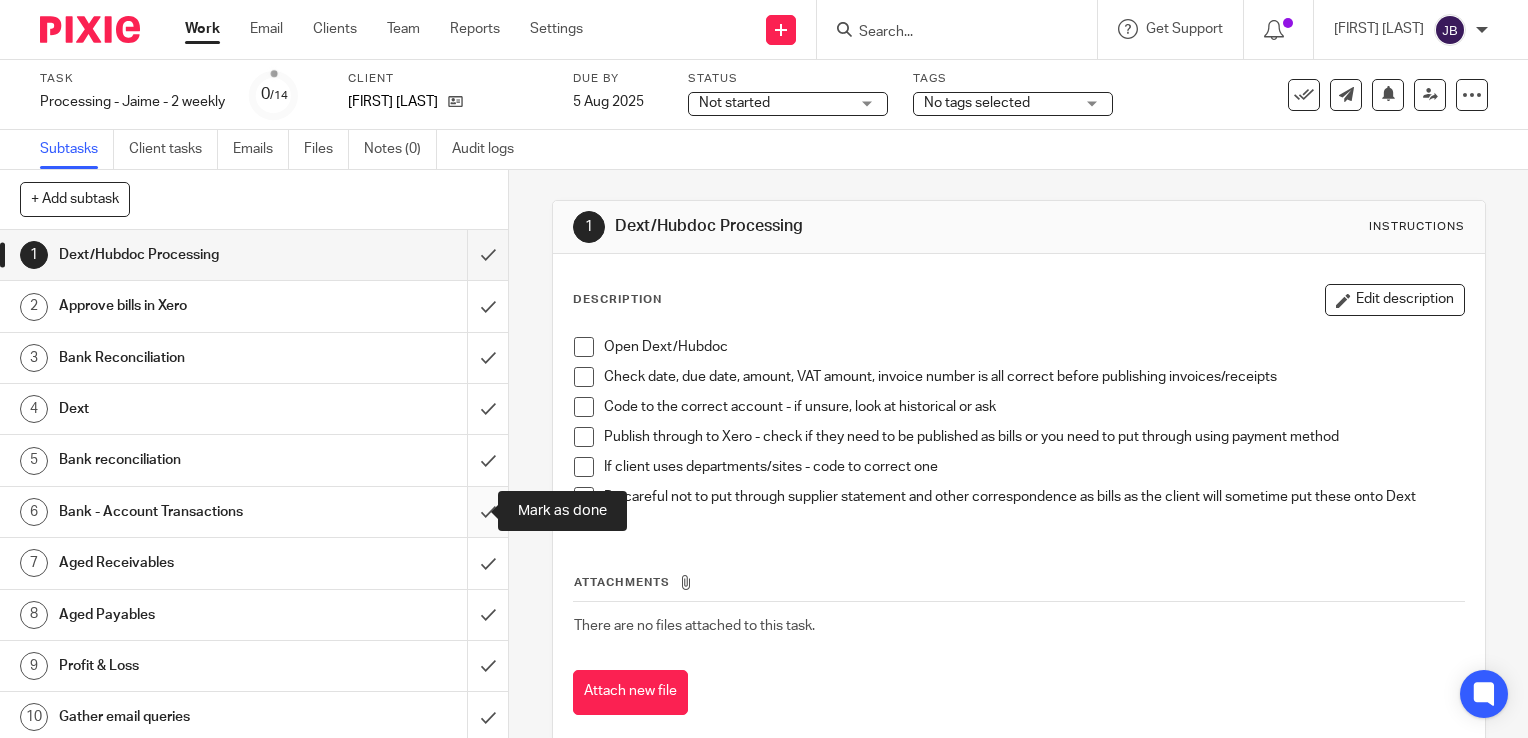click at bounding box center [254, 512] 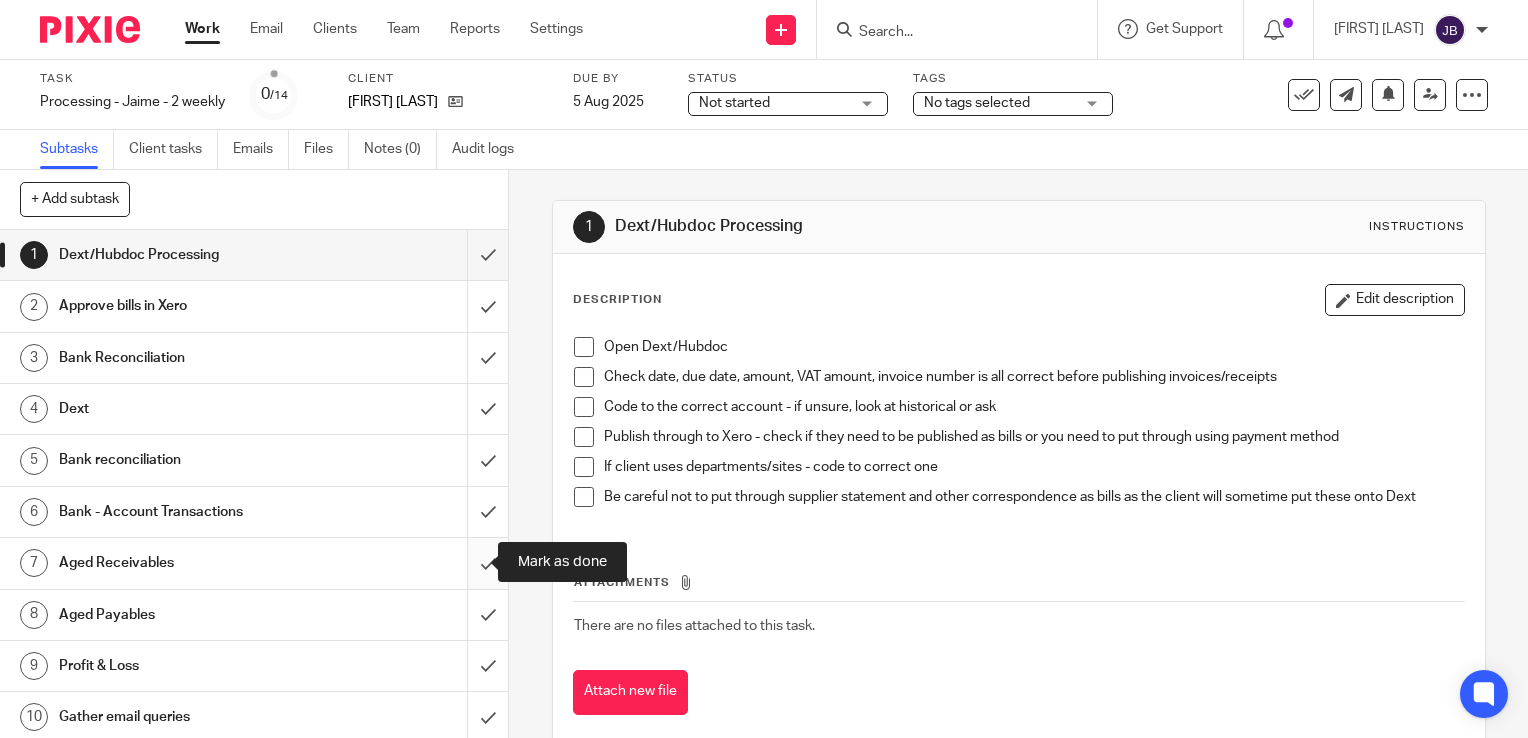 click at bounding box center [254, 563] 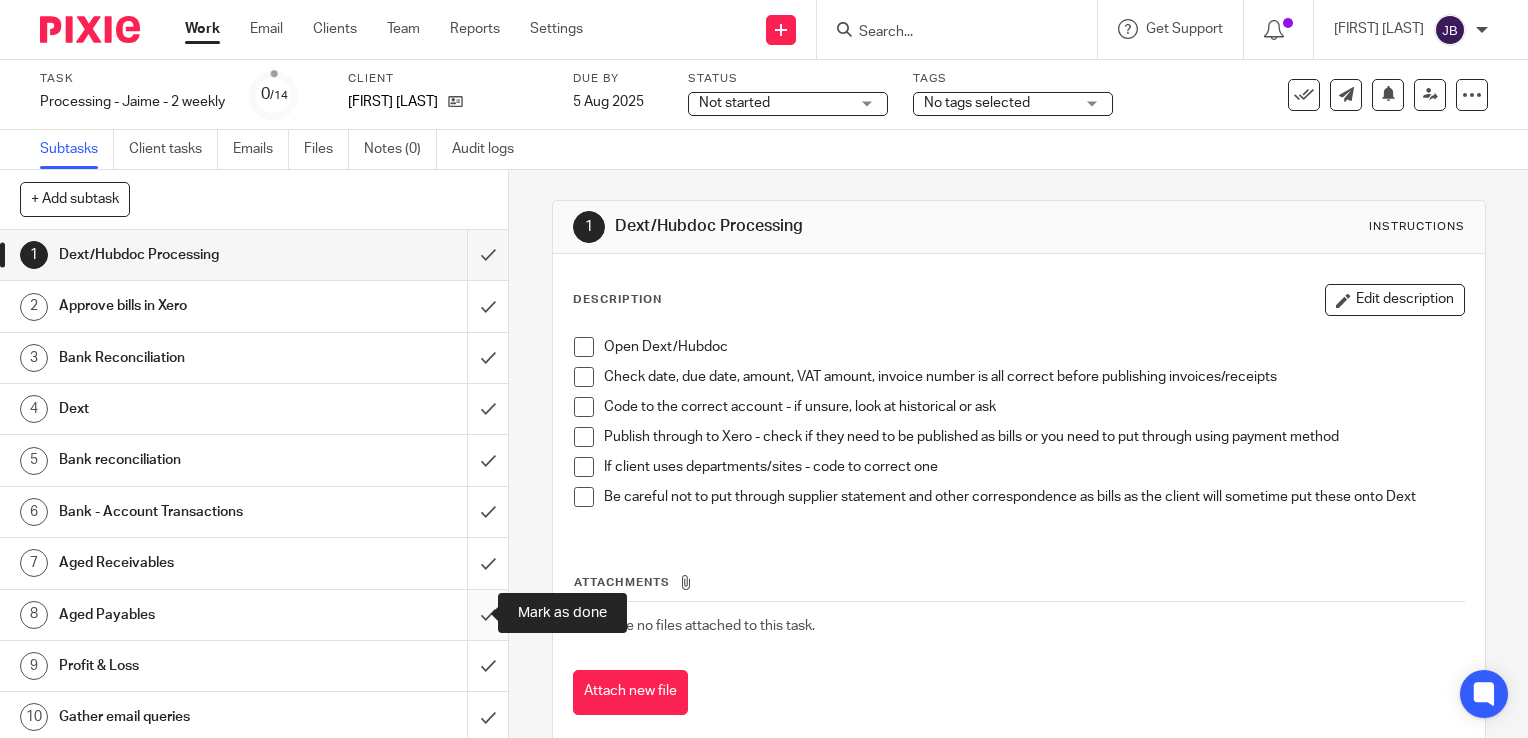 click at bounding box center [254, 615] 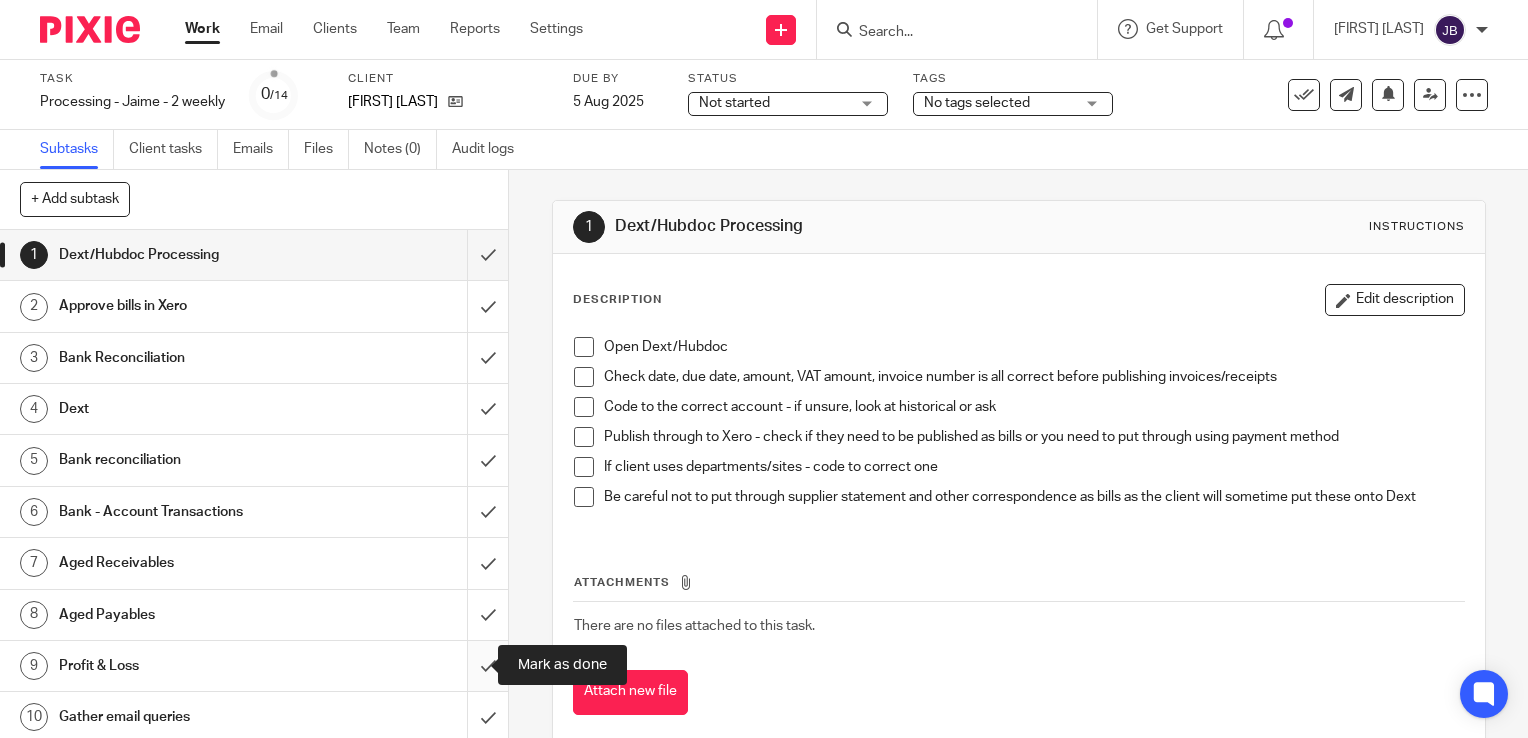 click at bounding box center [254, 666] 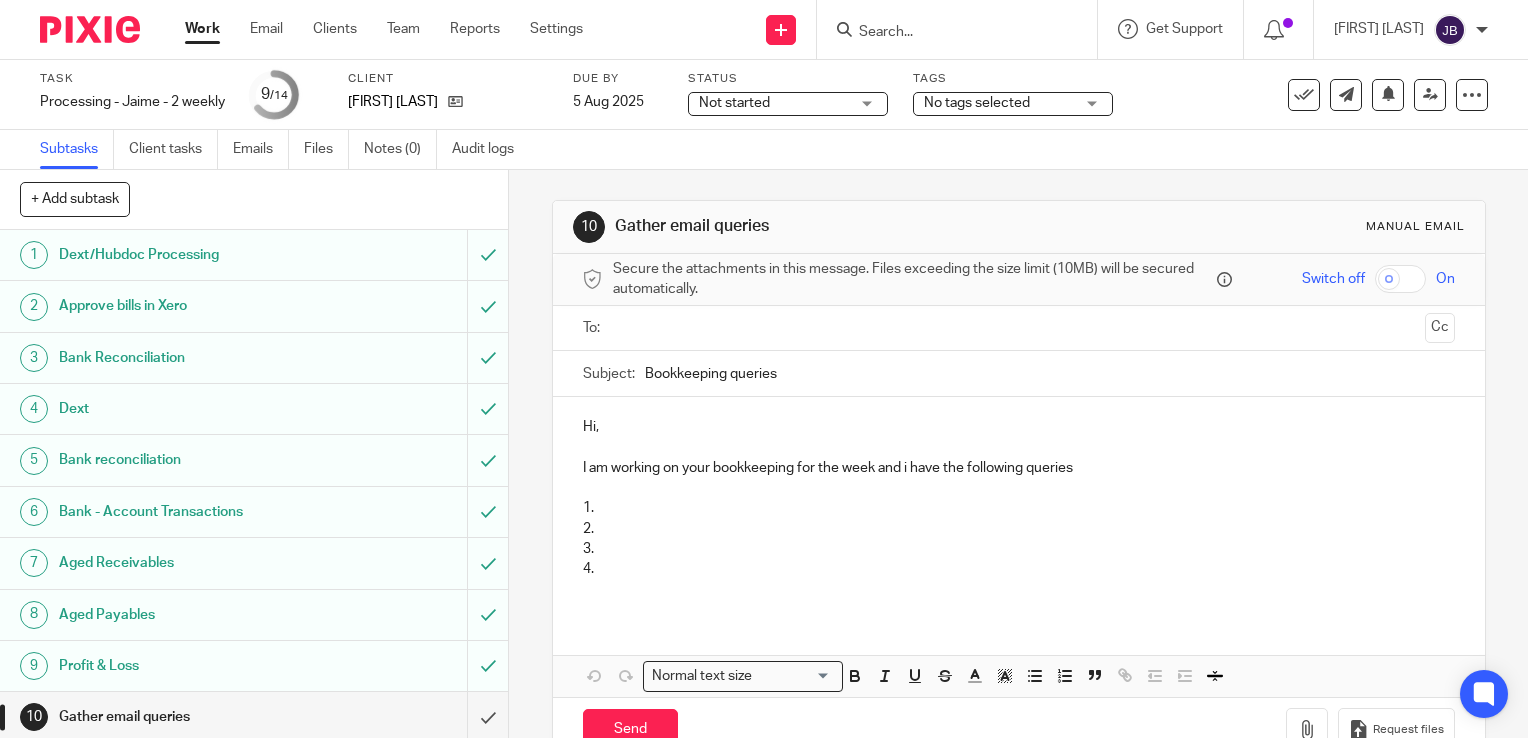 scroll, scrollTop: 0, scrollLeft: 0, axis: both 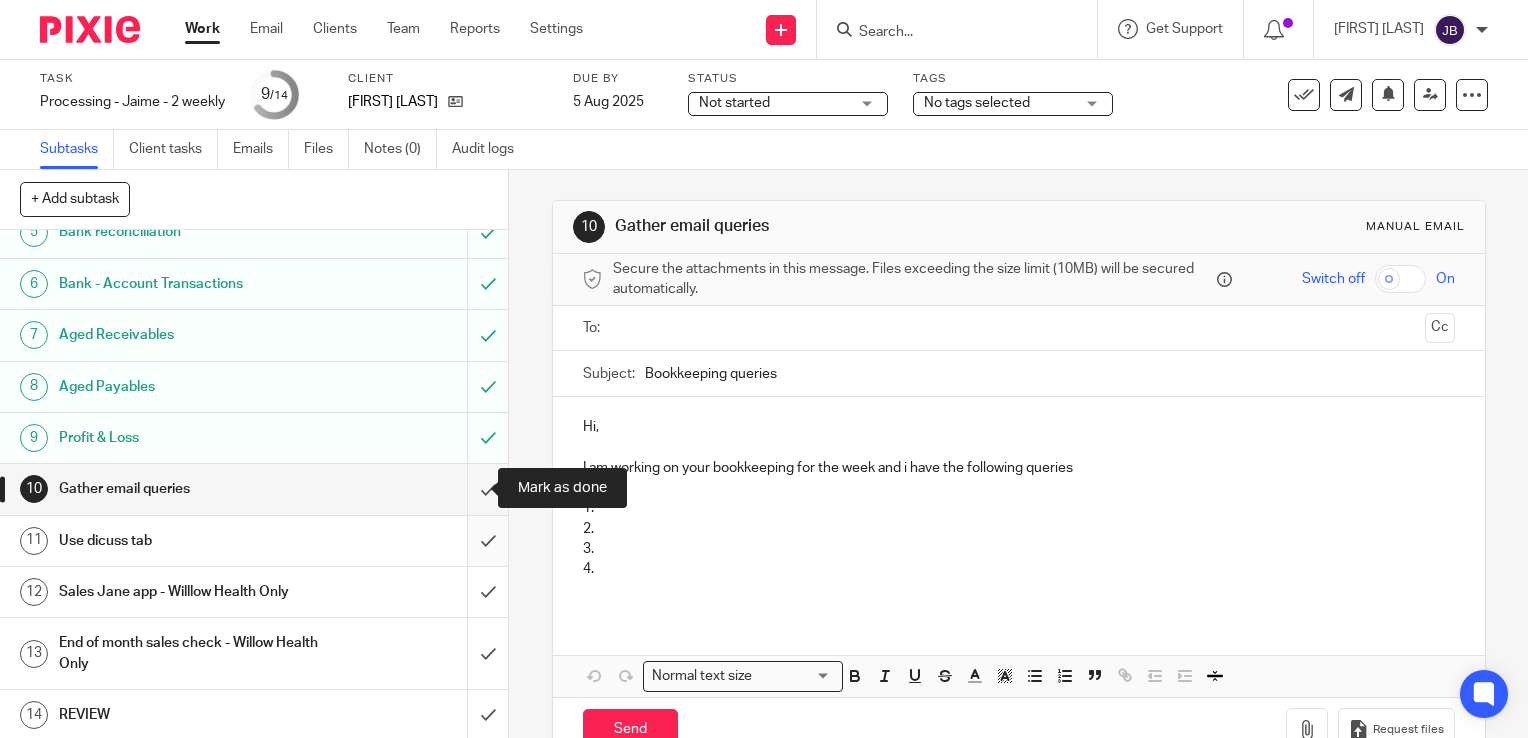 drag, startPoint x: 461, startPoint y: 488, endPoint x: 467, endPoint y: 537, distance: 49.365982 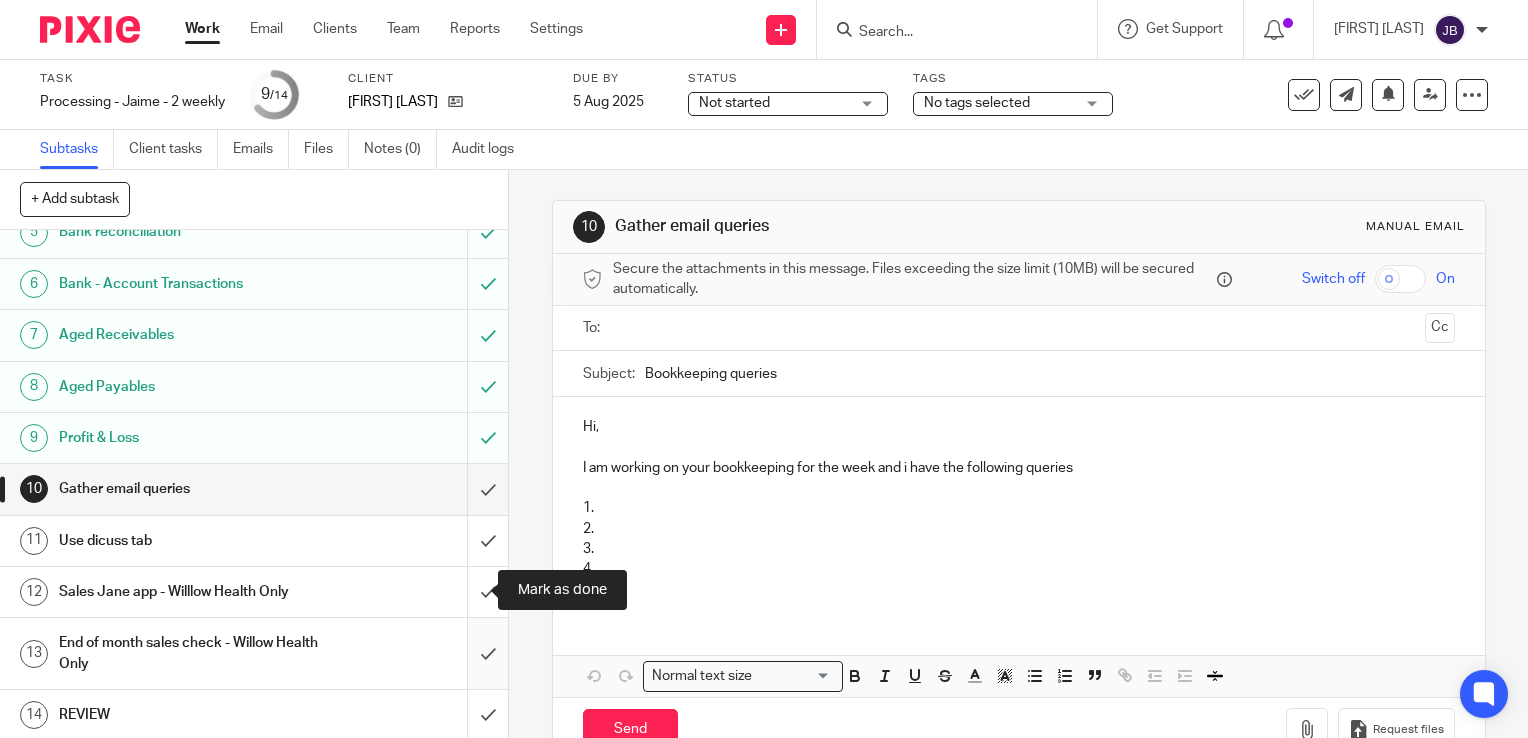 drag, startPoint x: 471, startPoint y: 576, endPoint x: 462, endPoint y: 660, distance: 84.48077 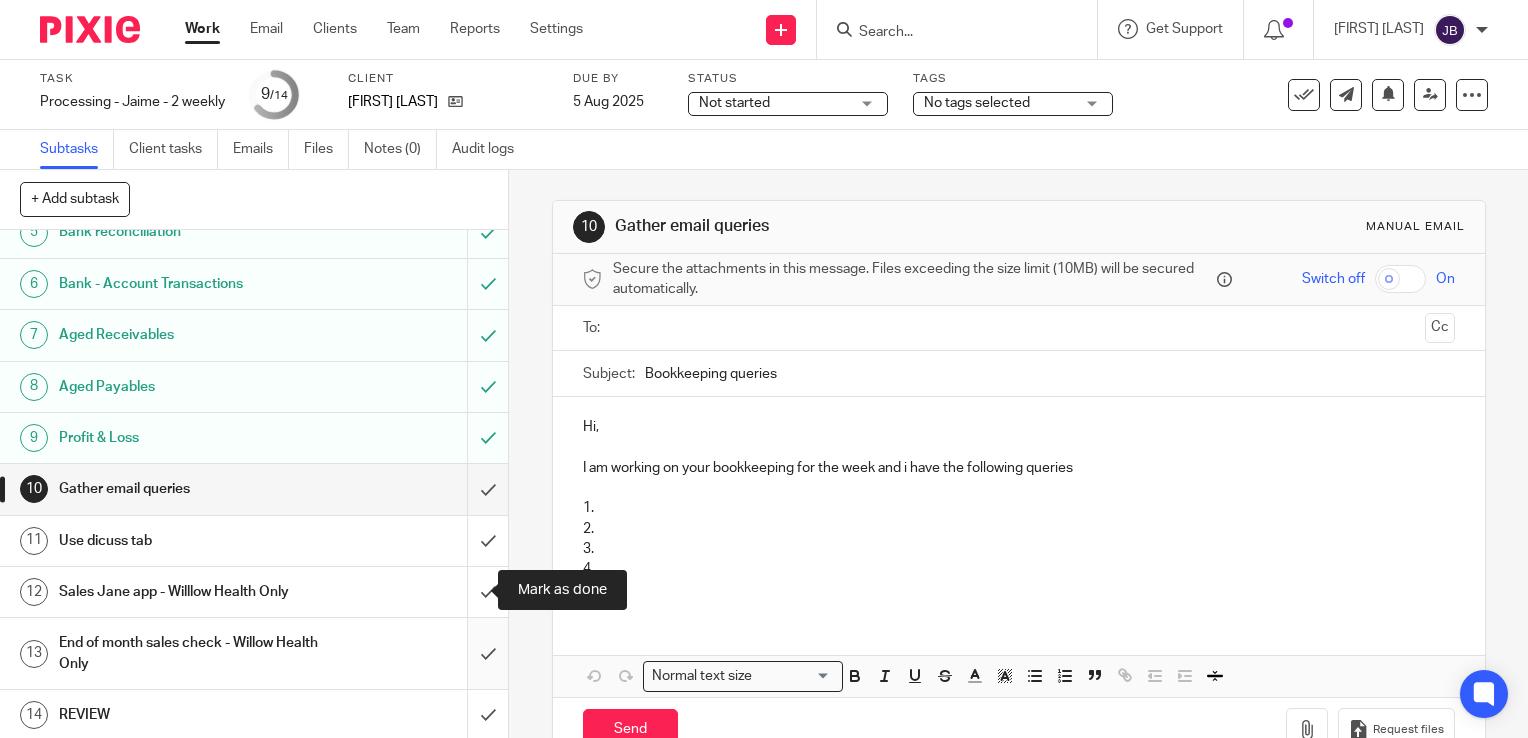 click at bounding box center (254, 592) 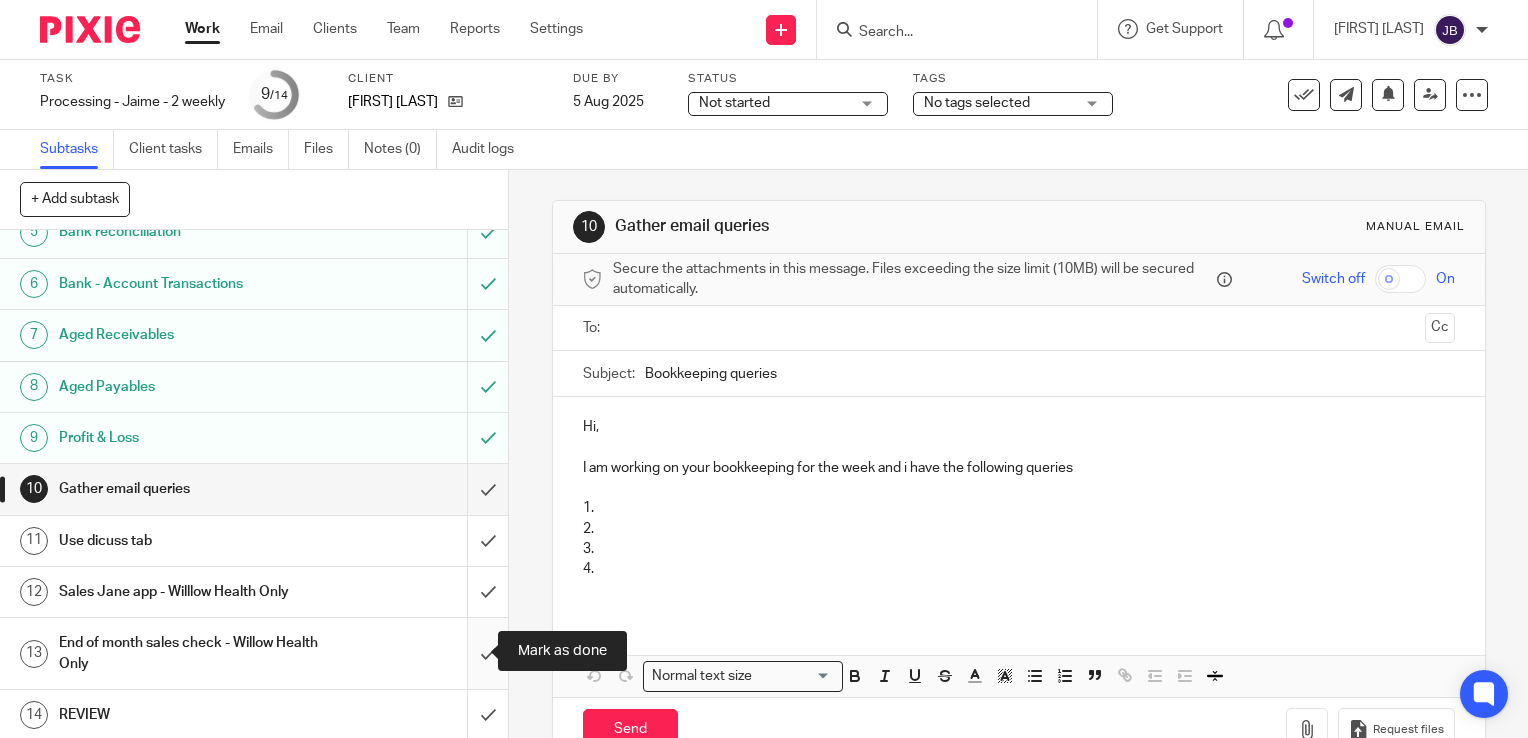 click at bounding box center [254, 653] 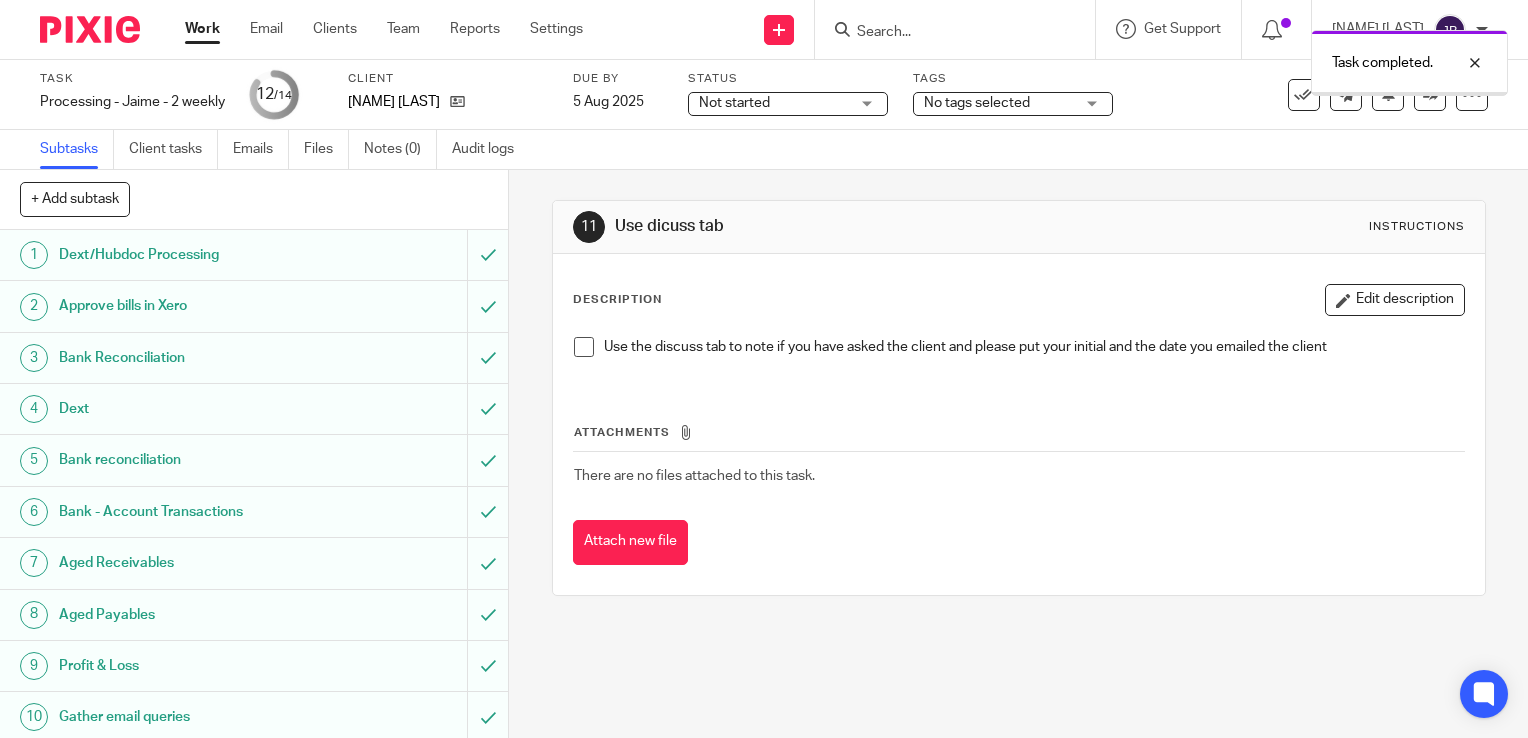 scroll, scrollTop: 0, scrollLeft: 0, axis: both 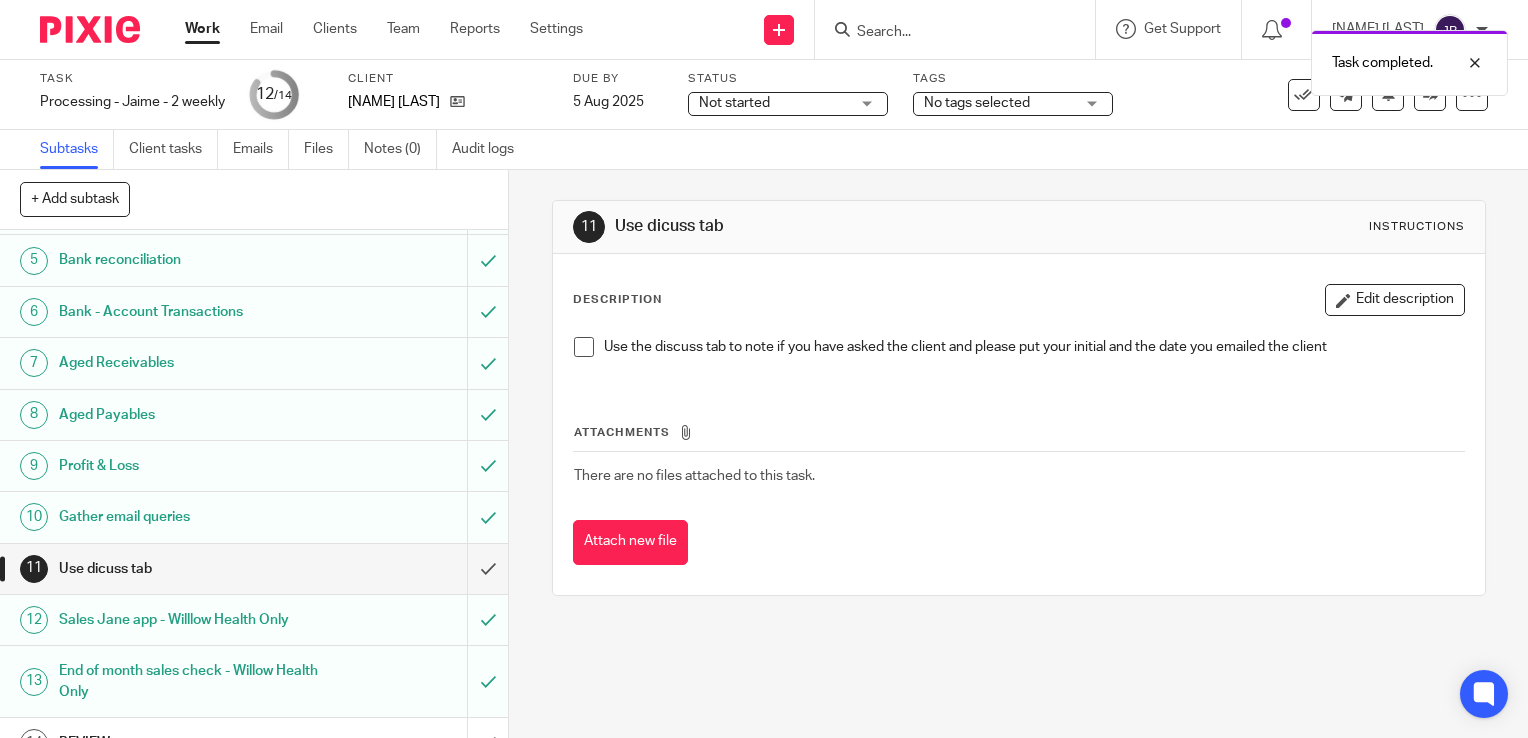 click on "See template in use
Advanced task editor     Copy task
Change schedule
Delete" at bounding box center [1388, 95] 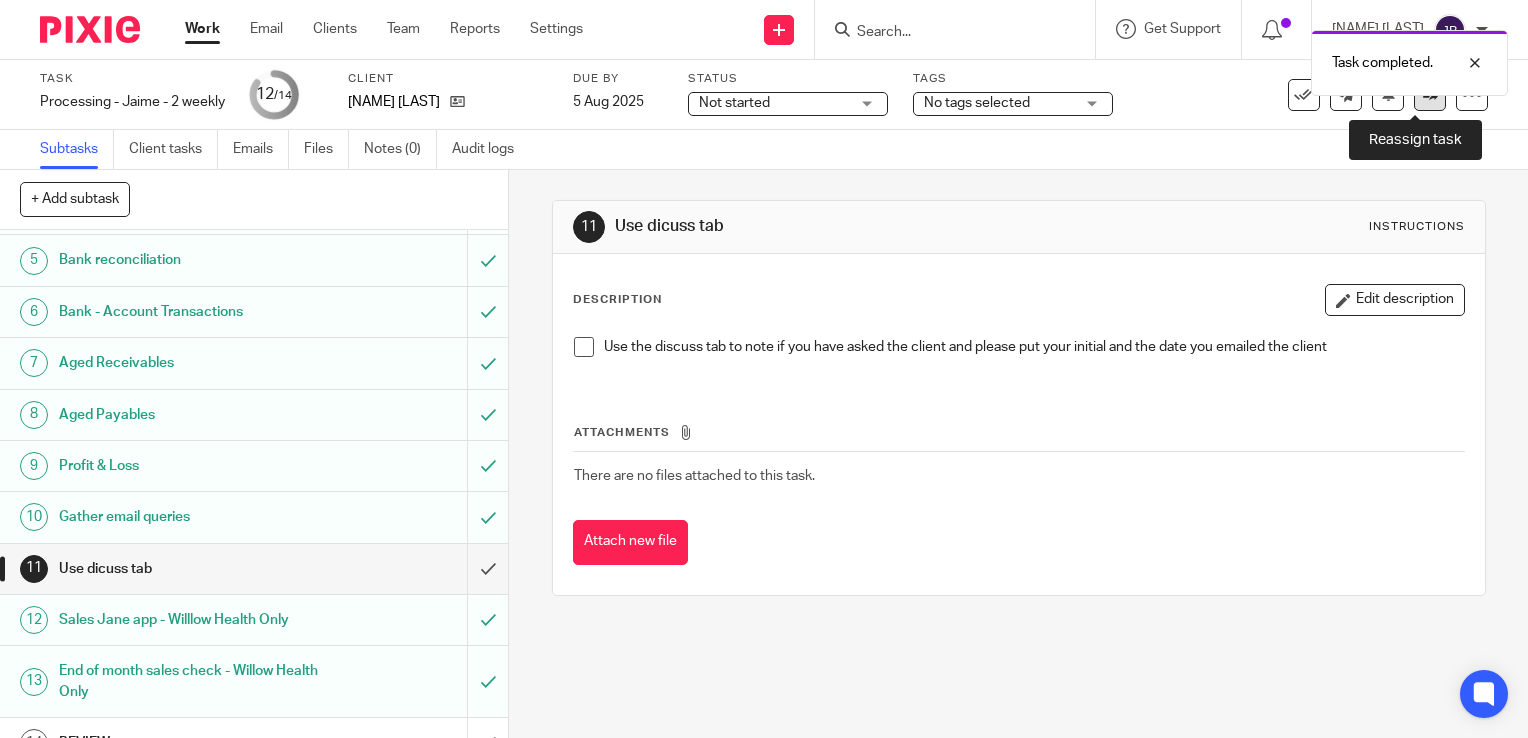 click at bounding box center [1430, 95] 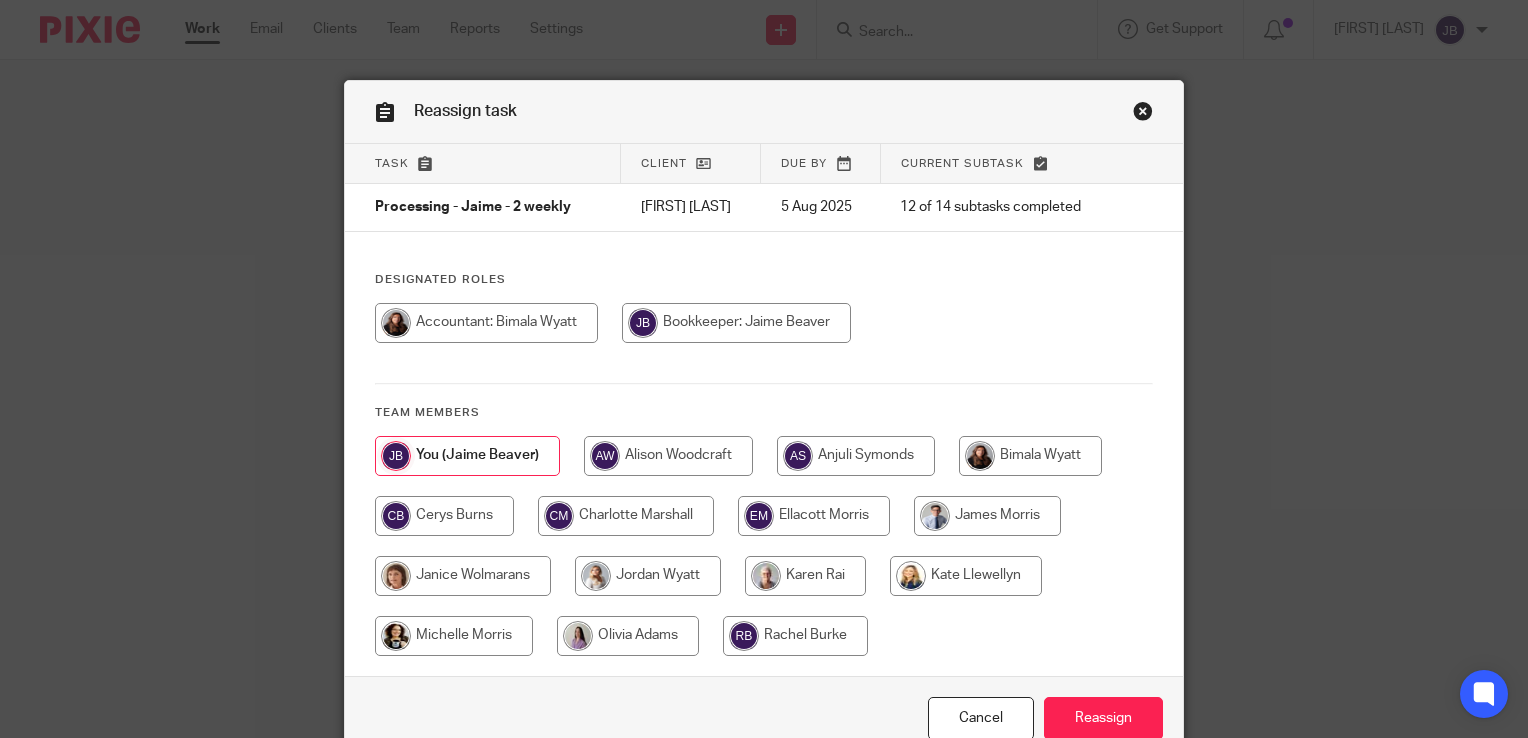 scroll, scrollTop: 0, scrollLeft: 0, axis: both 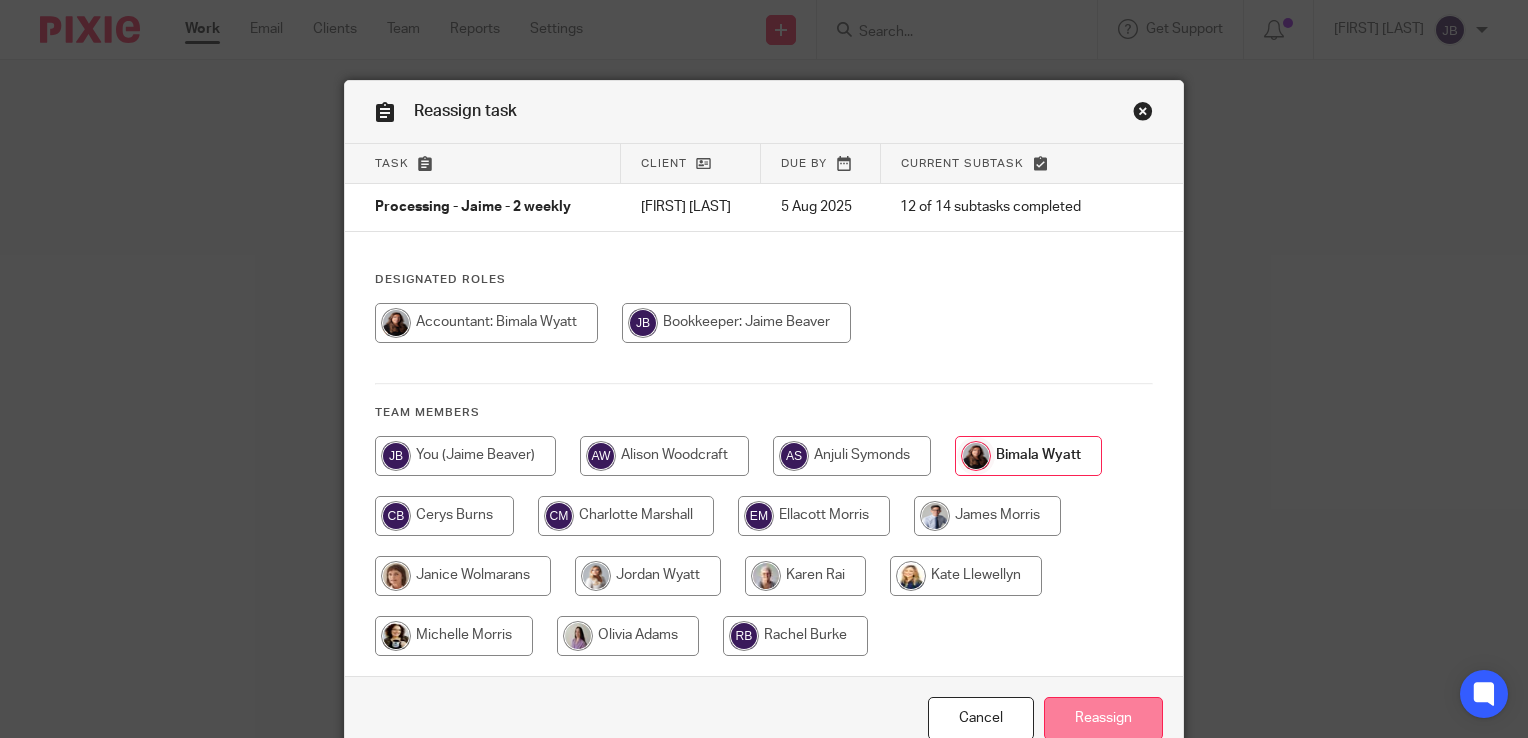 click on "Reassign" at bounding box center [1103, 718] 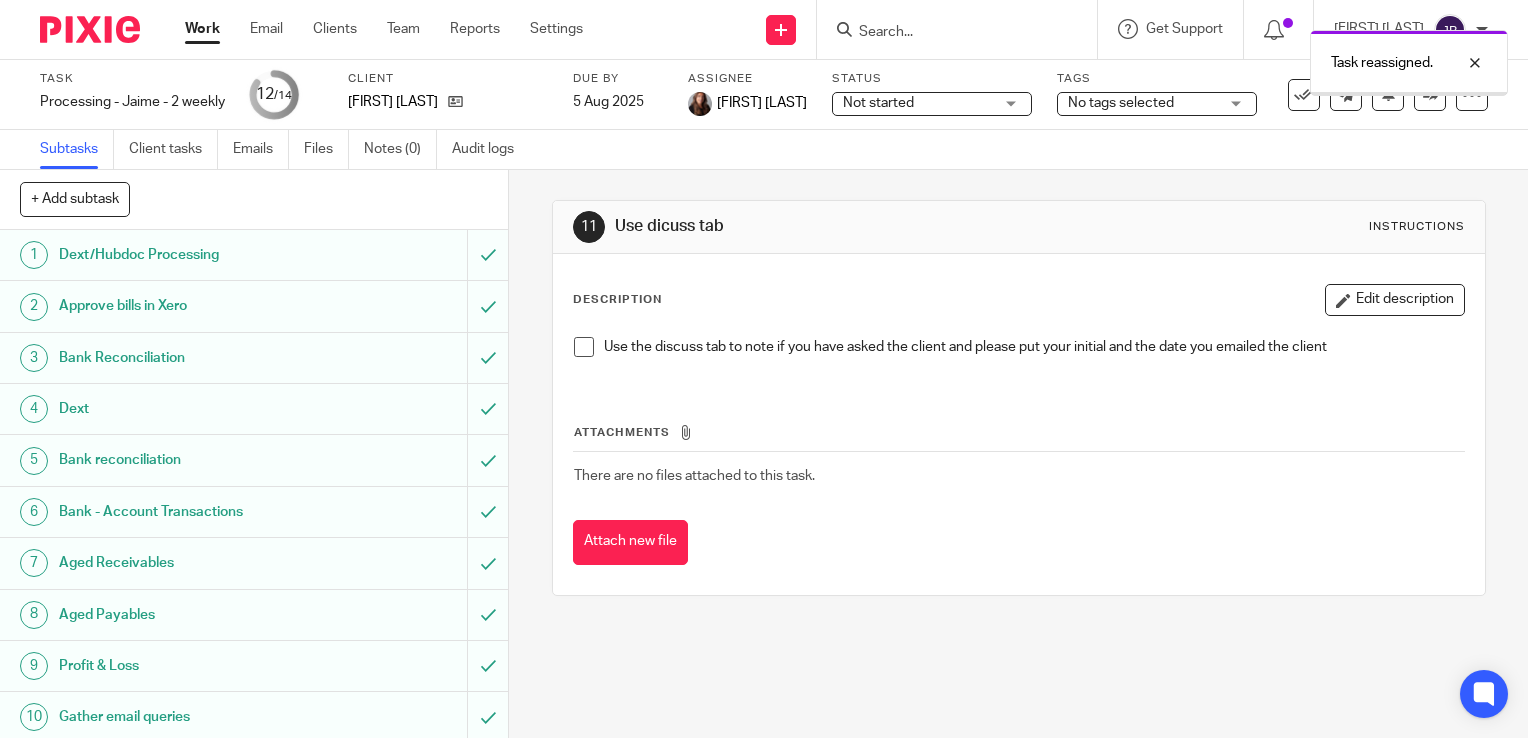 scroll, scrollTop: 0, scrollLeft: 0, axis: both 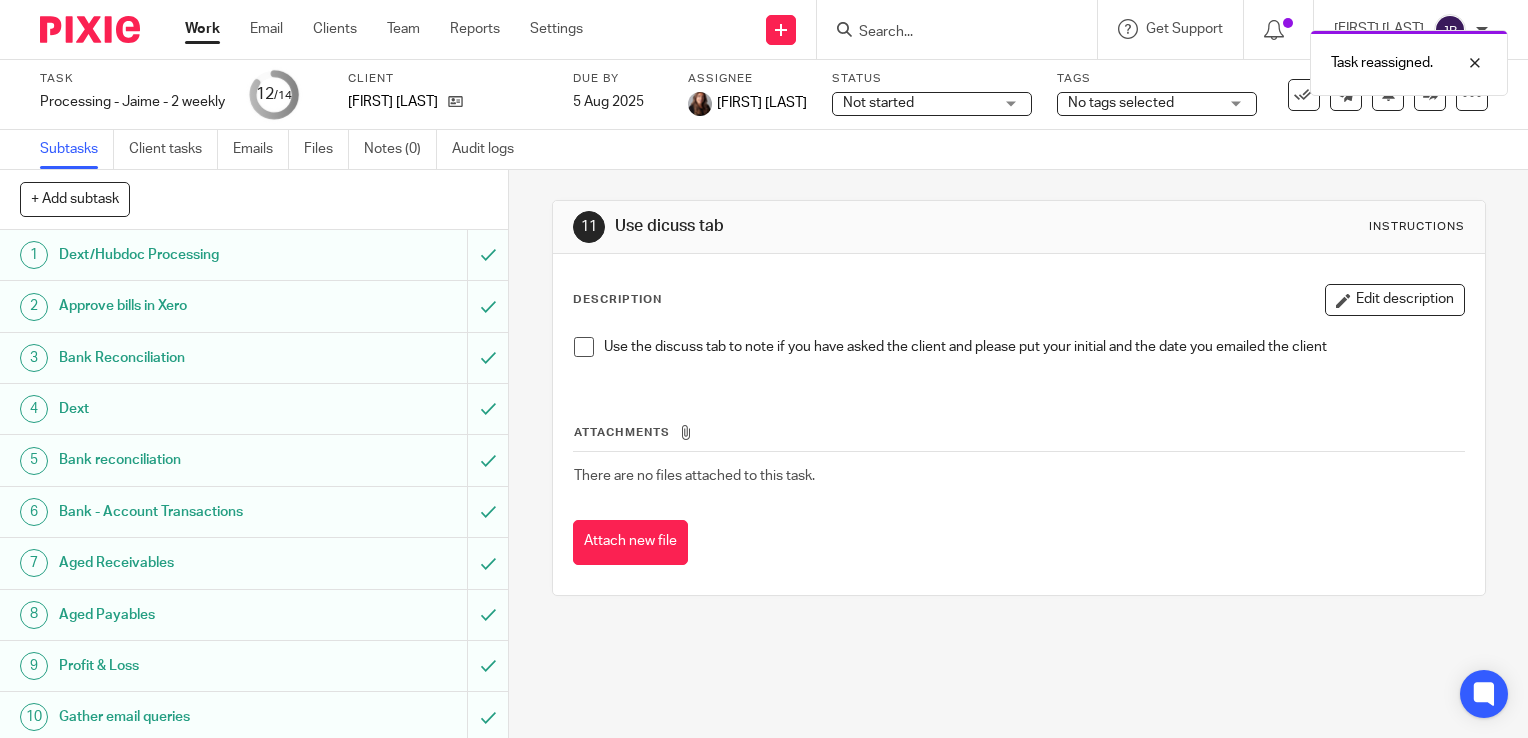 click on "Work" at bounding box center (202, 29) 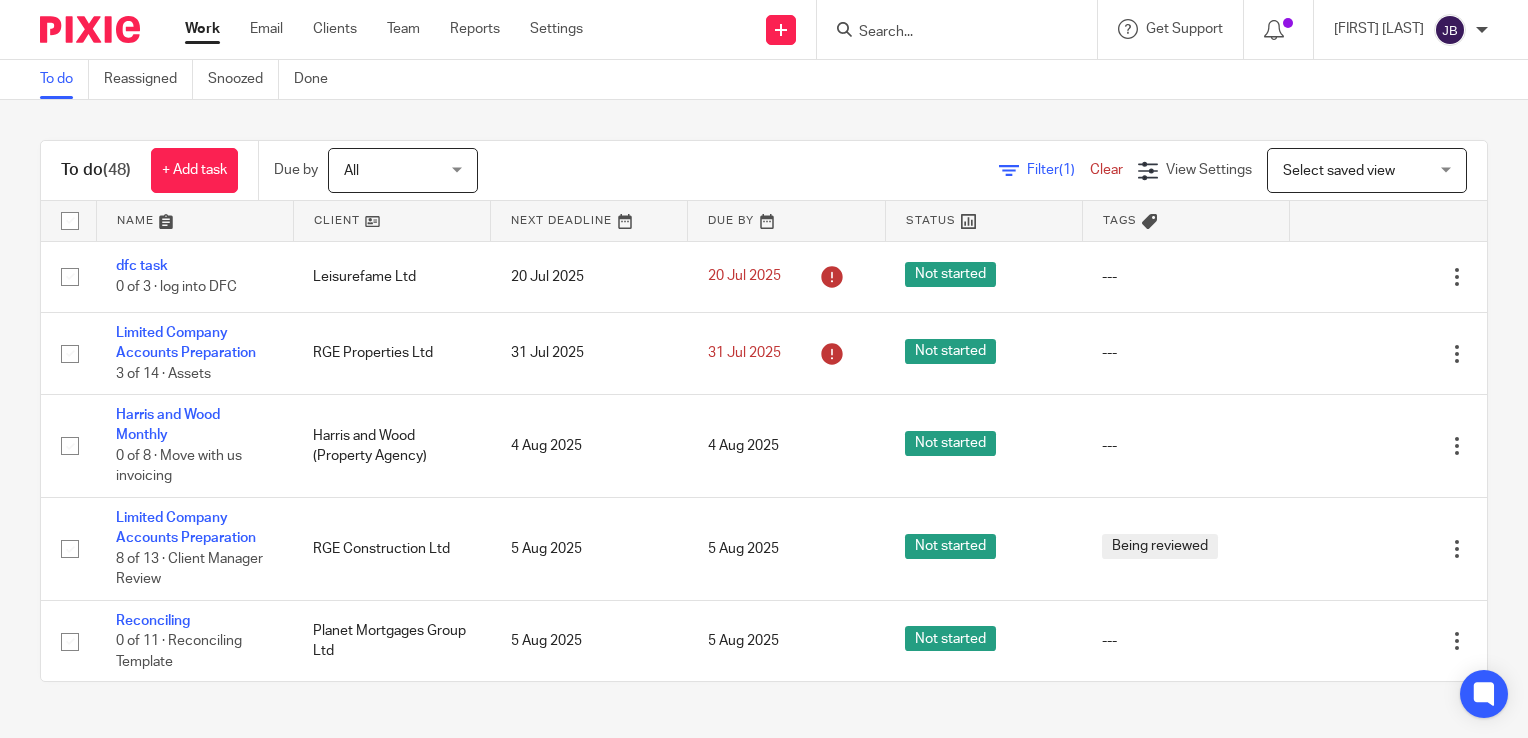 scroll, scrollTop: 0, scrollLeft: 0, axis: both 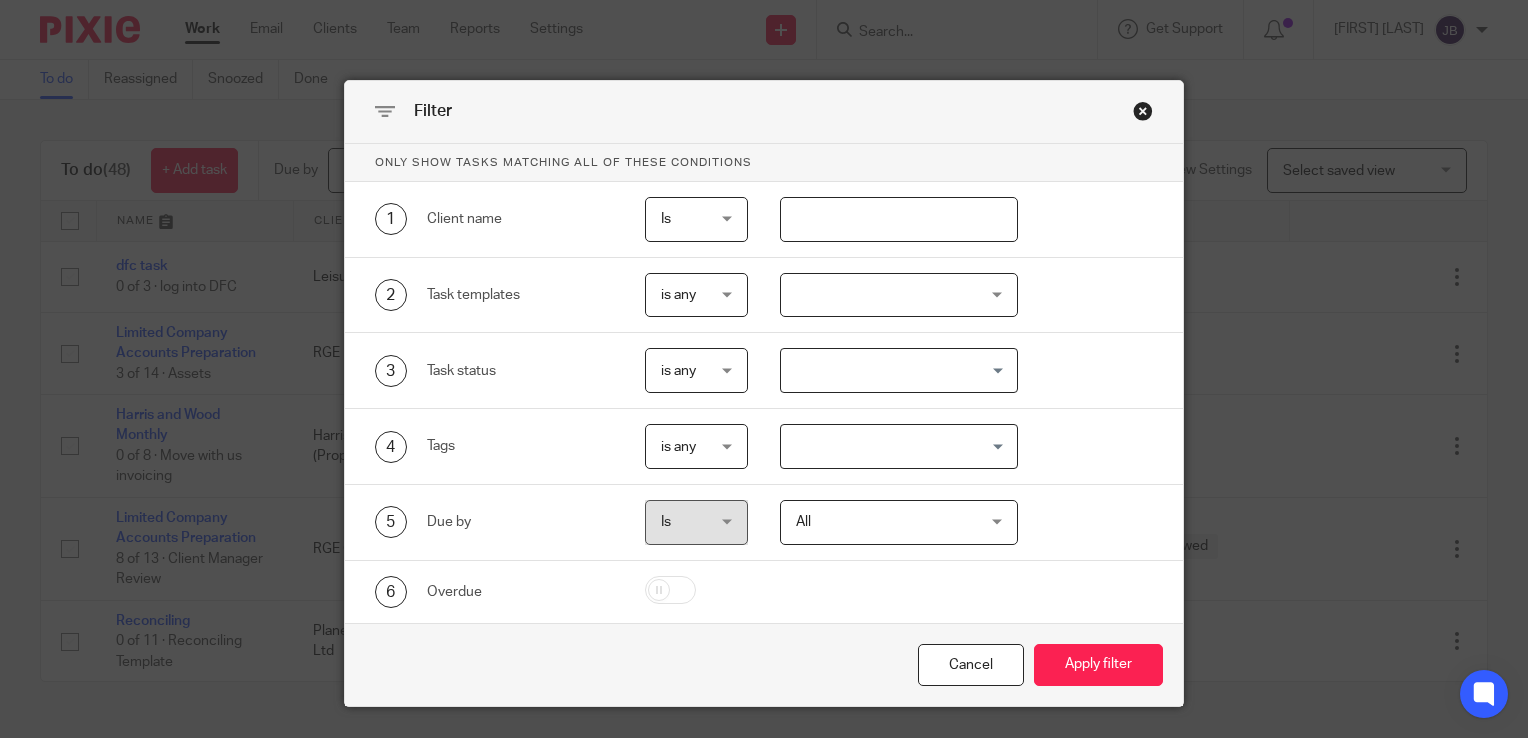 click at bounding box center (899, 219) 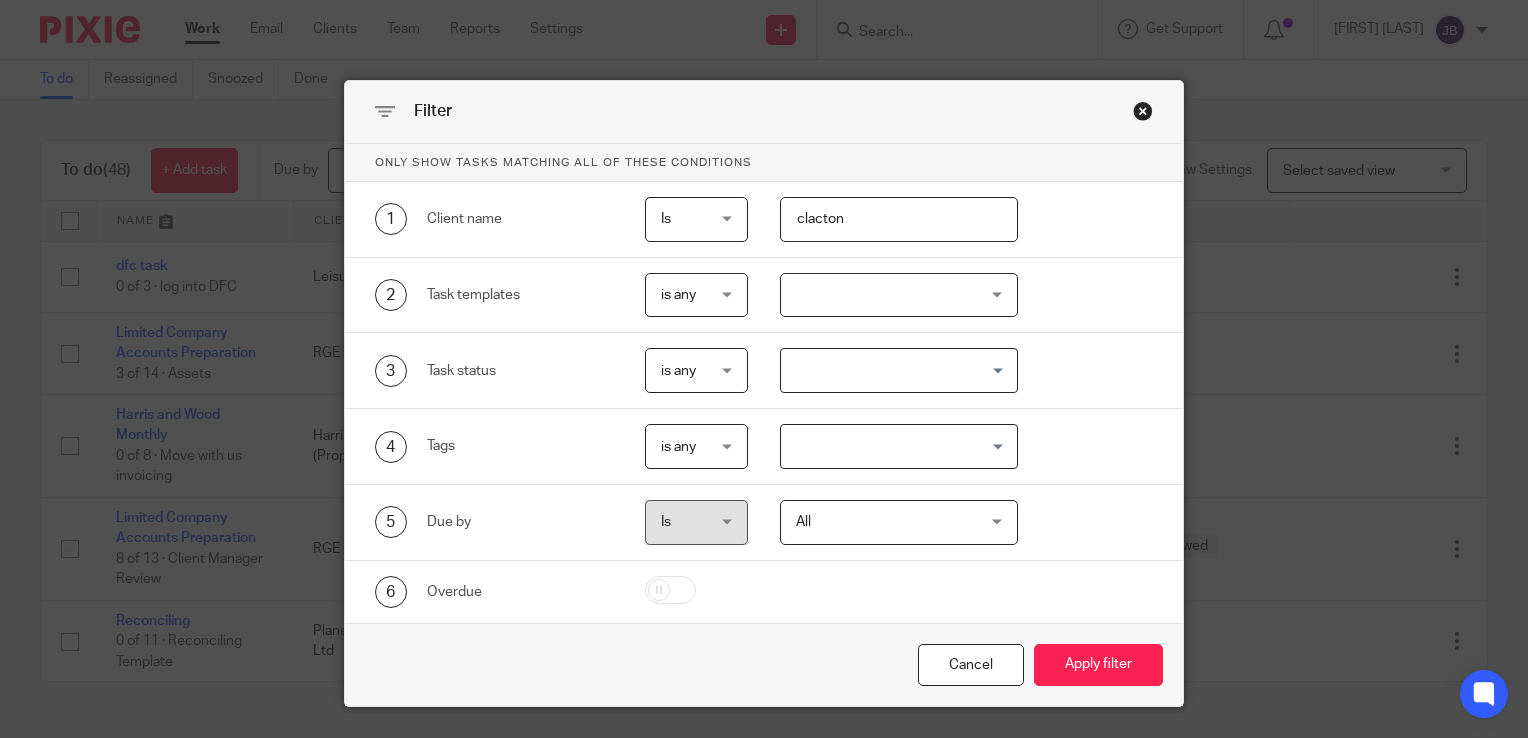 type on "clacton" 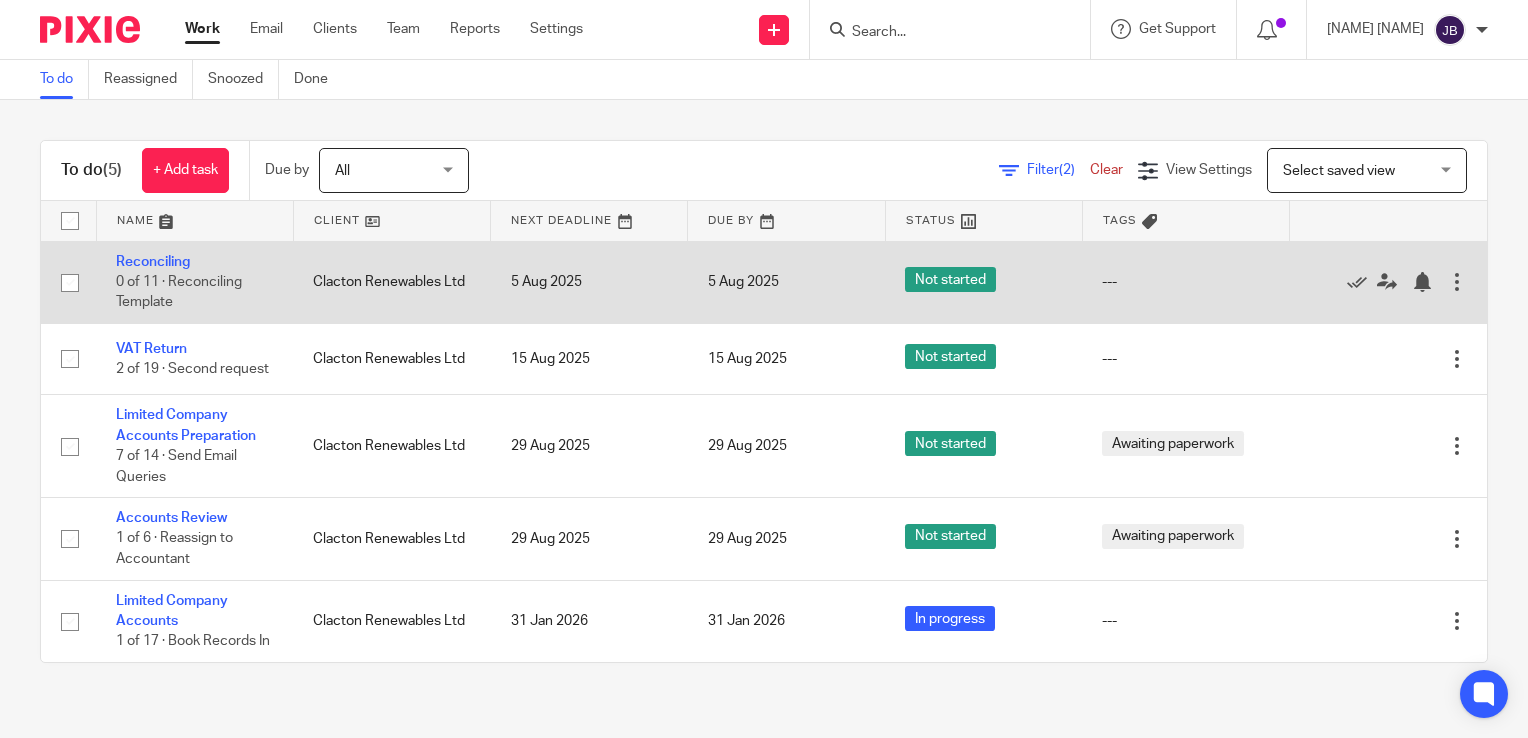 scroll, scrollTop: 0, scrollLeft: 0, axis: both 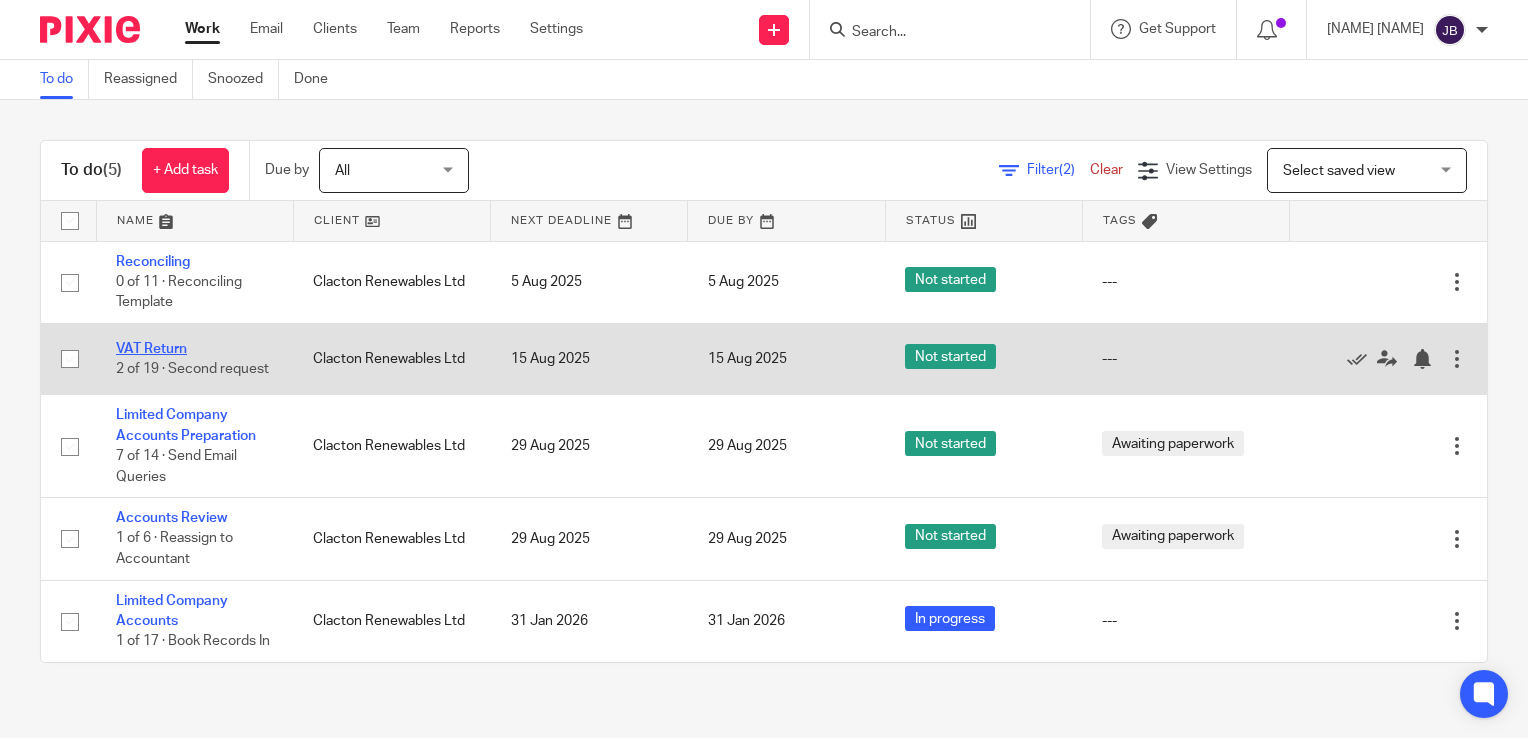 click on "VAT Return" at bounding box center (151, 349) 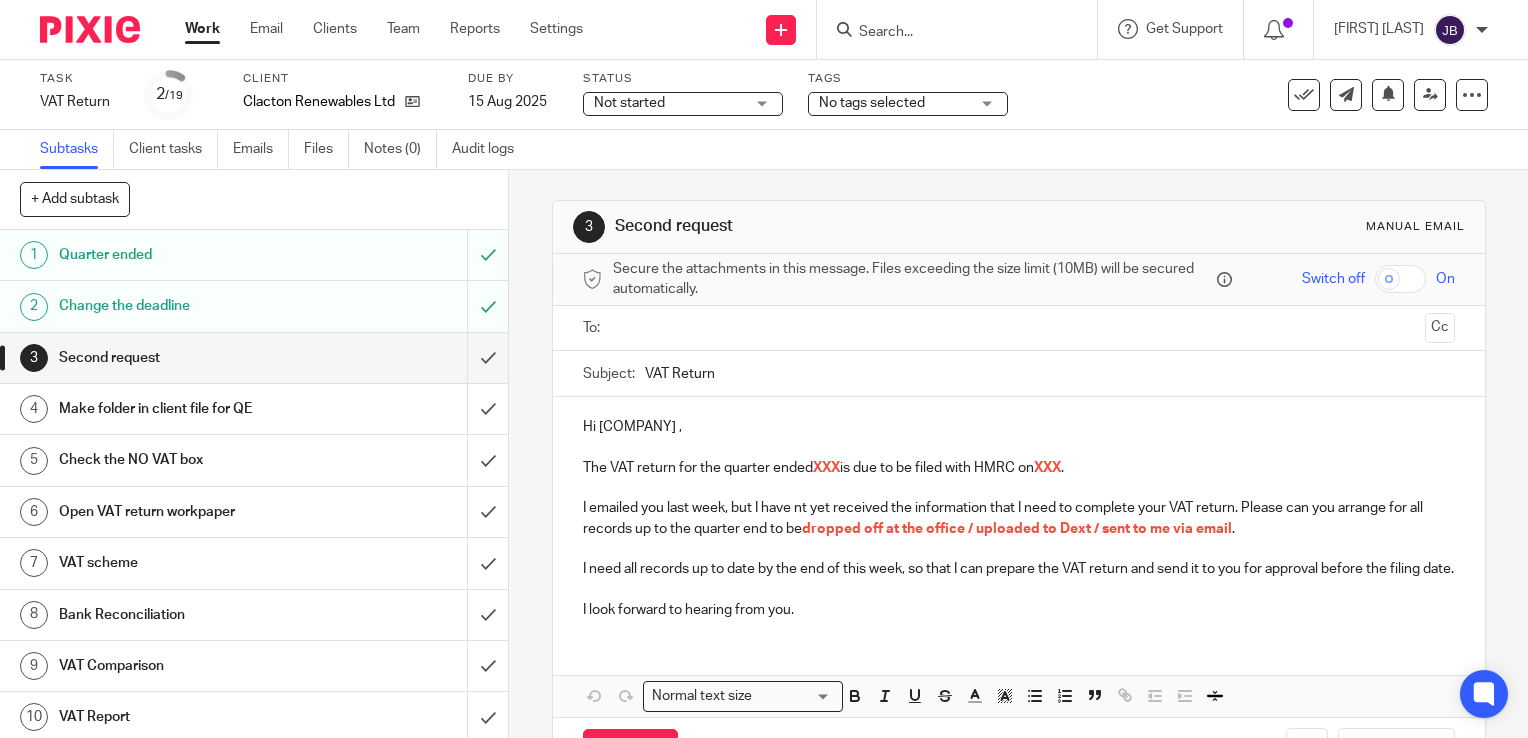 scroll, scrollTop: 0, scrollLeft: 0, axis: both 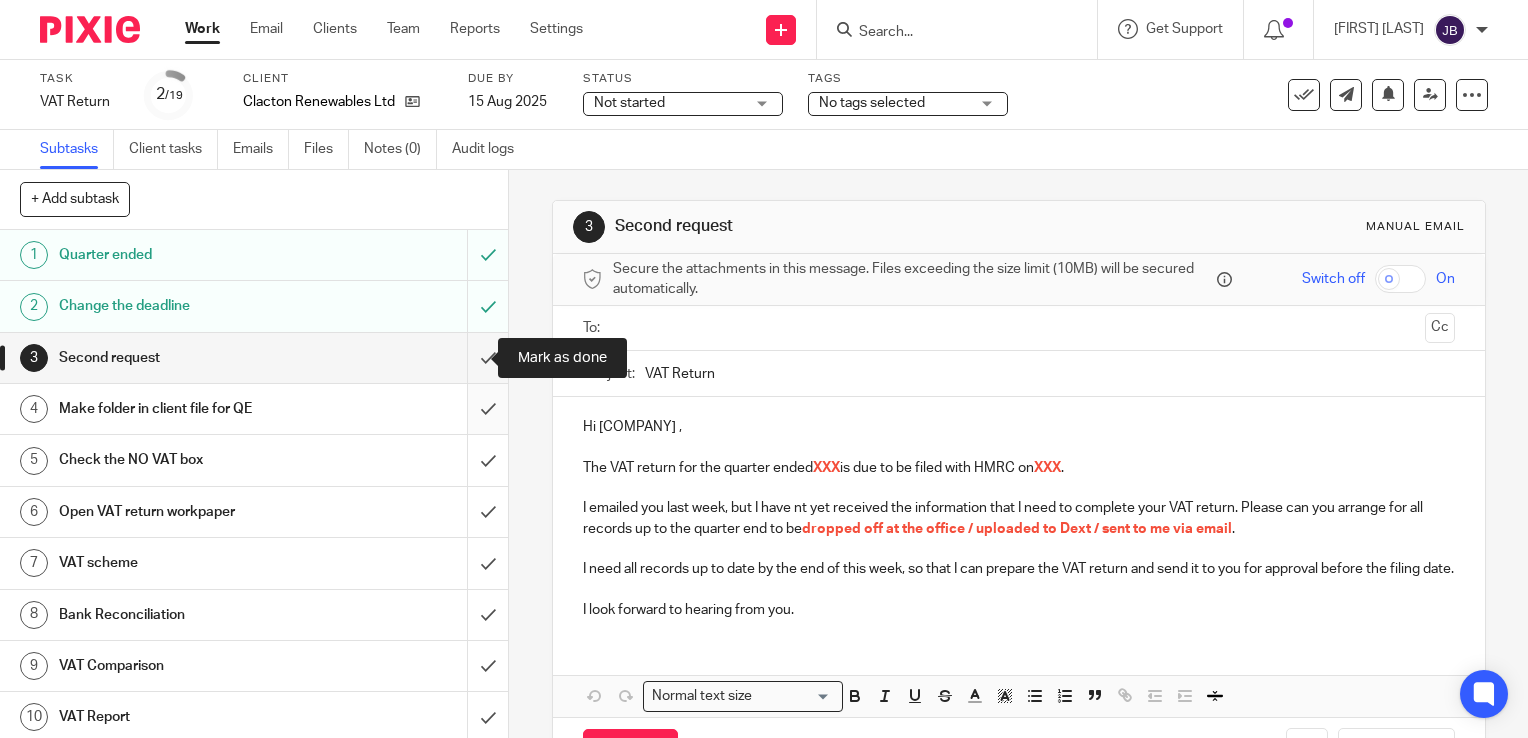 drag, startPoint x: 465, startPoint y: 350, endPoint x: 465, endPoint y: 385, distance: 35 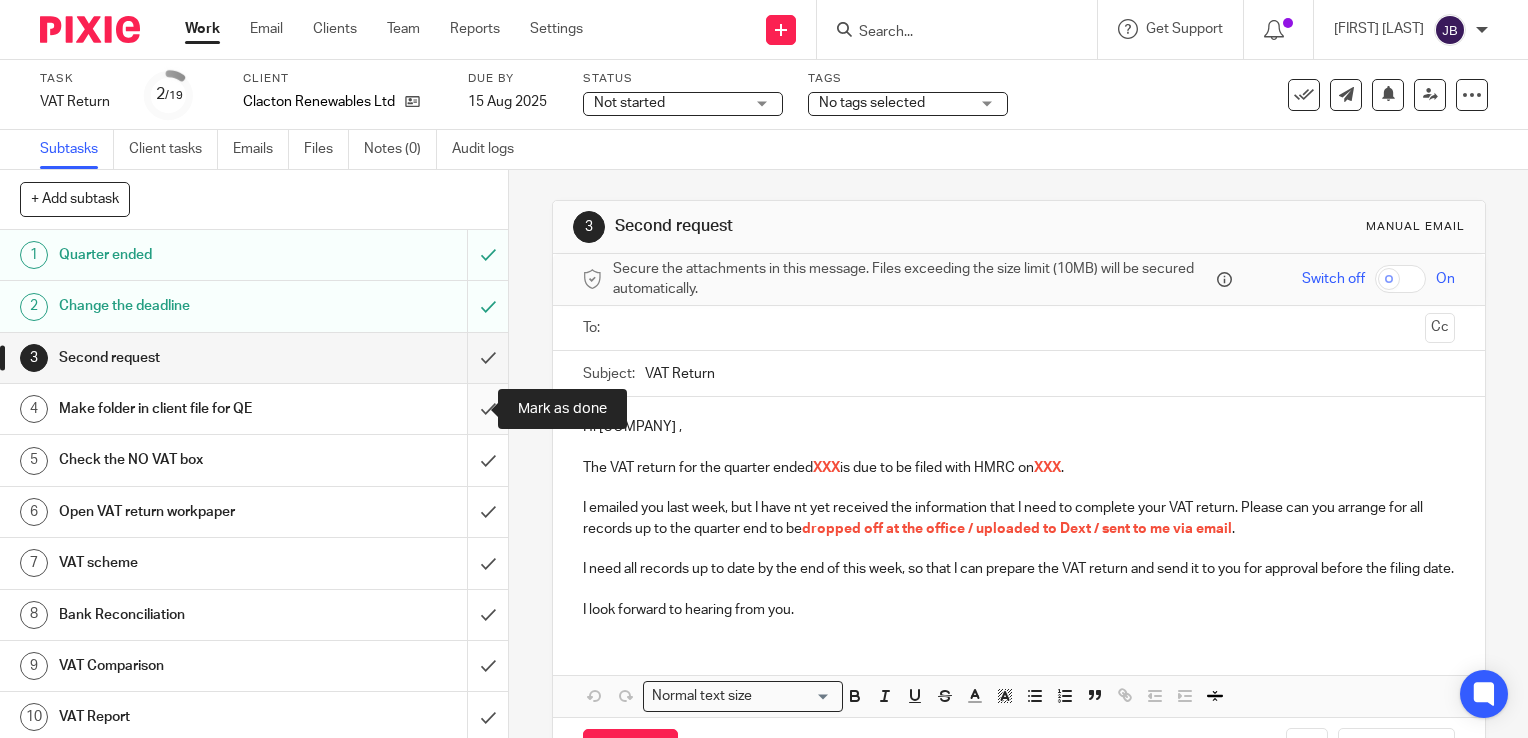 click at bounding box center (254, 409) 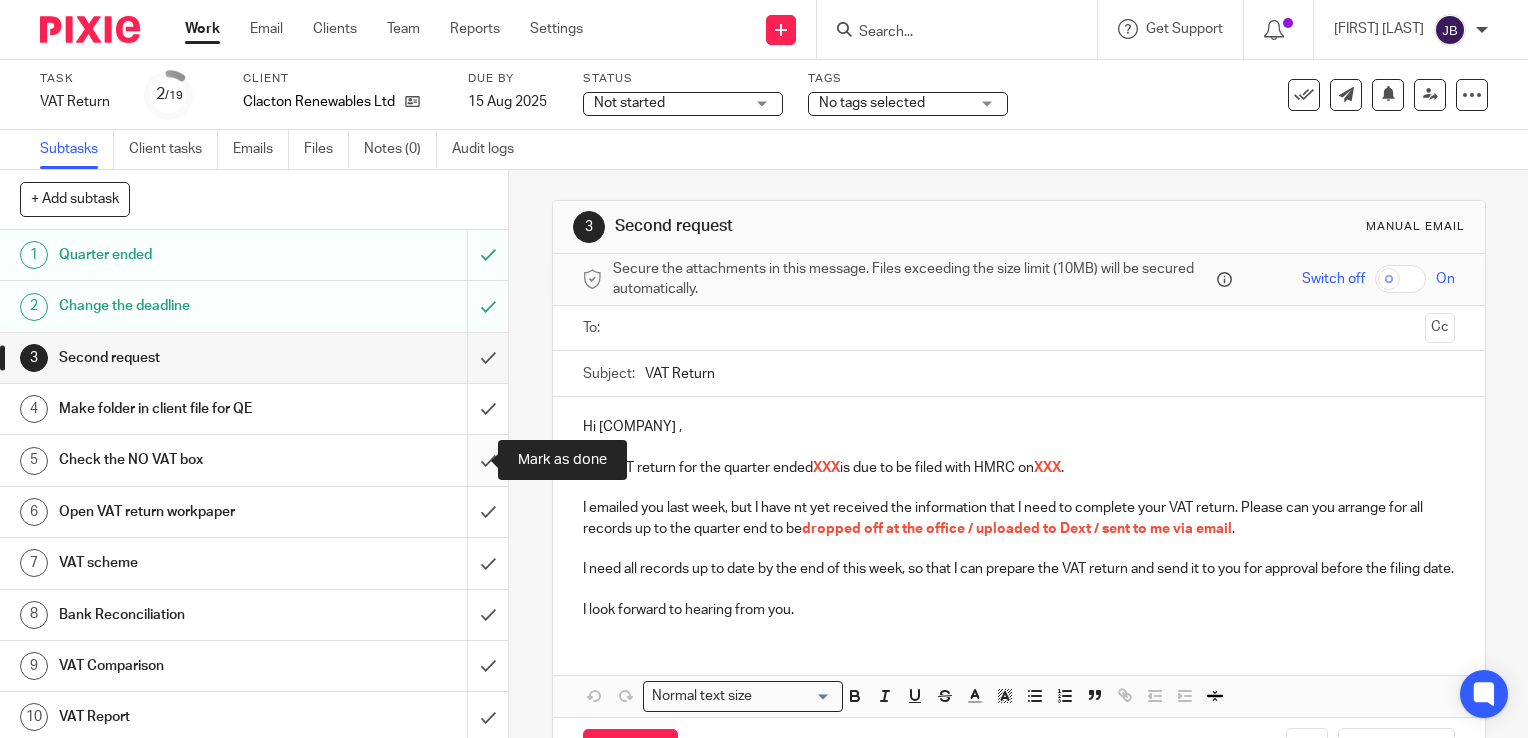 click at bounding box center (254, 460) 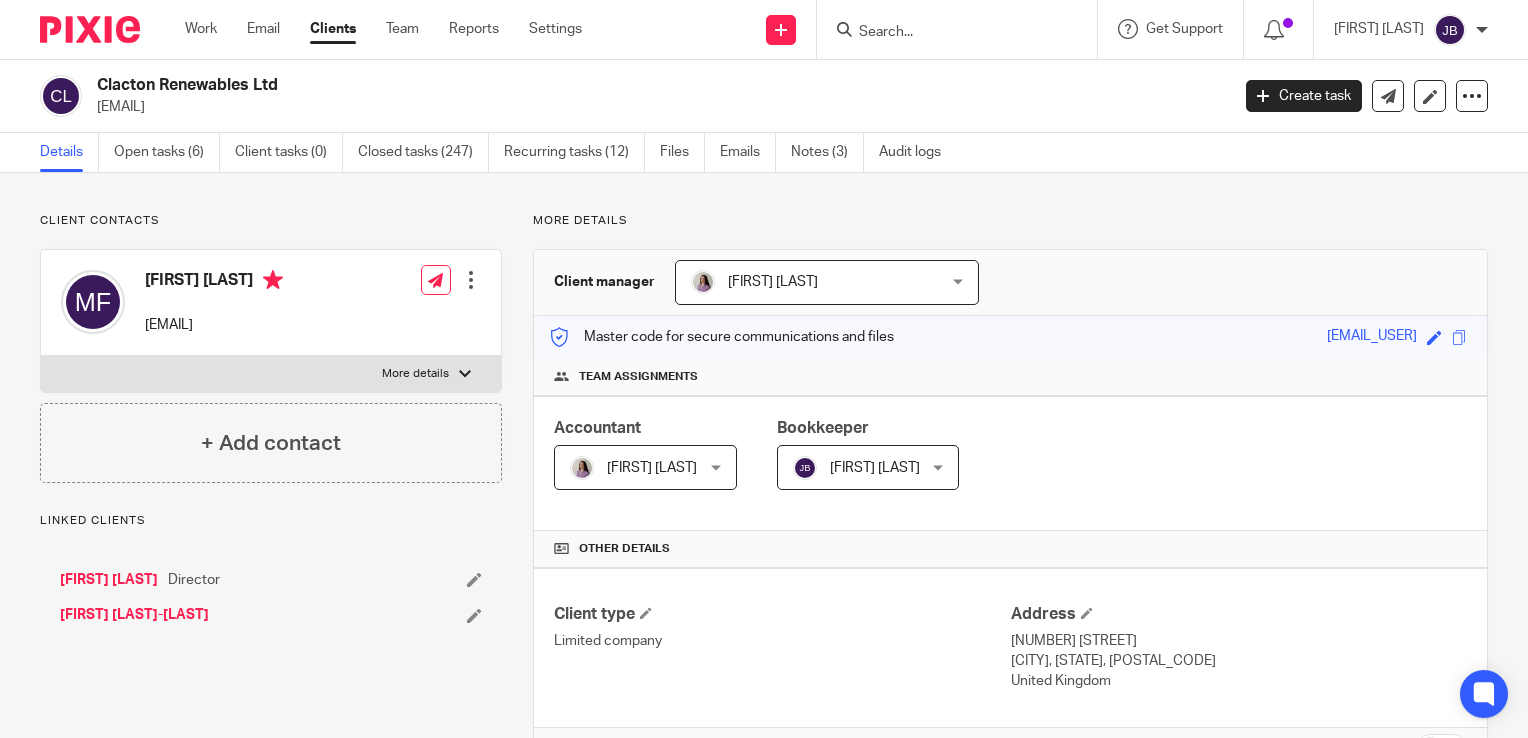 scroll, scrollTop: 0, scrollLeft: 0, axis: both 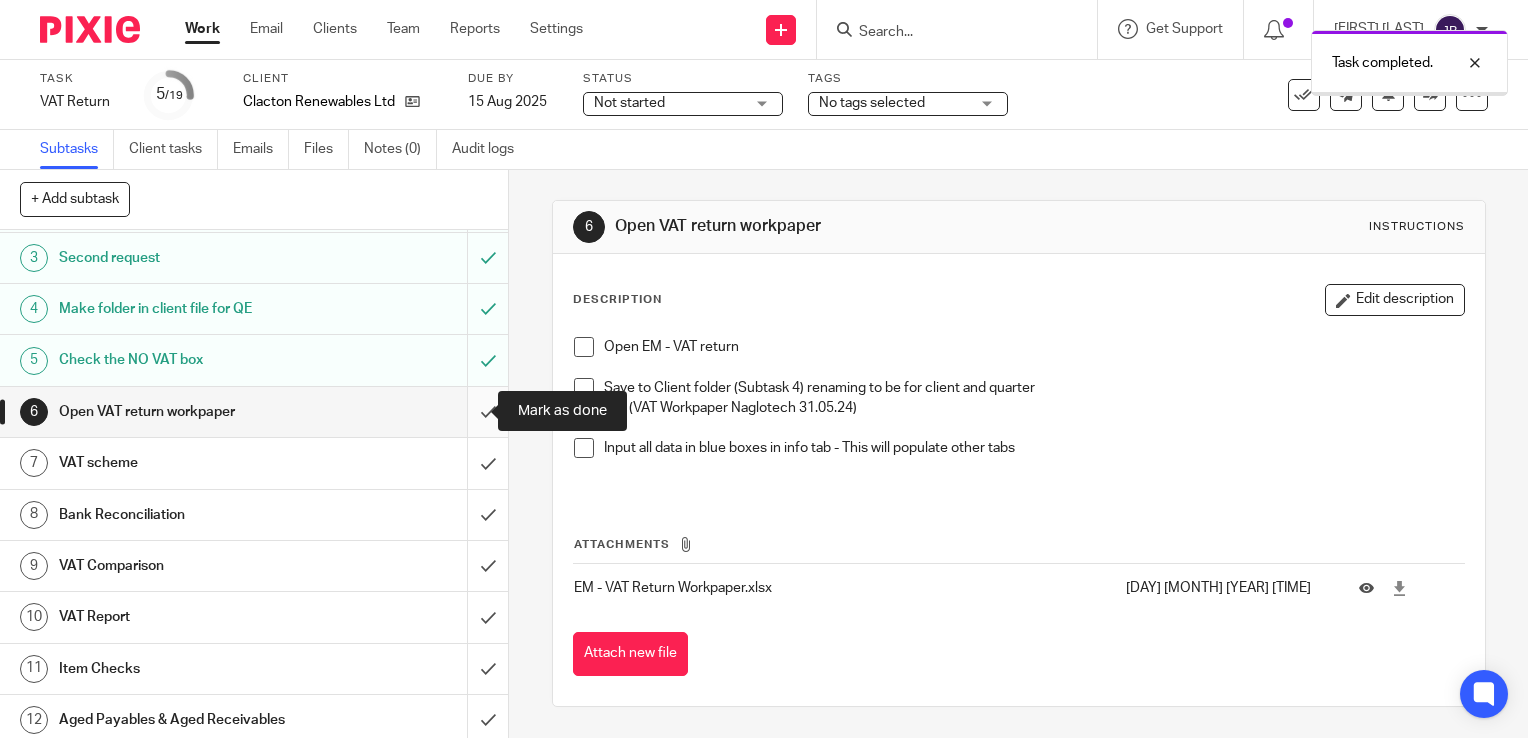 click at bounding box center (254, 412) 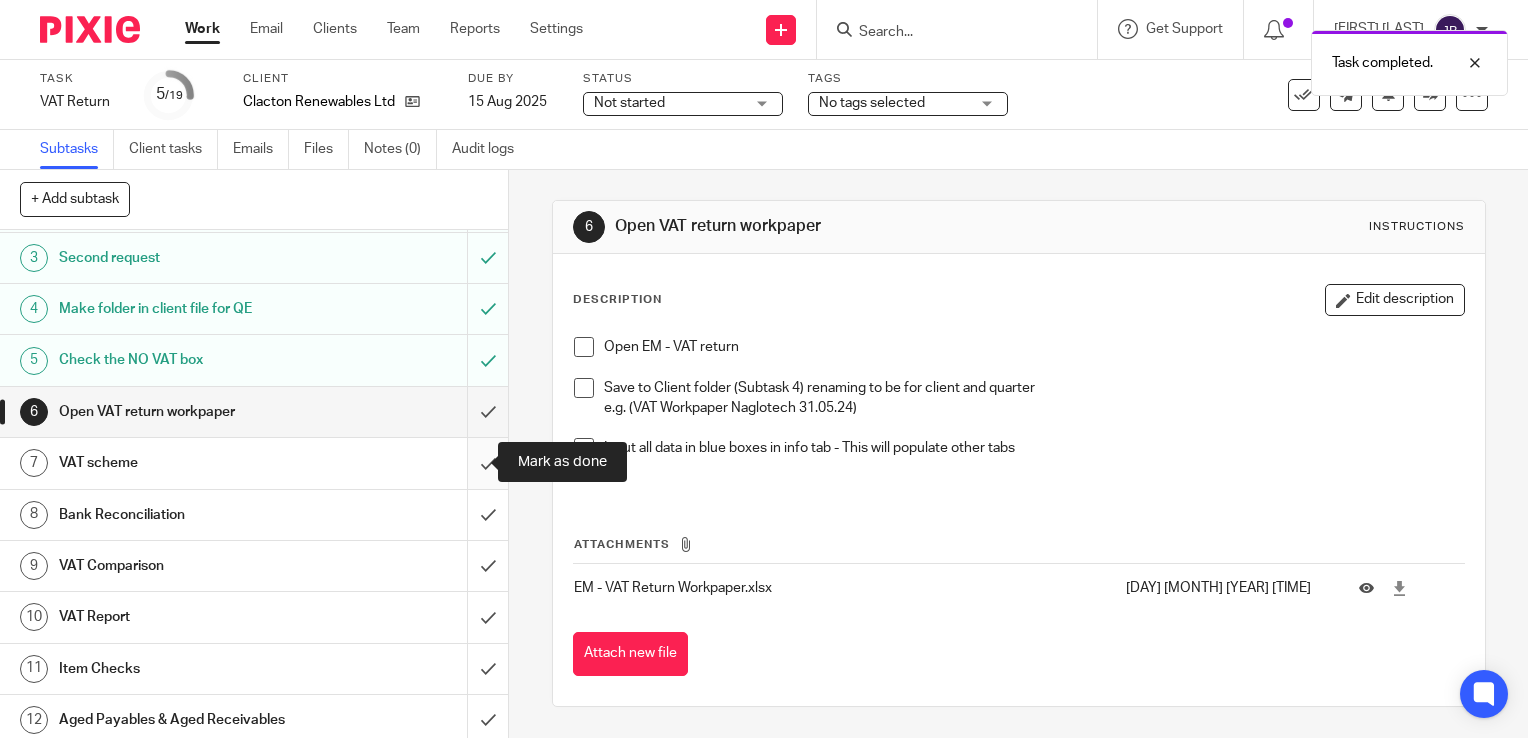 click at bounding box center (254, 463) 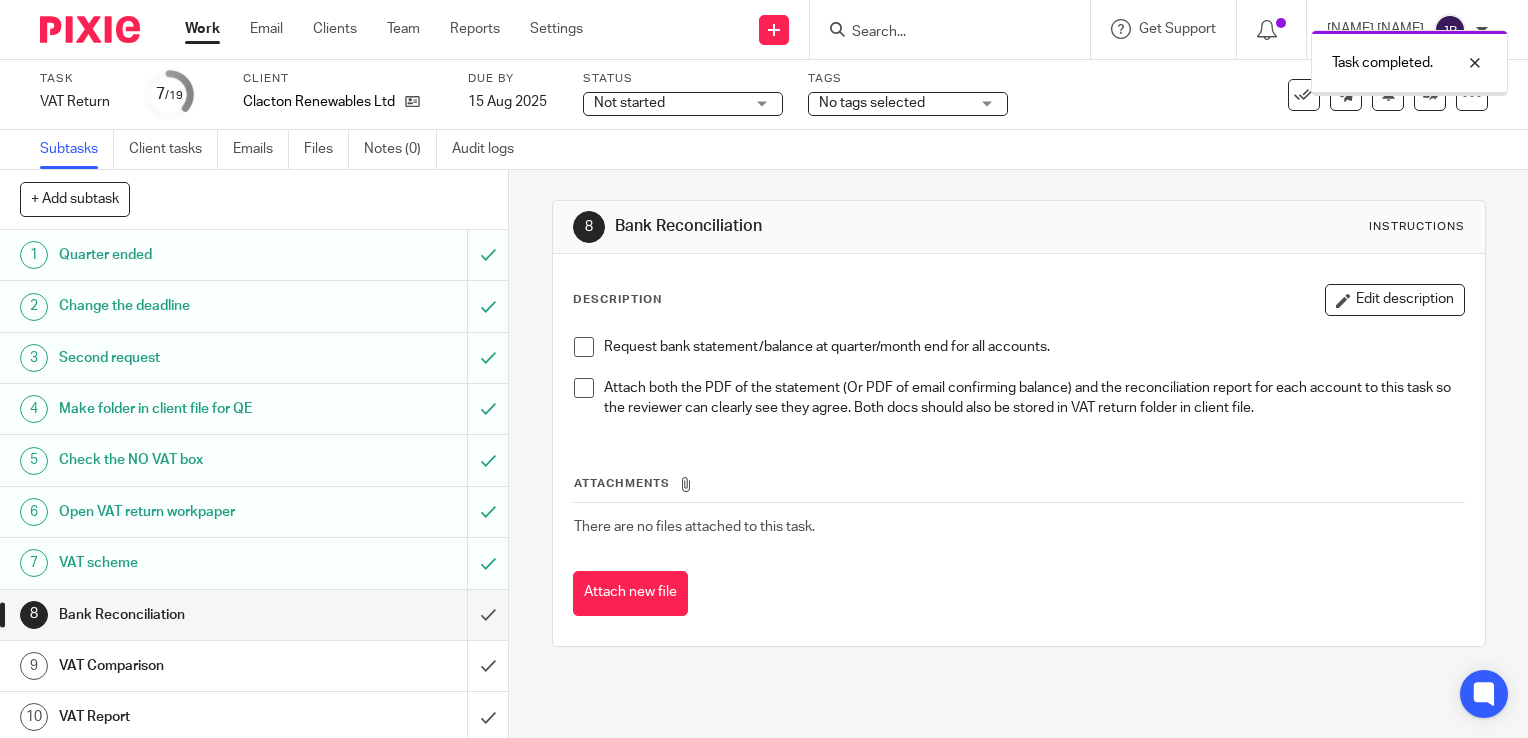 scroll, scrollTop: 0, scrollLeft: 0, axis: both 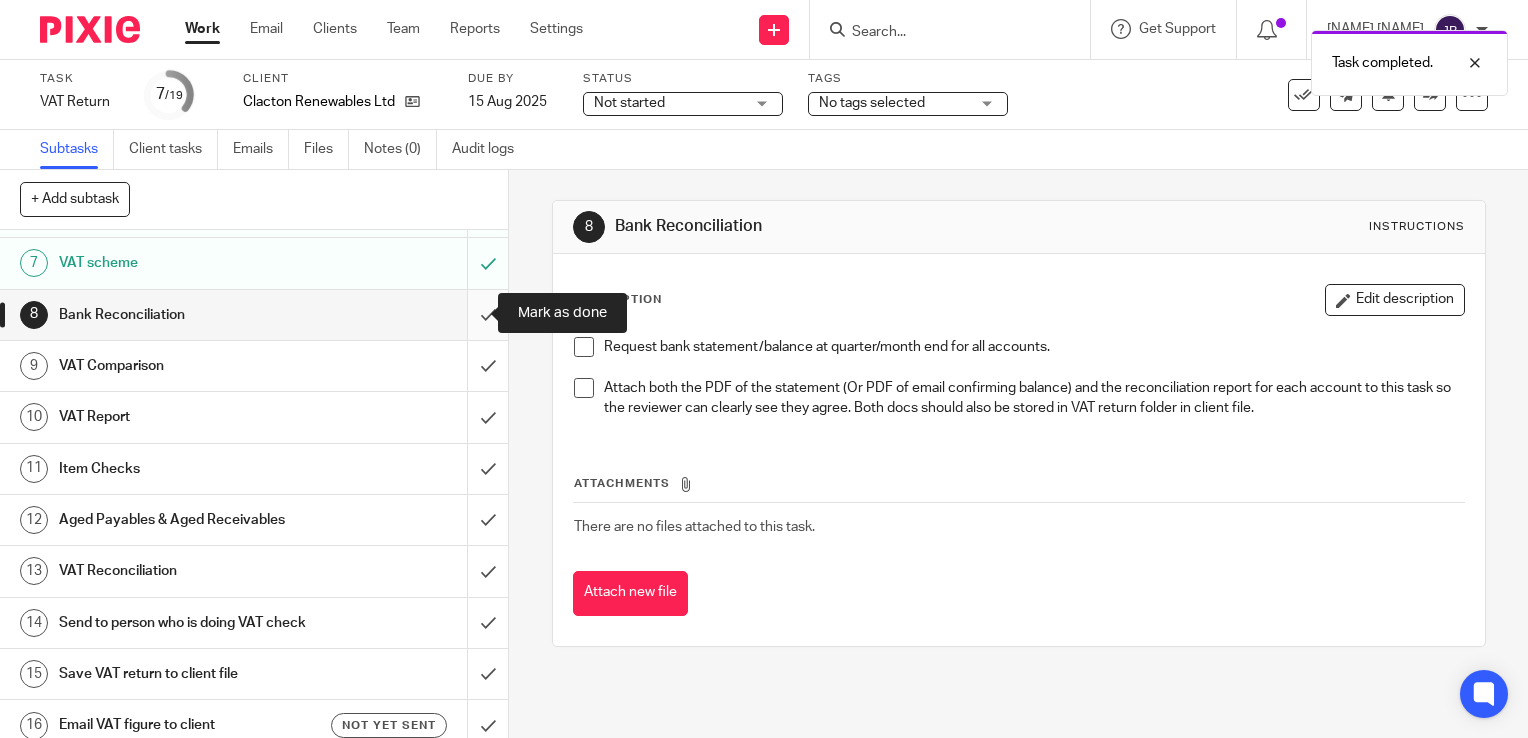 click at bounding box center [254, 315] 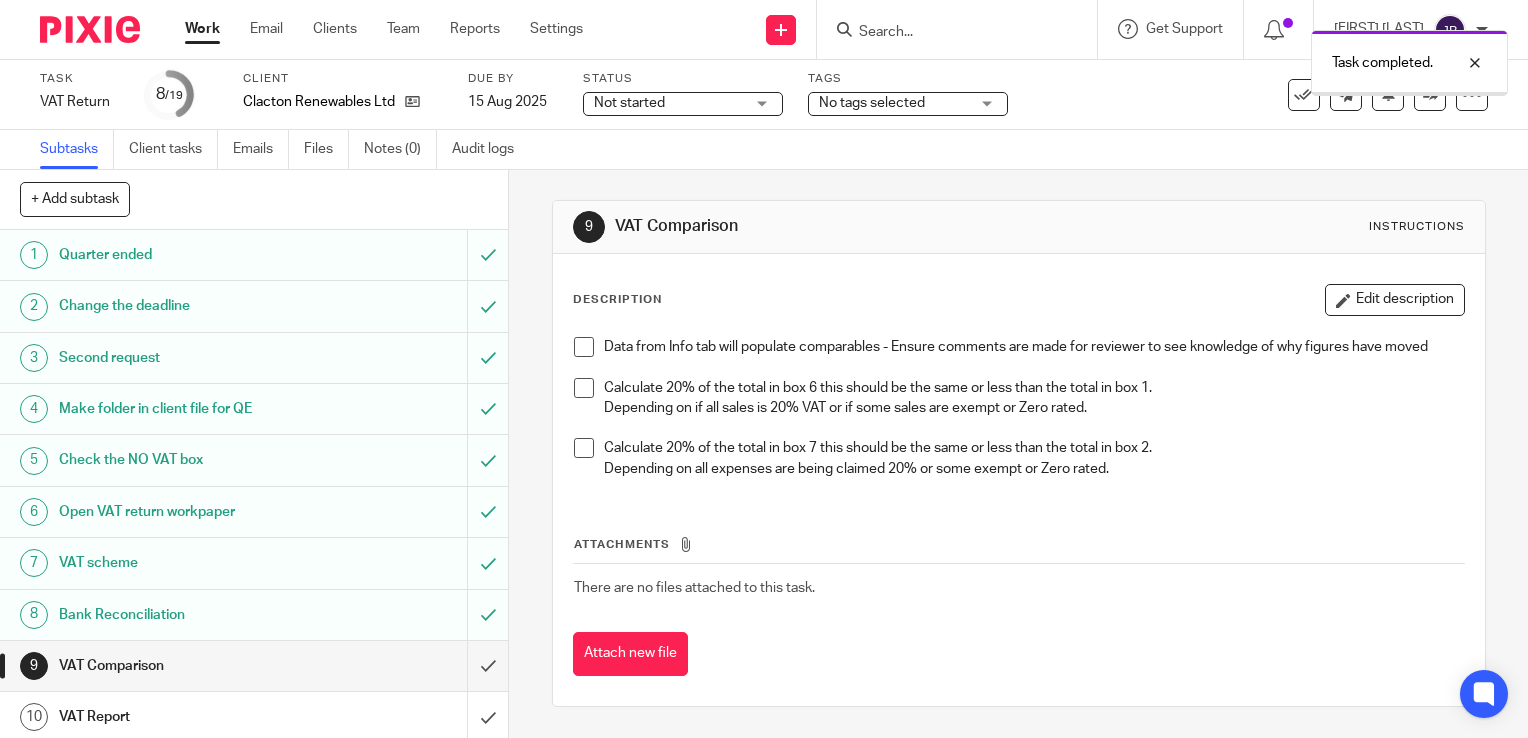 scroll, scrollTop: 0, scrollLeft: 0, axis: both 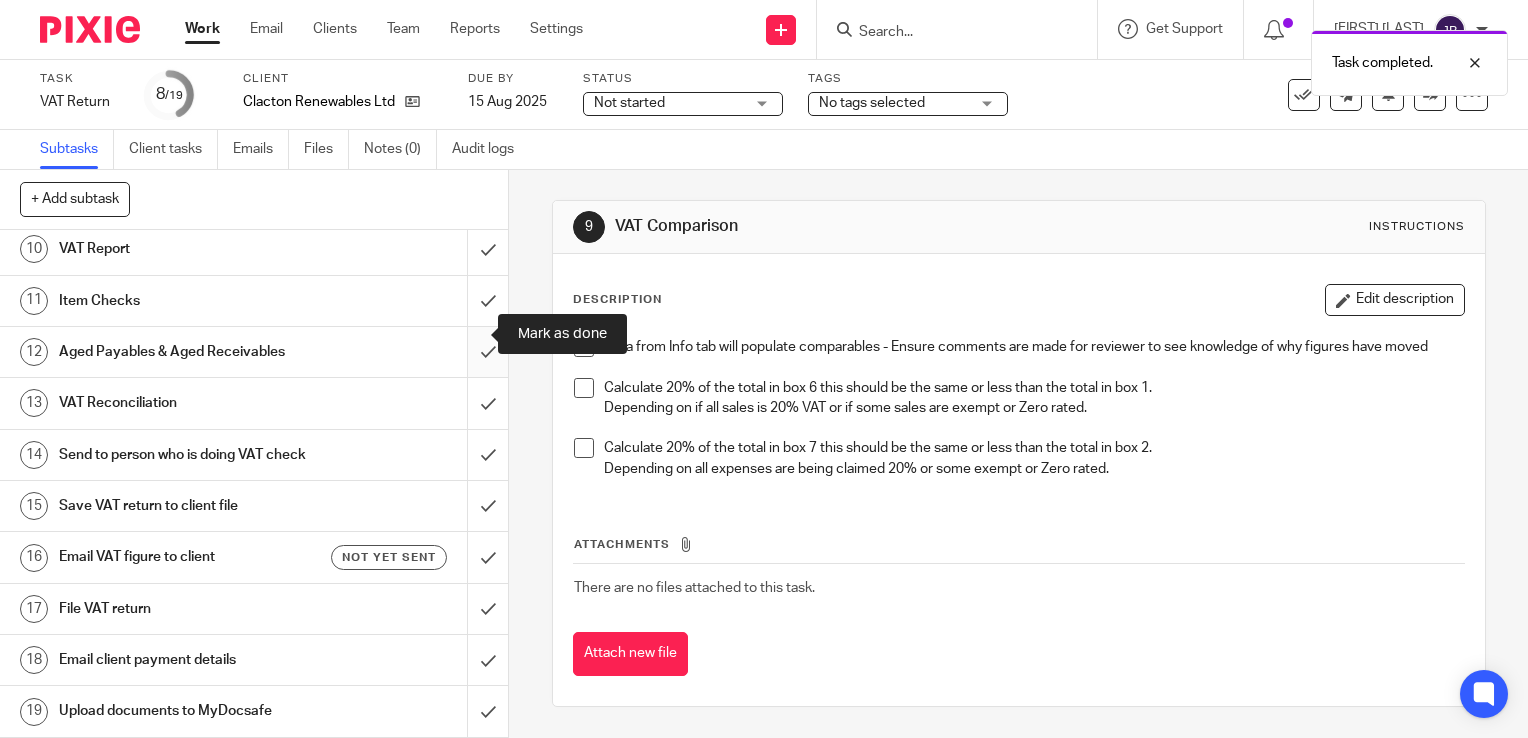 click at bounding box center (254, 352) 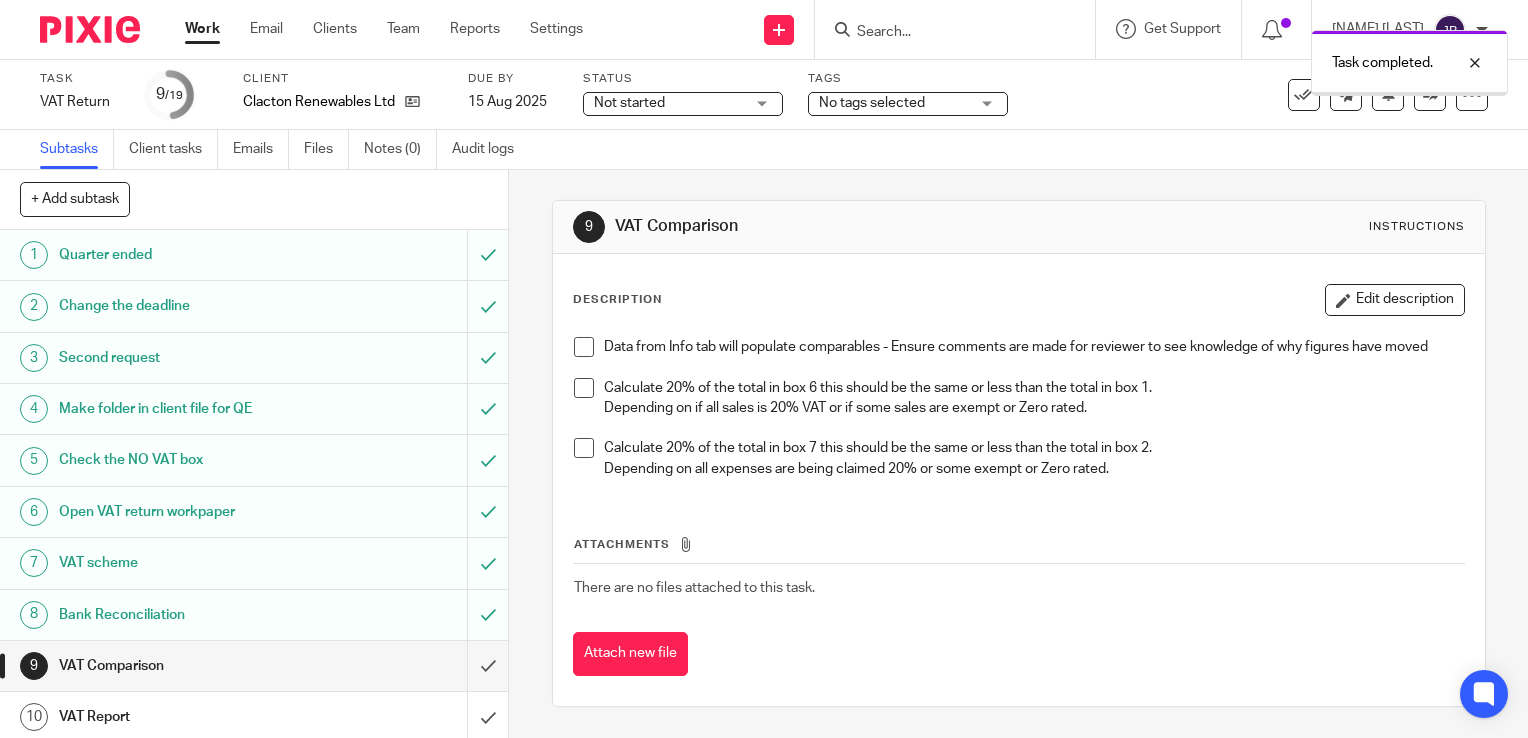 scroll, scrollTop: 0, scrollLeft: 0, axis: both 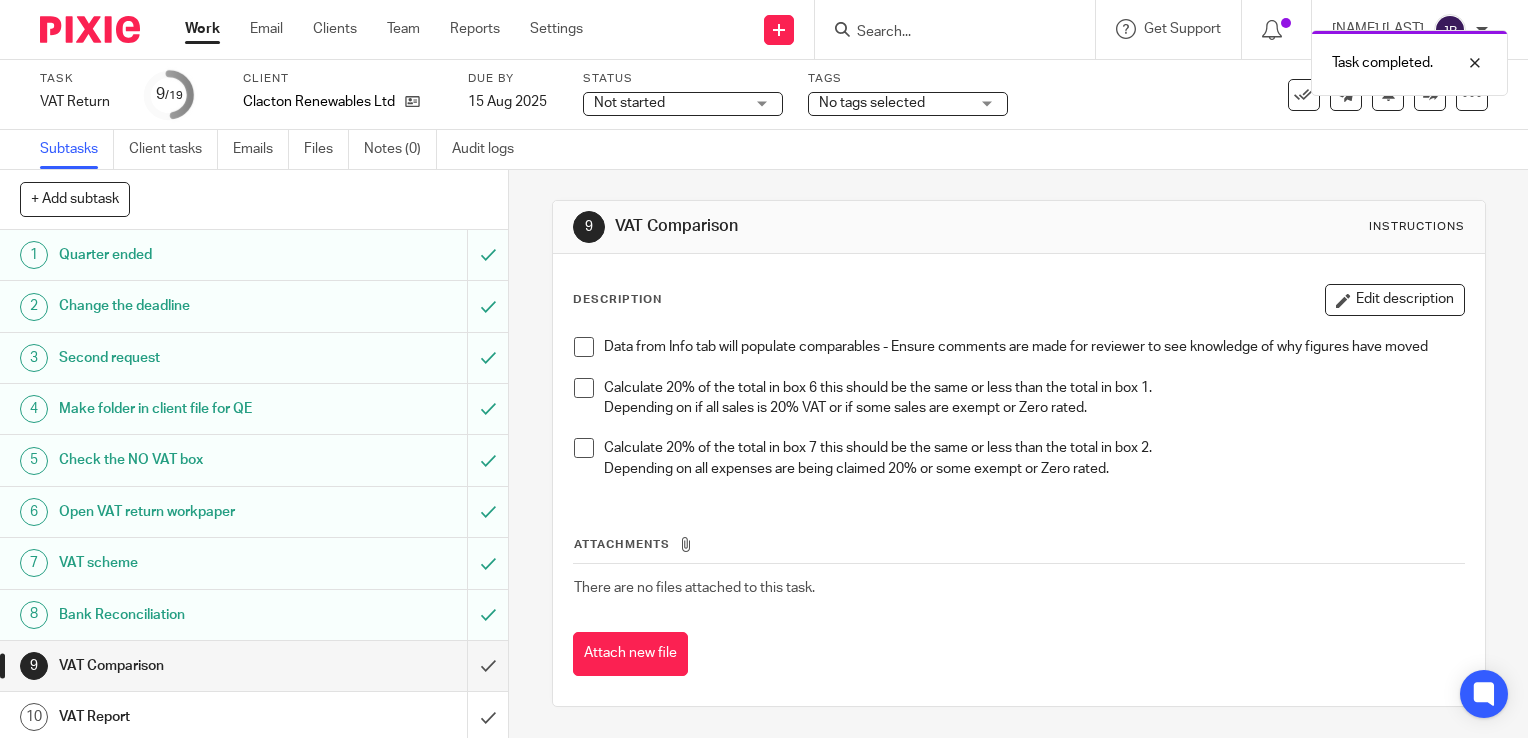 click on "Work" at bounding box center (202, 29) 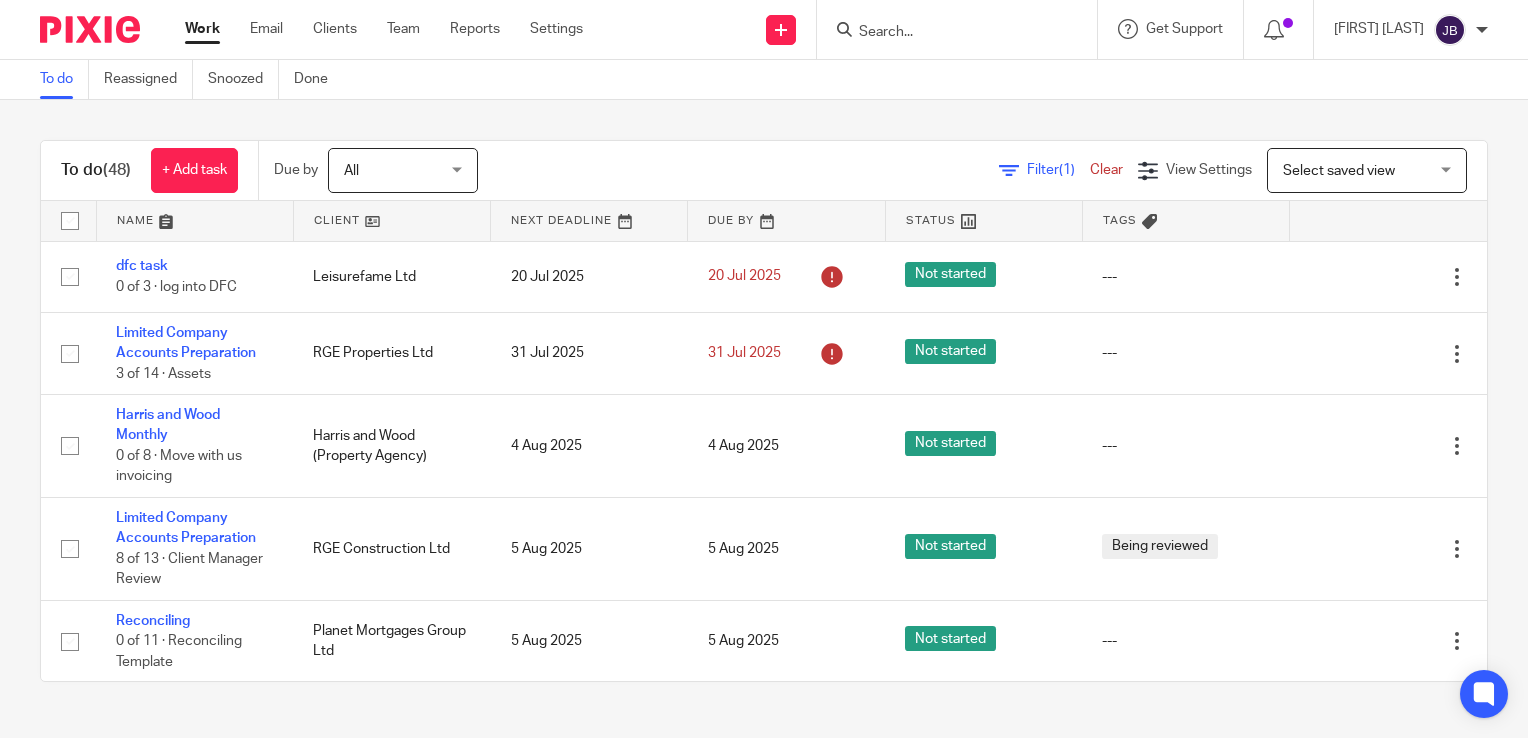 scroll, scrollTop: 0, scrollLeft: 0, axis: both 